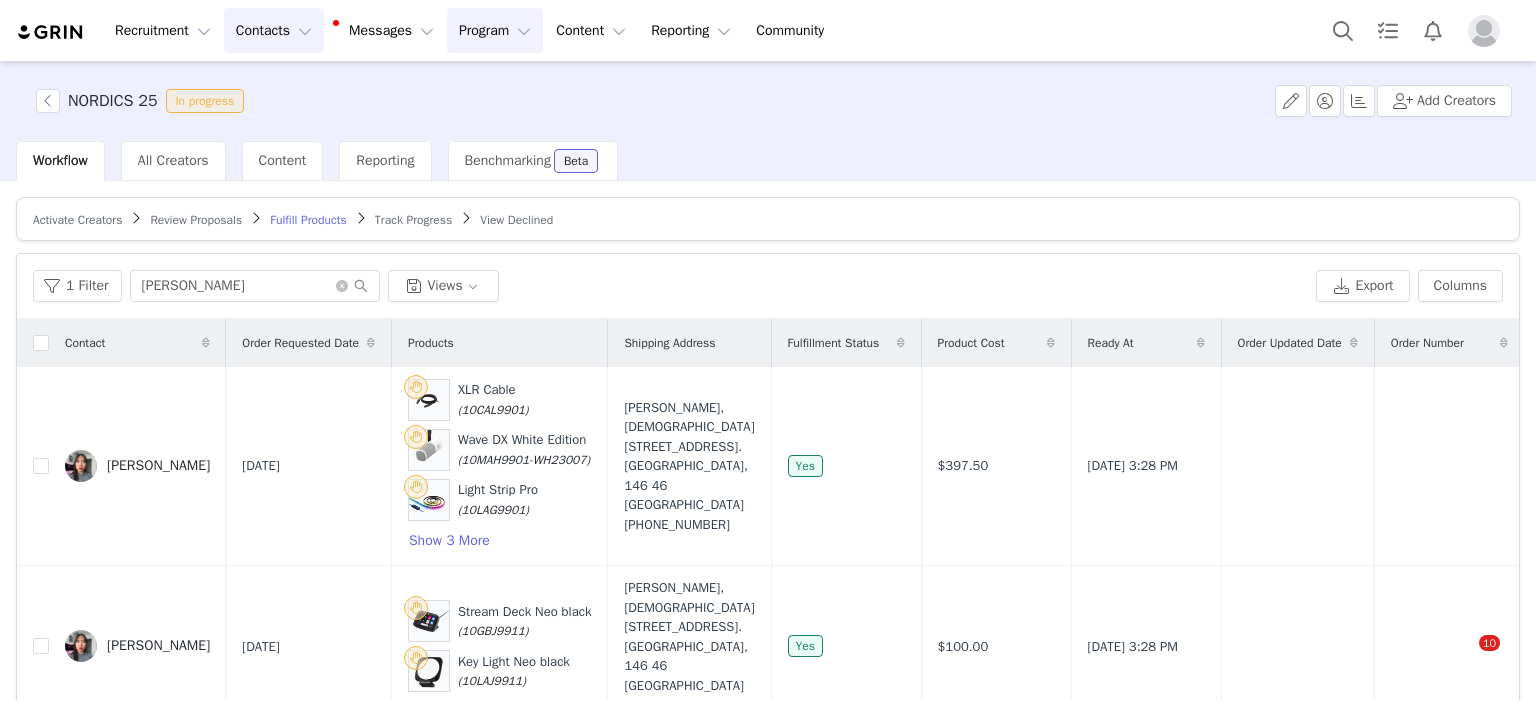 scroll, scrollTop: 0, scrollLeft: 0, axis: both 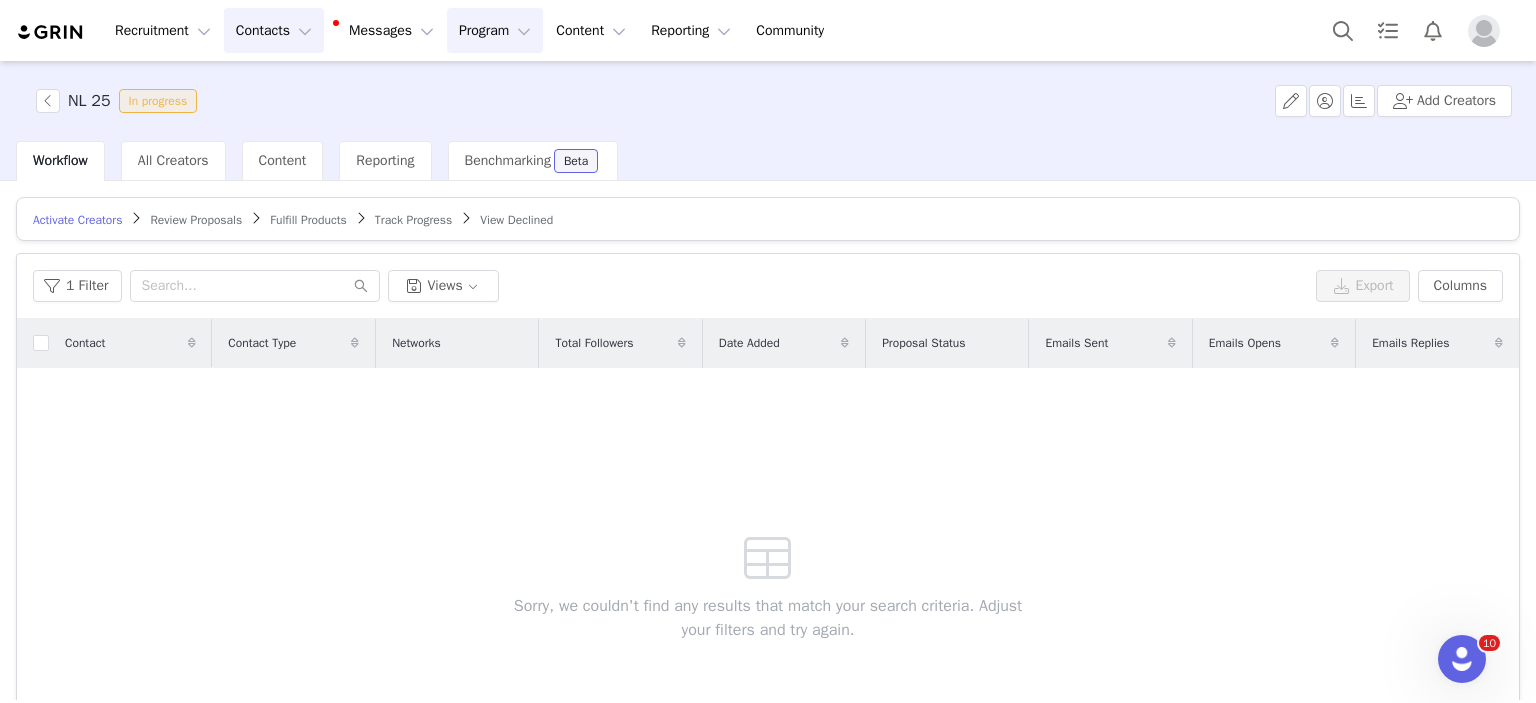click on "Contacts Contacts" at bounding box center (274, 30) 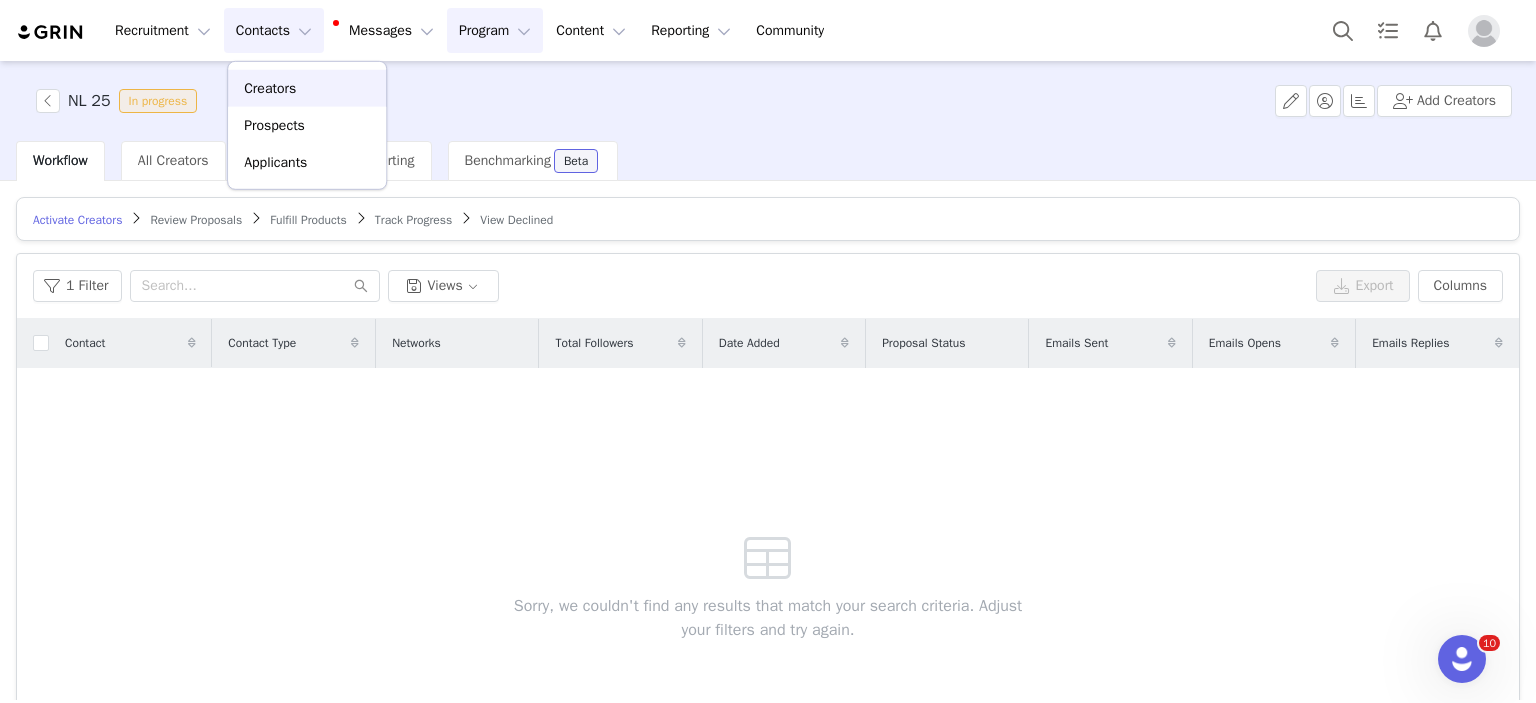 click on "Creators" at bounding box center [270, 88] 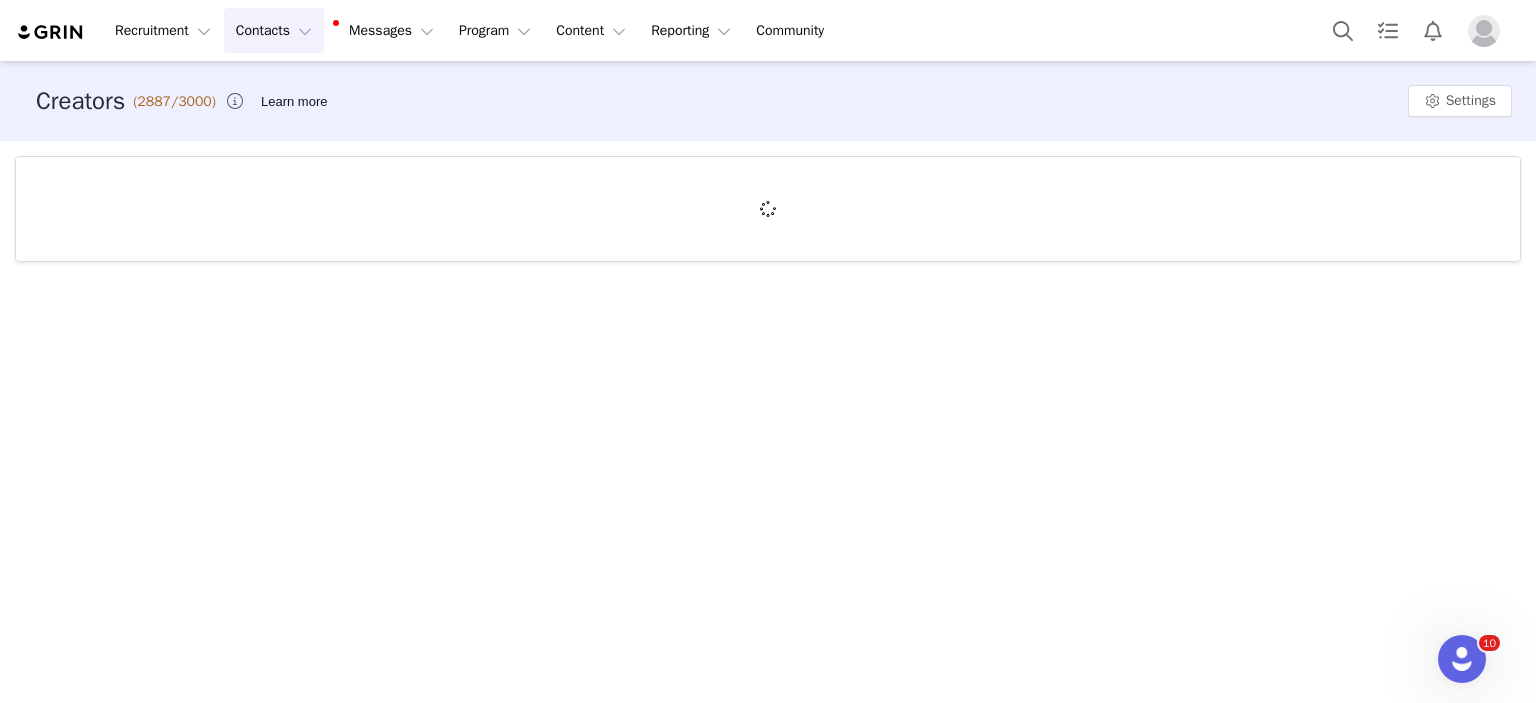 click on "Creators  (2887/3000)          Learn more Settings" at bounding box center (768, 101) 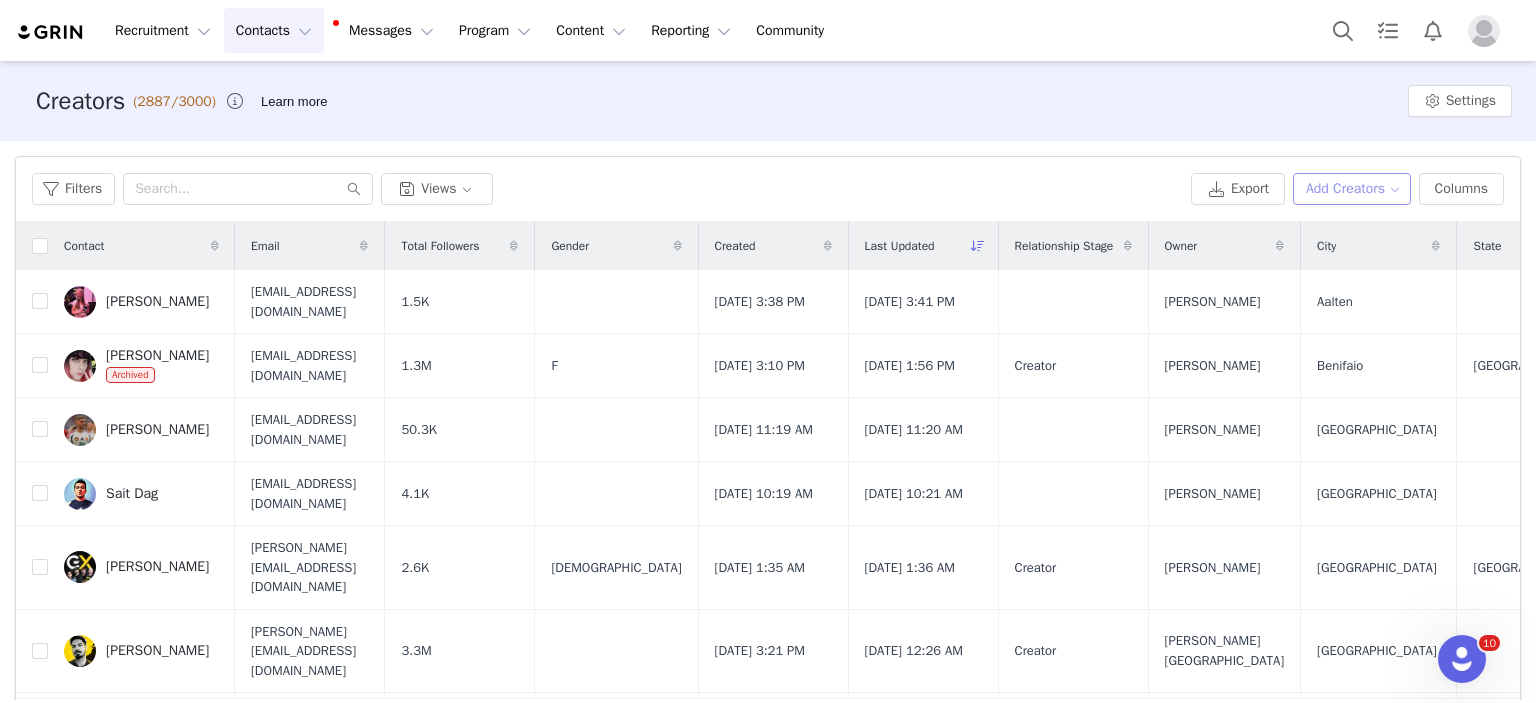 click on "Add Creators" at bounding box center (1352, 189) 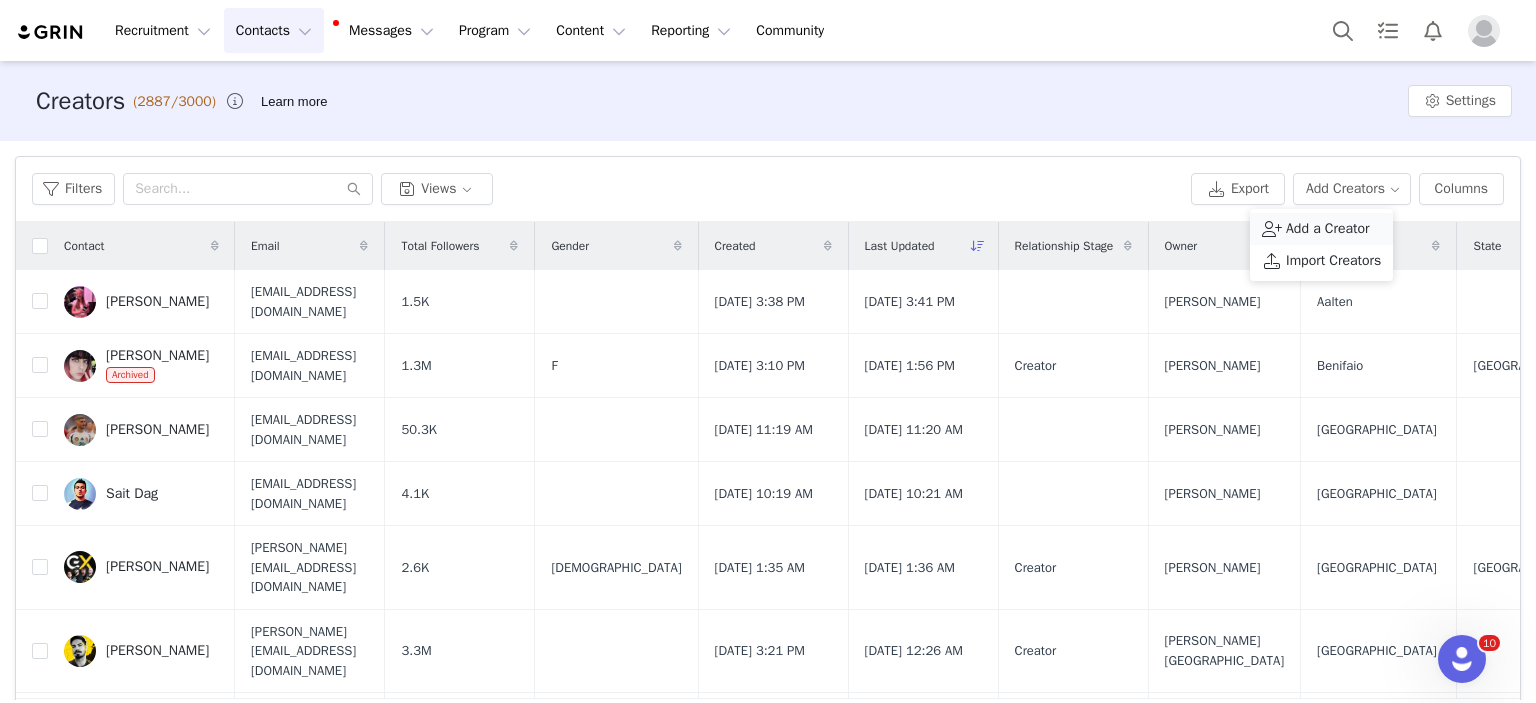 click on "Add a Creator" at bounding box center [1328, 229] 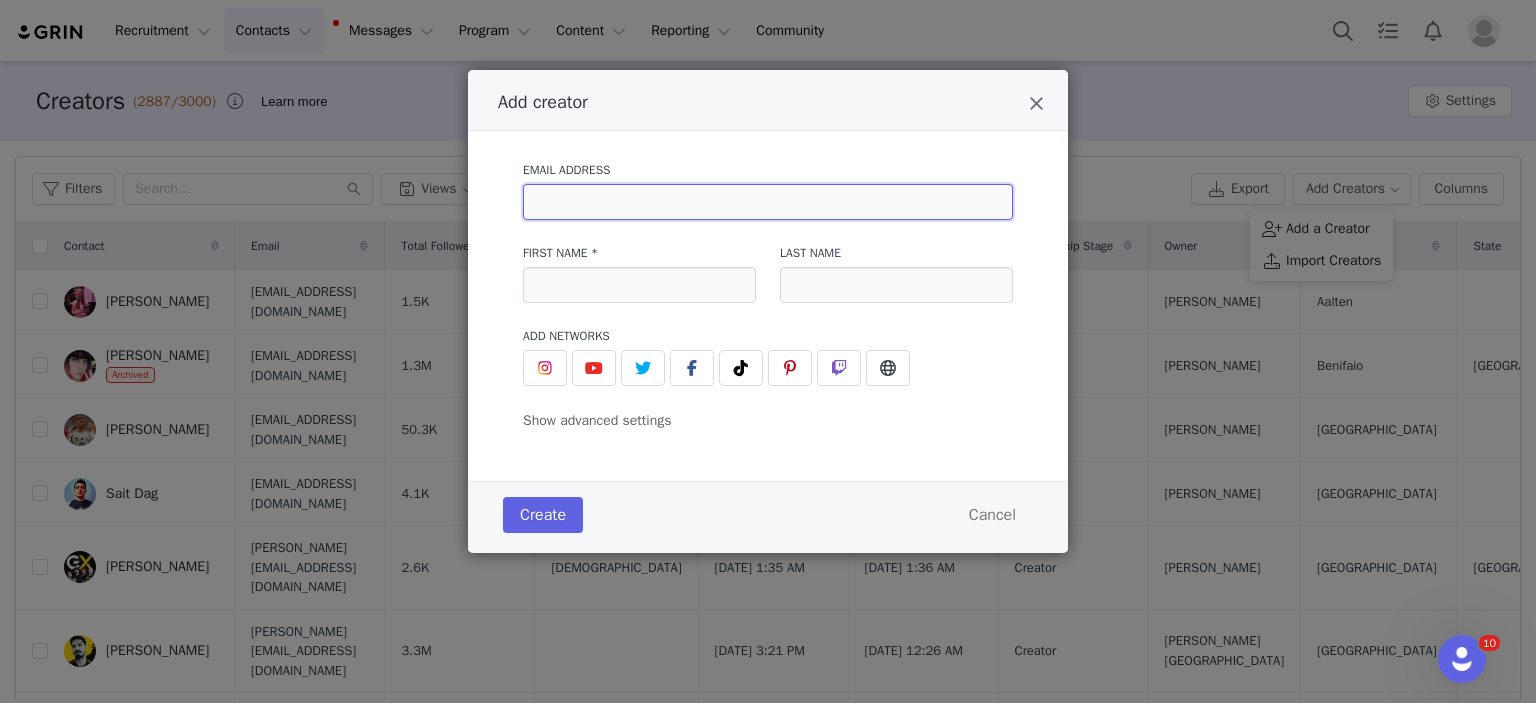 click at bounding box center (768, 202) 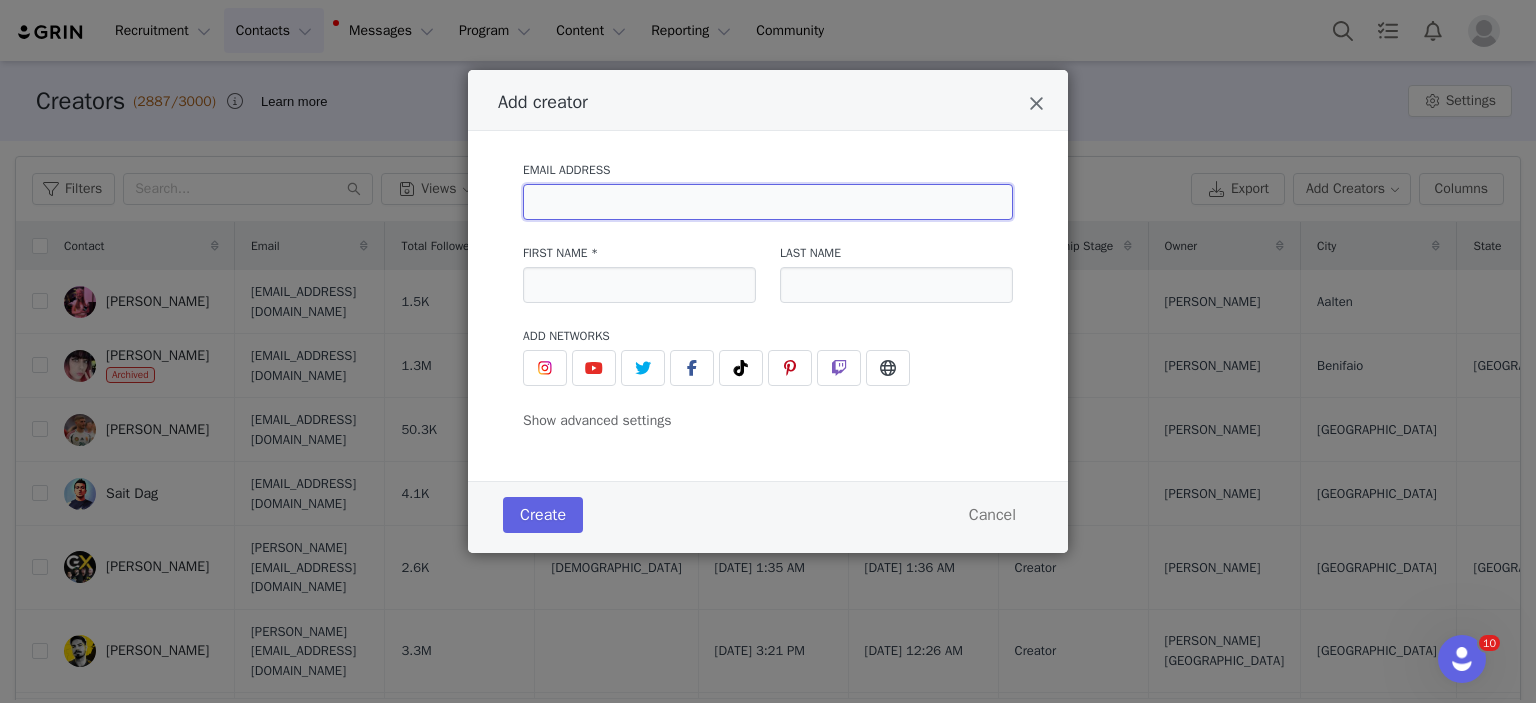 paste on "[EMAIL_ADDRESS][DOMAIN_NAME]" 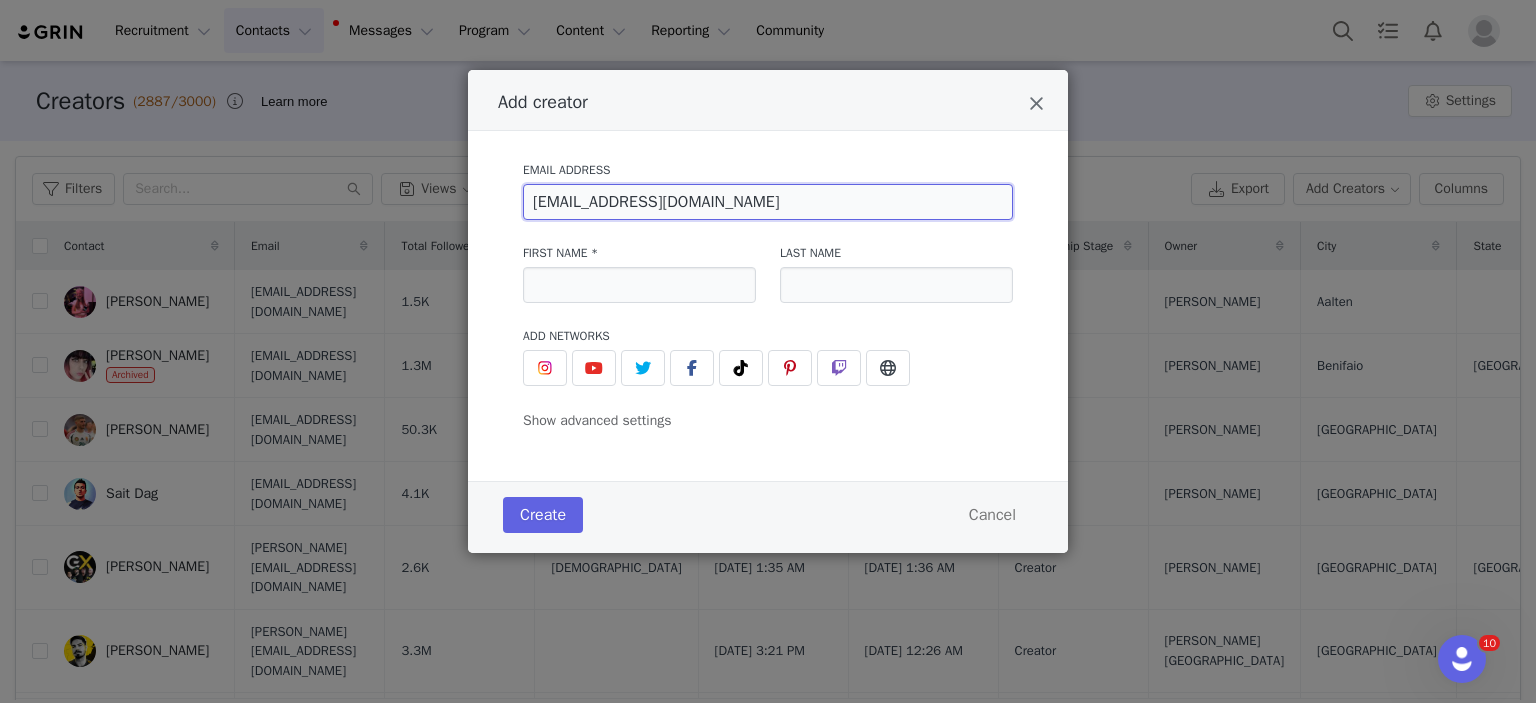 type on "[EMAIL_ADDRESS][DOMAIN_NAME]" 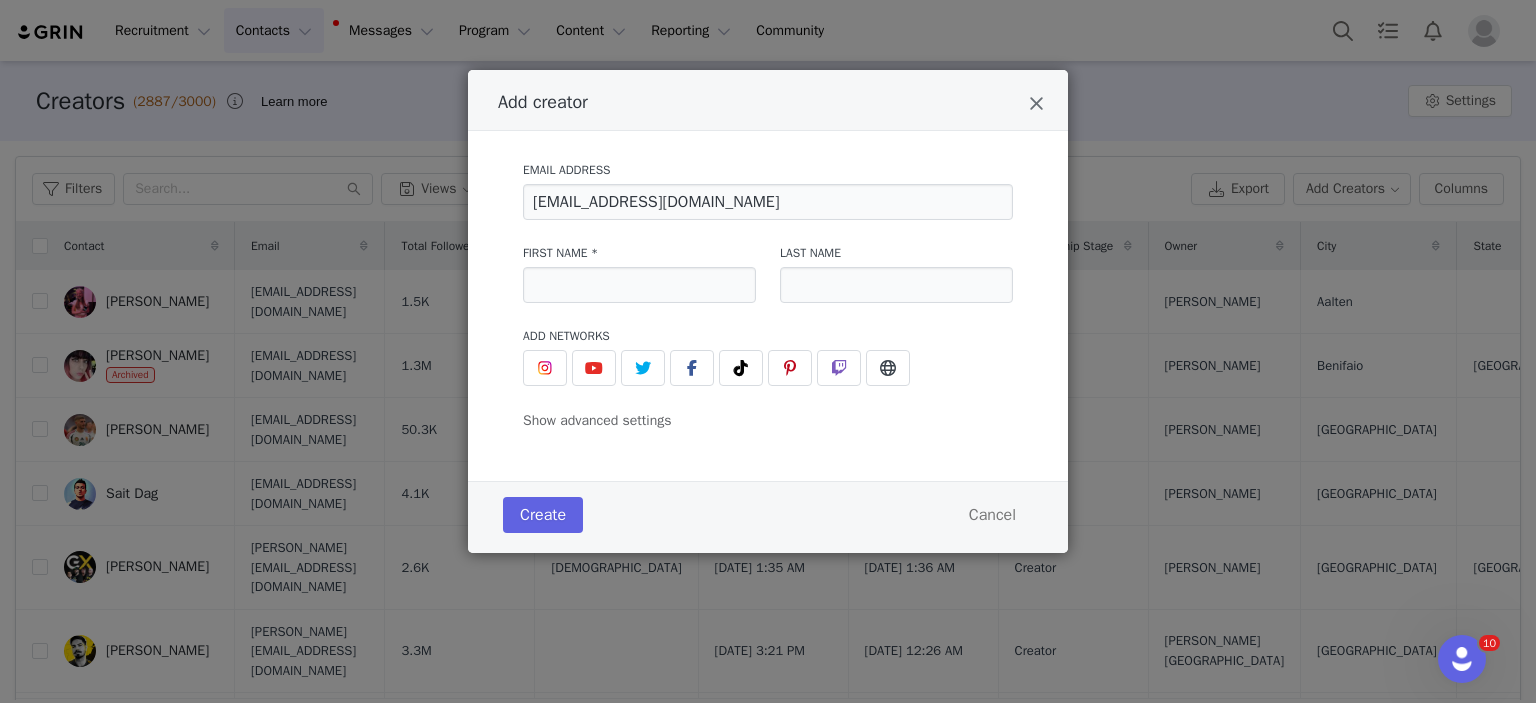 click on "Email Address  [EMAIL_ADDRESS][DOMAIN_NAME]" at bounding box center [768, 190] 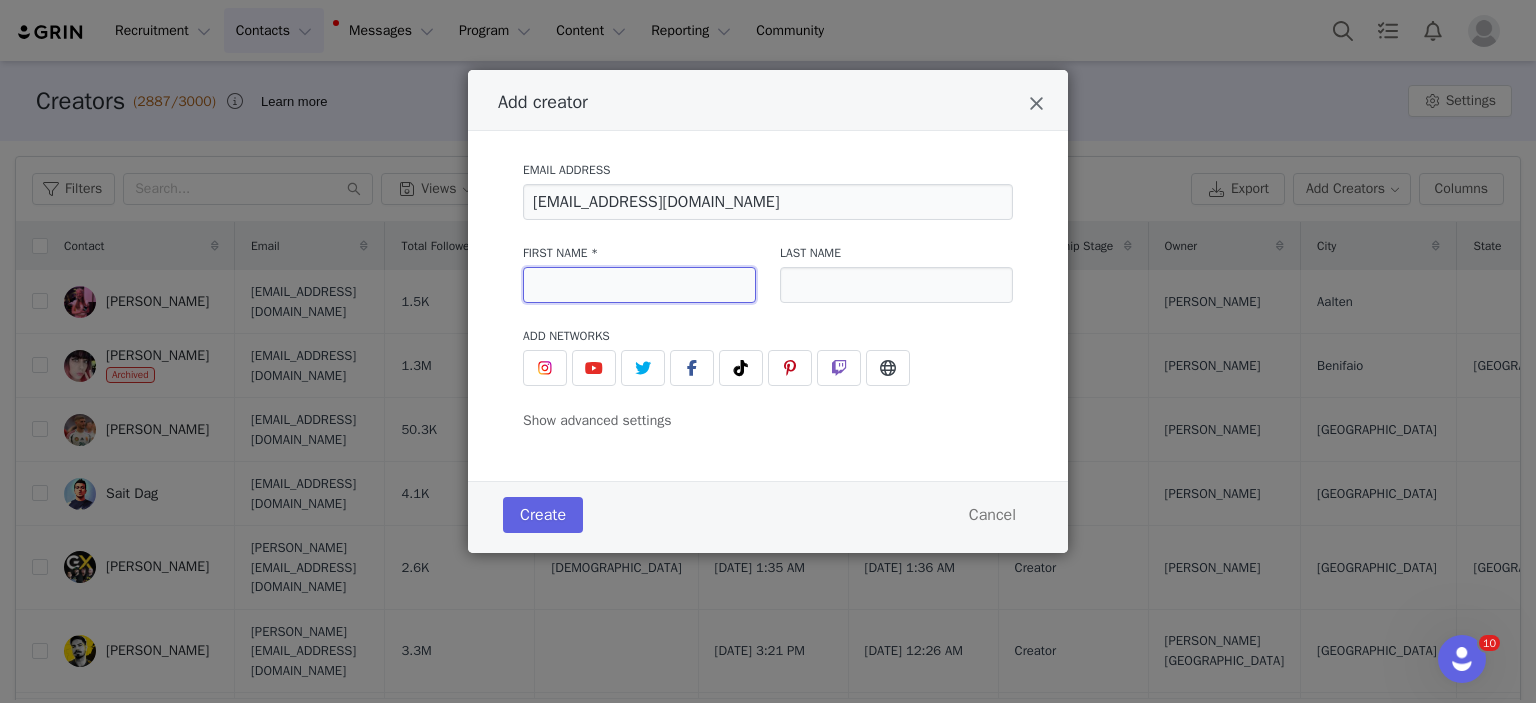 click at bounding box center [639, 285] 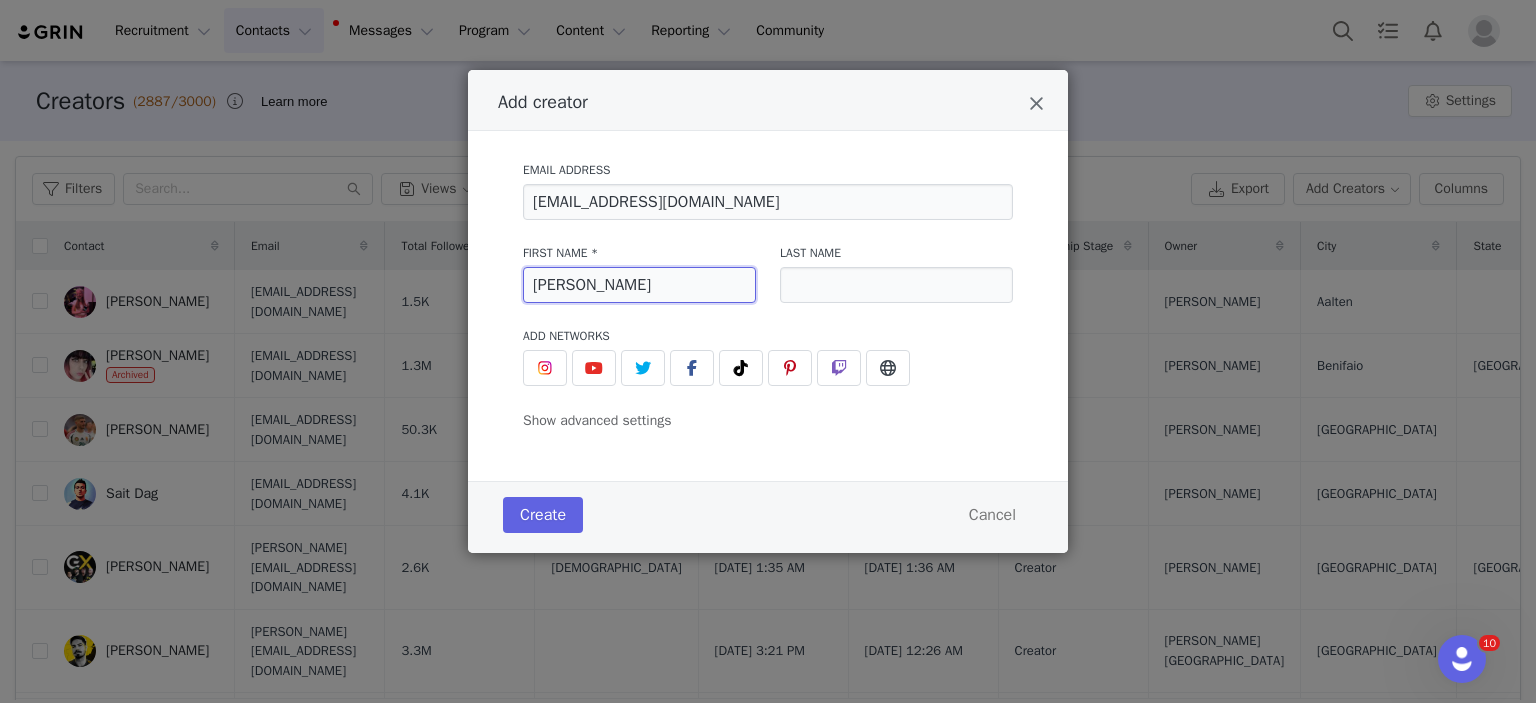 type on "[PERSON_NAME]" 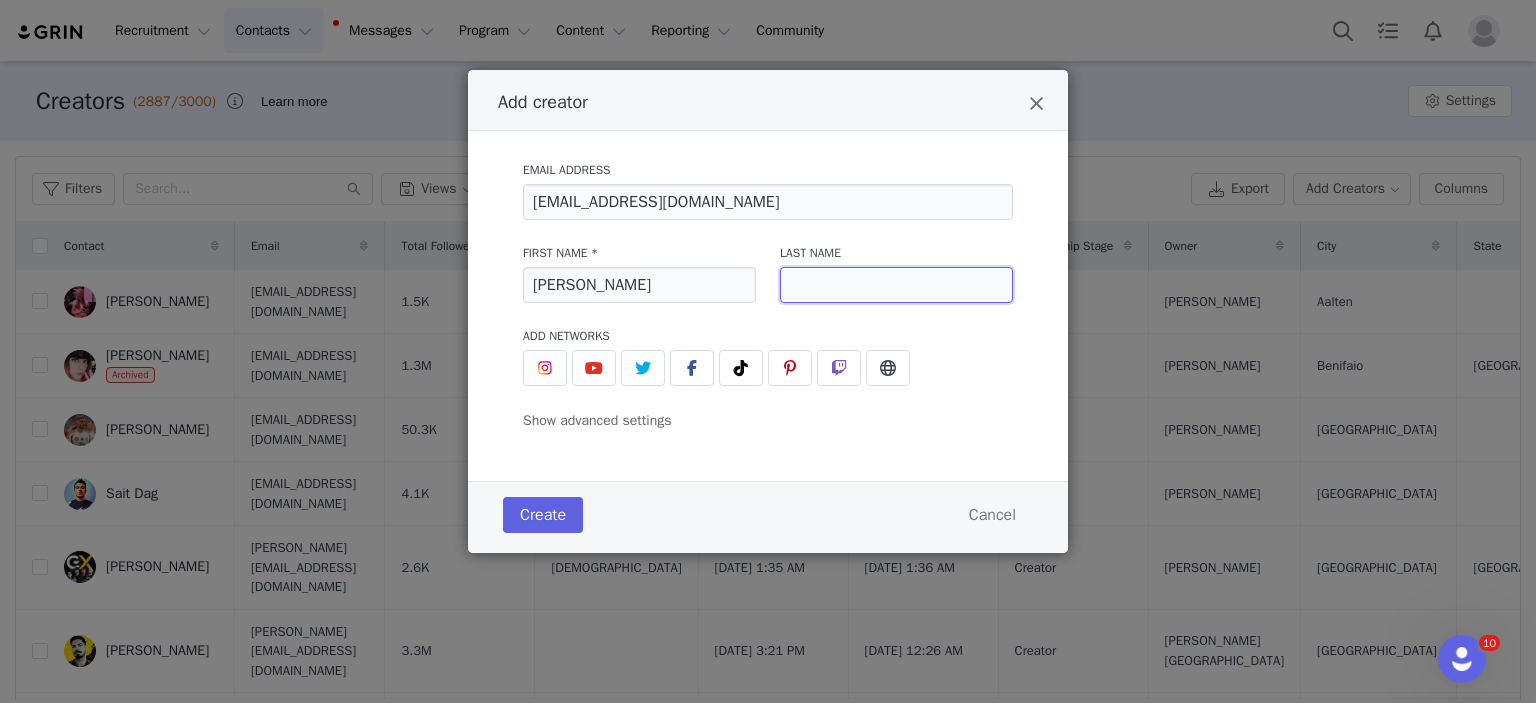 click at bounding box center (896, 285) 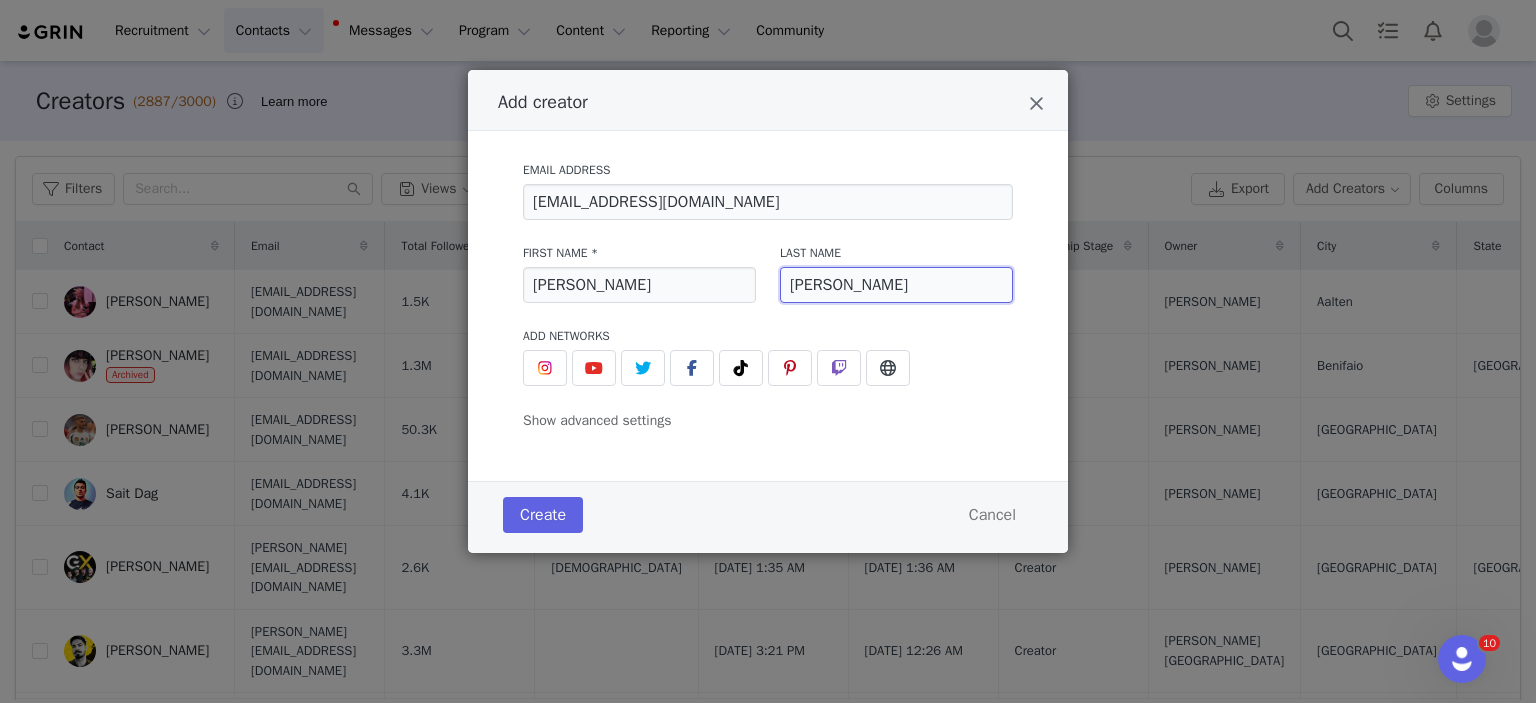 type on "[PERSON_NAME]" 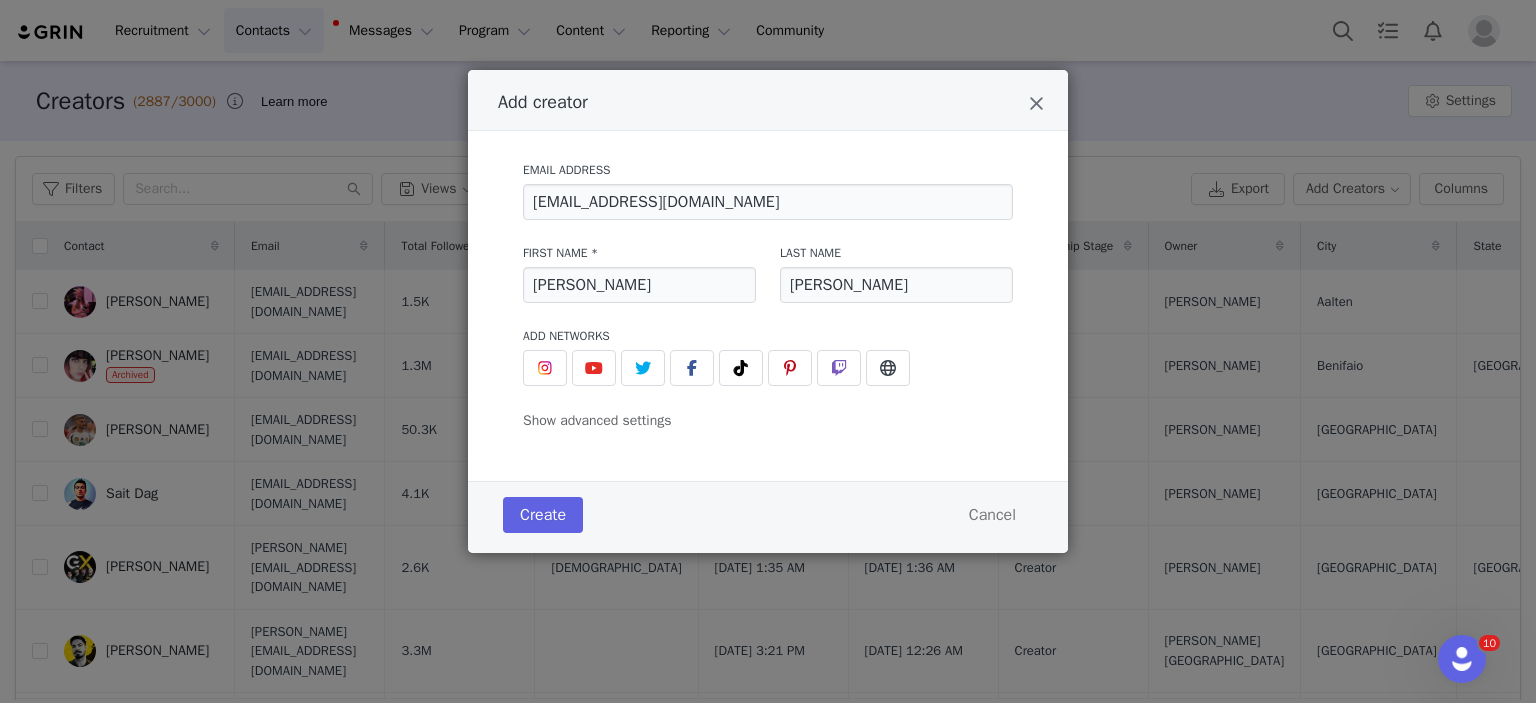 click on "Email Address  [EMAIL_ADDRESS][DOMAIN_NAME]  First Name *  [PERSON_NAME]  Last Name  van [PERSON_NAME]  Add Networks   instagram URL   youtube URL   twitter URL   facebook URL   tiktok URL   pinterest URL   twitch URL   website URL  Show advanced settings  Add to Activation  Select activation  Add to Campaign  Select campaign  Relationship Stage  Select stage  Initial Tag(s)  Select tag(s)    Add a manager or agent   [PERSON_NAME]   [PERSON_NAME]   [PERSON_NAME]   [PERSON_NAME] Wazifehdust   [PERSON_NAME]   [PERSON_NAME] [PERSON_NAME] [PERSON_NAME]   [PERSON_NAME]   [PERSON_NAME]   [PERSON_NAME]   [PERSON_NAME]   [PERSON_NAME]   [PERSON_NAME]" at bounding box center [768, 290] 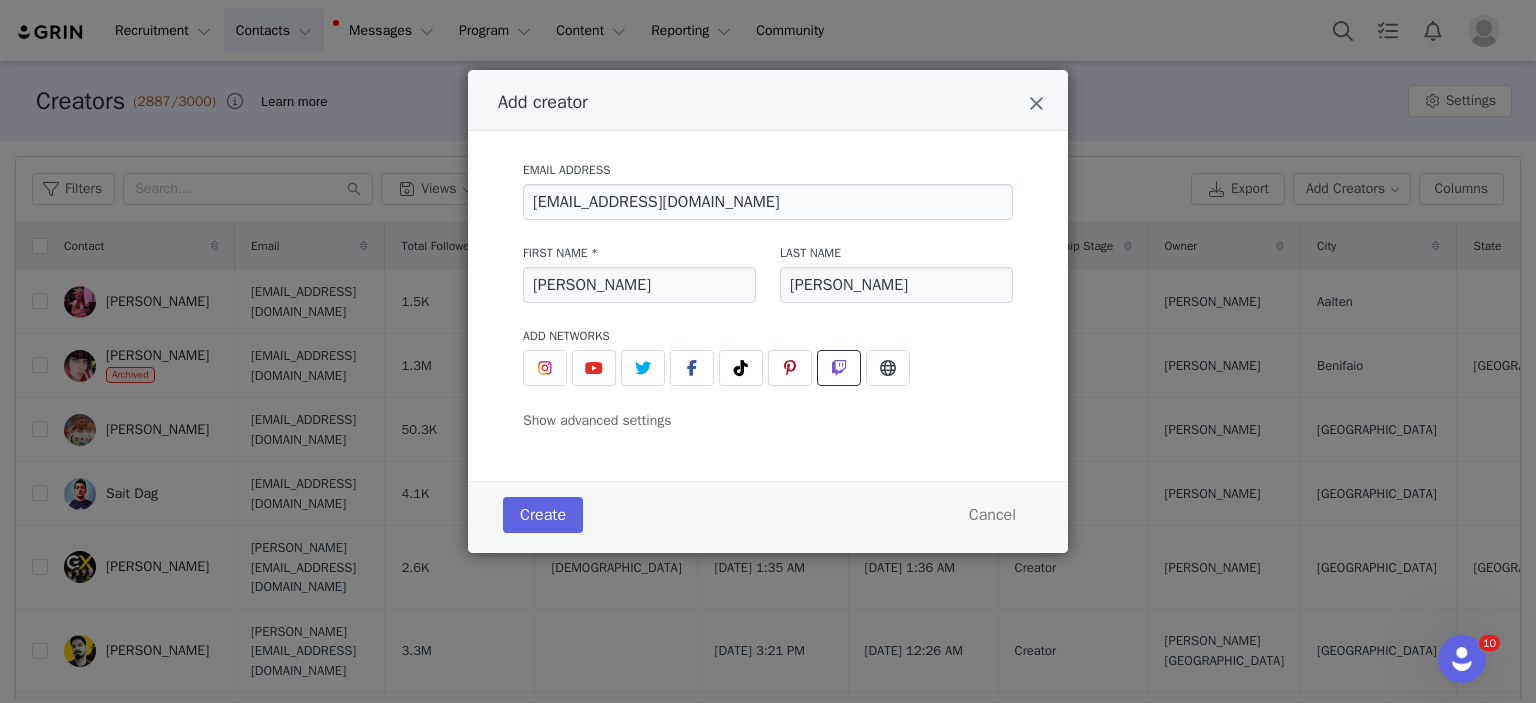 click at bounding box center [839, 368] 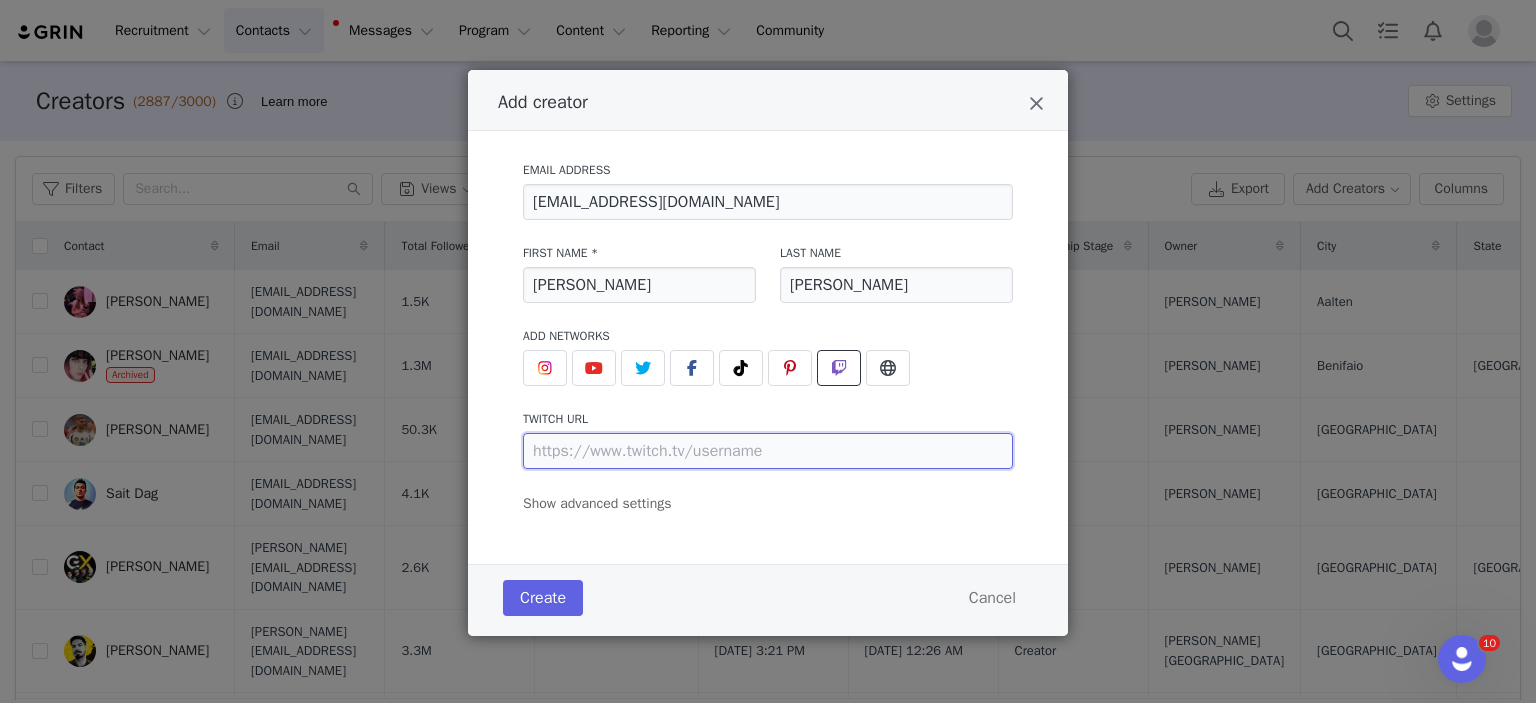 click at bounding box center [768, 451] 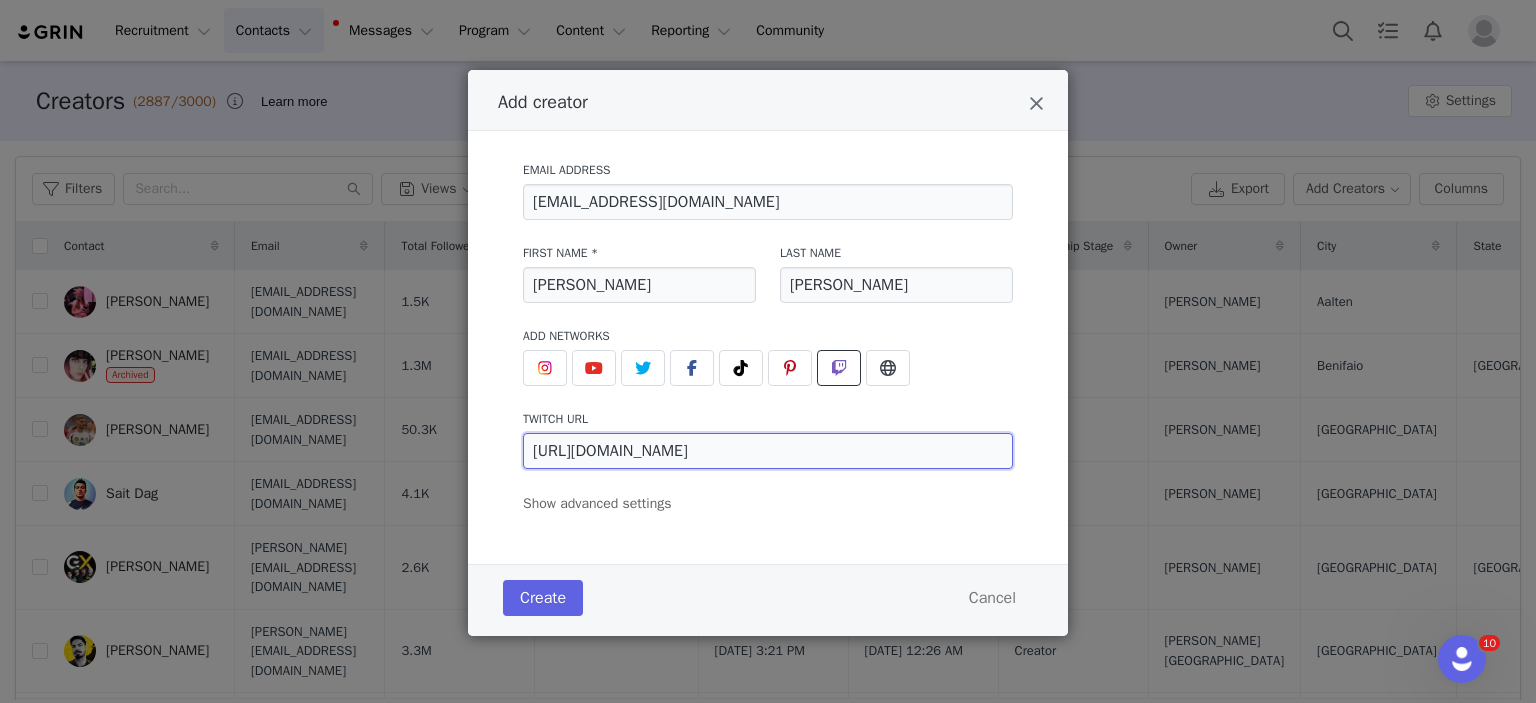 type on "[URL][DOMAIN_NAME]" 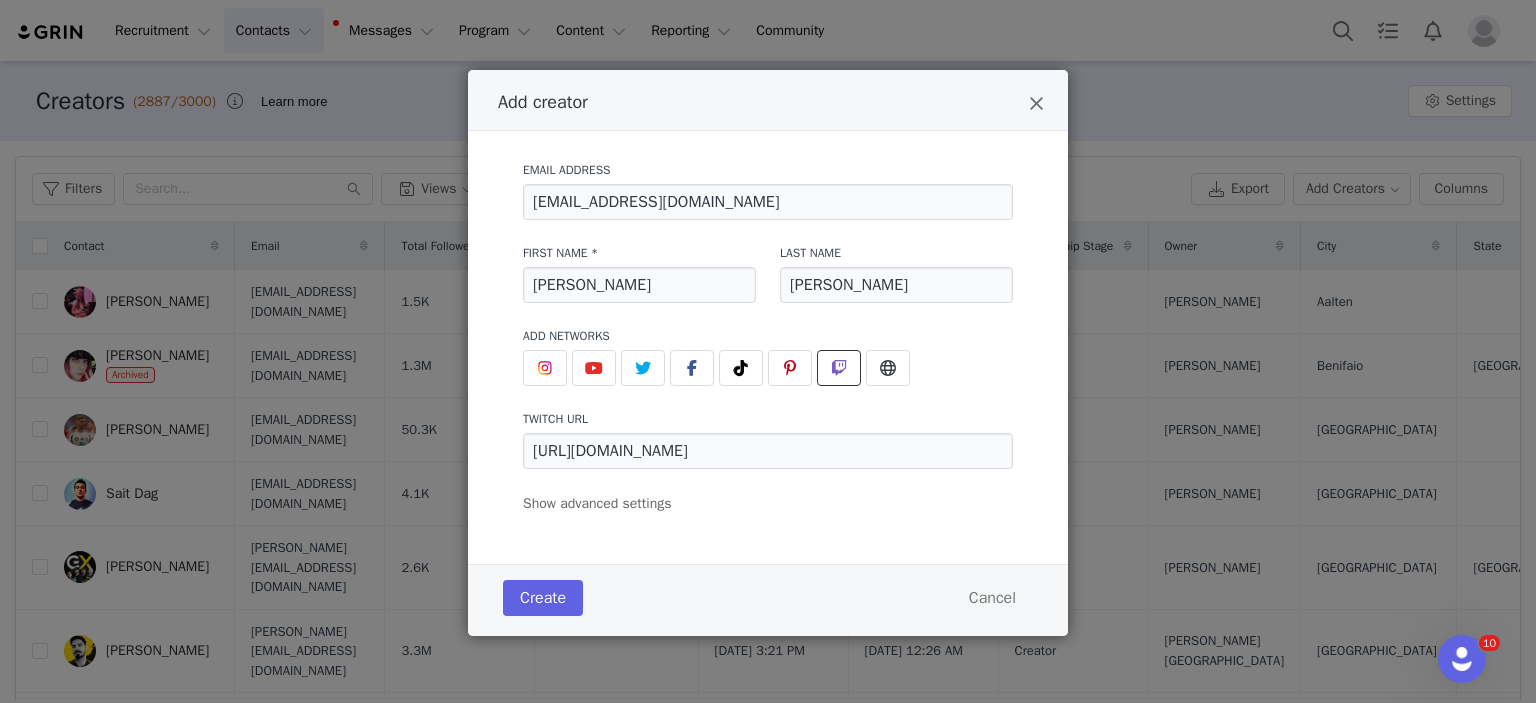 click on "Email Address  [EMAIL_ADDRESS][DOMAIN_NAME]  First Name *  [PERSON_NAME]  Last Name  van [PERSON_NAME]  Add Networks   instagram URL   youtube URL   twitter URL   facebook URL   tiktok URL   pinterest URL   twitch URL  [URL][DOMAIN_NAME]  website URL  Show advanced settings  Add to Activation  Select activation  Add to Campaign  Select campaign  Relationship Stage  Select stage  Initial Tag(s)  Select tag(s)    Add a manager or agent   [PERSON_NAME]   [PERSON_NAME]   [PERSON_NAME]   [PERSON_NAME]   Yaren [PERSON_NAME]   [PERSON_NAME] [PERSON_NAME] [PERSON_NAME]   [PERSON_NAME]   [PERSON_NAME]   [PERSON_NAME]   Yigit Cem Sanoglu   [PERSON_NAME]   [PERSON_NAME]" at bounding box center (768, 347) 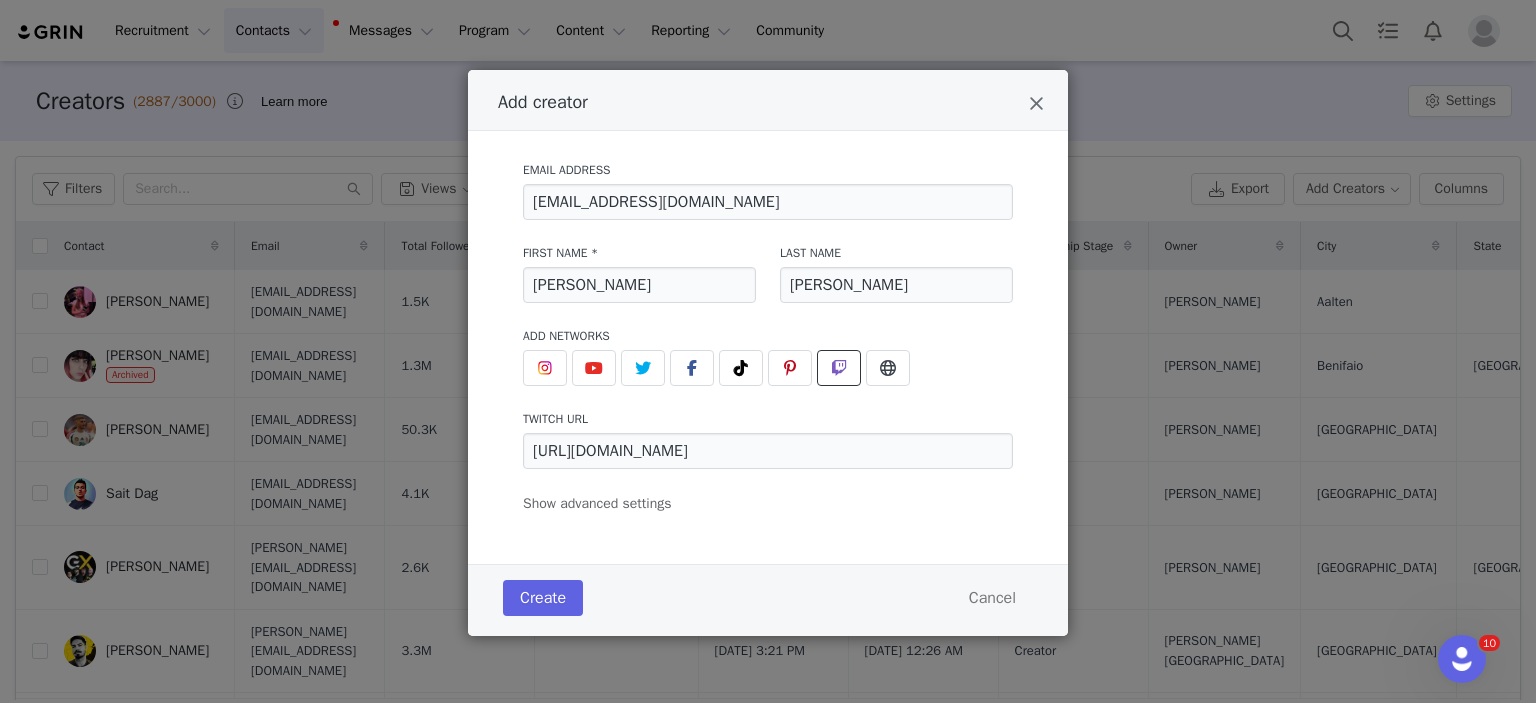 click on "Email Address  [EMAIL_ADDRESS][DOMAIN_NAME]  First Name *  [PERSON_NAME]  Last Name  van [PERSON_NAME]  Add Networks   instagram URL   youtube URL   twitter URL   facebook URL   tiktok URL   pinterest URL   twitch URL  [URL][DOMAIN_NAME]  website URL  Show advanced settings  Add to Activation  Select activation  Add to Campaign  Select campaign  Relationship Stage  Select stage  Initial Tag(s)  Select tag(s)    Add a manager or agent   [PERSON_NAME]   [PERSON_NAME]   [PERSON_NAME]   [PERSON_NAME]   Yaren [PERSON_NAME]   [PERSON_NAME] [PERSON_NAME] [PERSON_NAME]   [PERSON_NAME]   [PERSON_NAME]   [PERSON_NAME]   Yigit Cem Sanoglu   [PERSON_NAME]   [PERSON_NAME]" at bounding box center (768, 347) 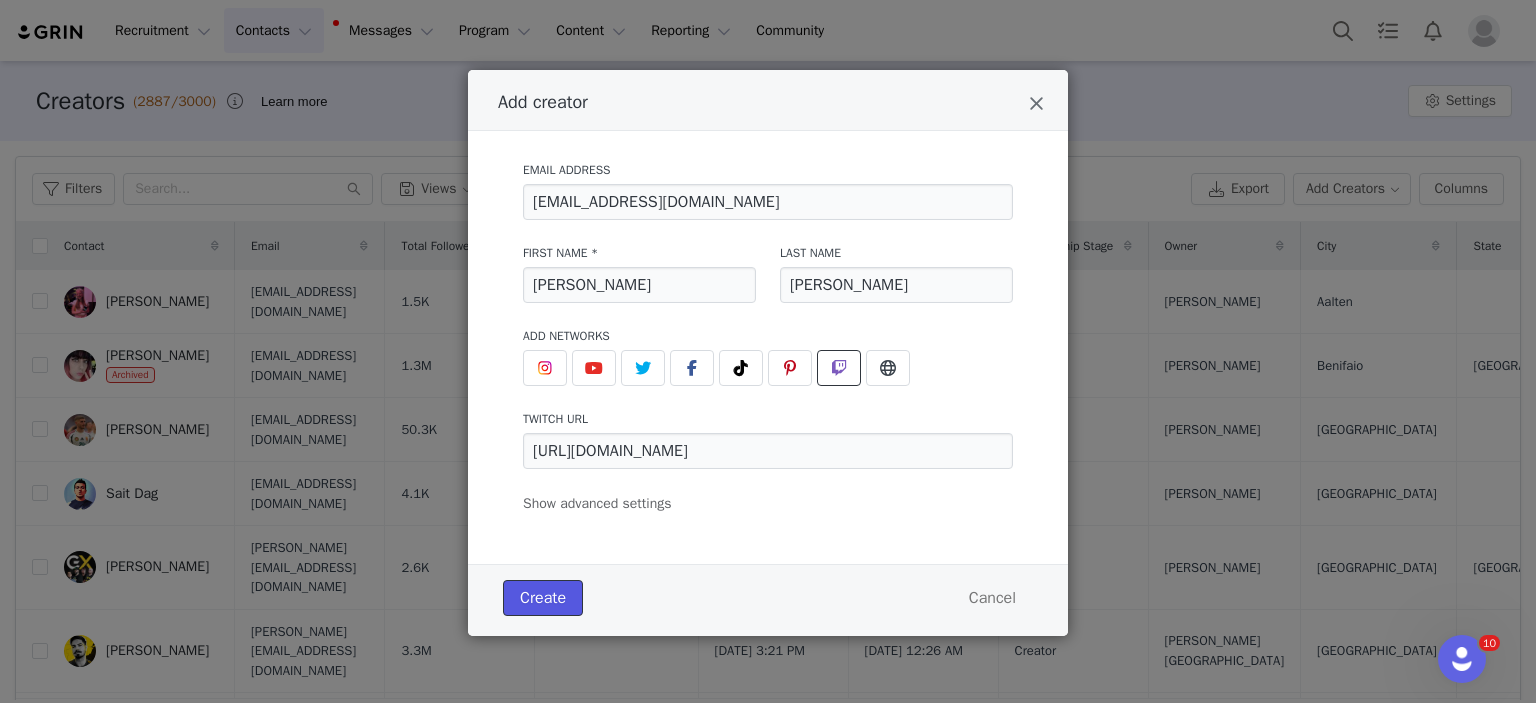 click on "Create" at bounding box center [543, 598] 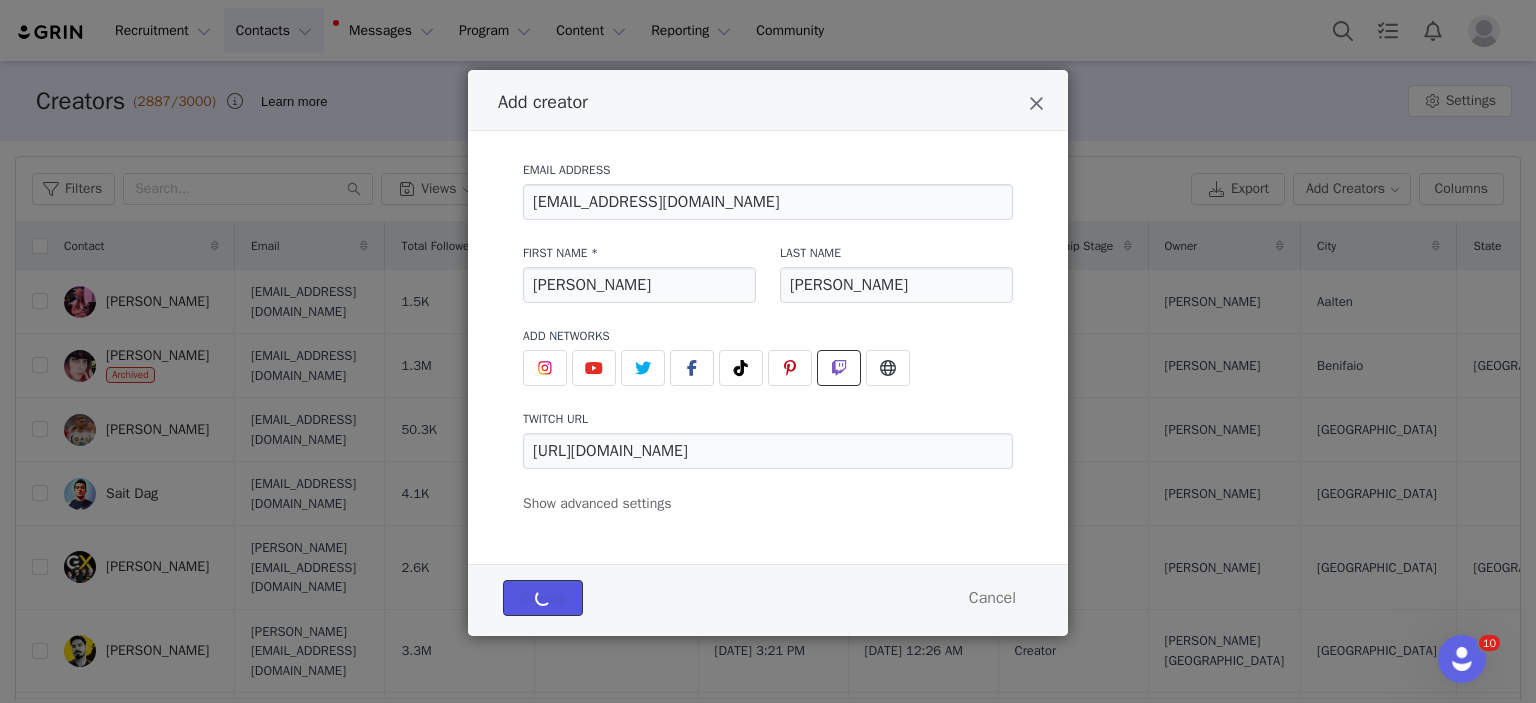 type 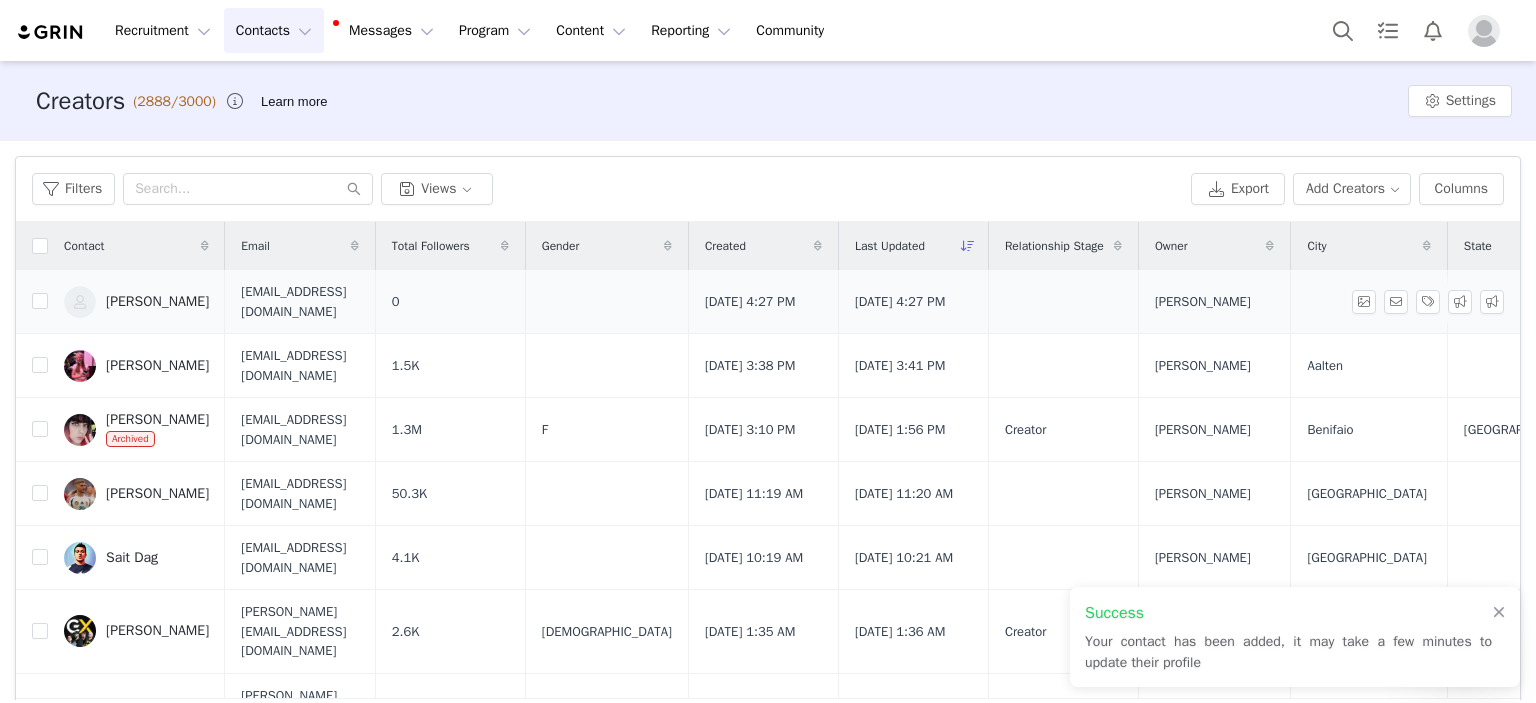 click on "[PERSON_NAME]" at bounding box center [157, 302] 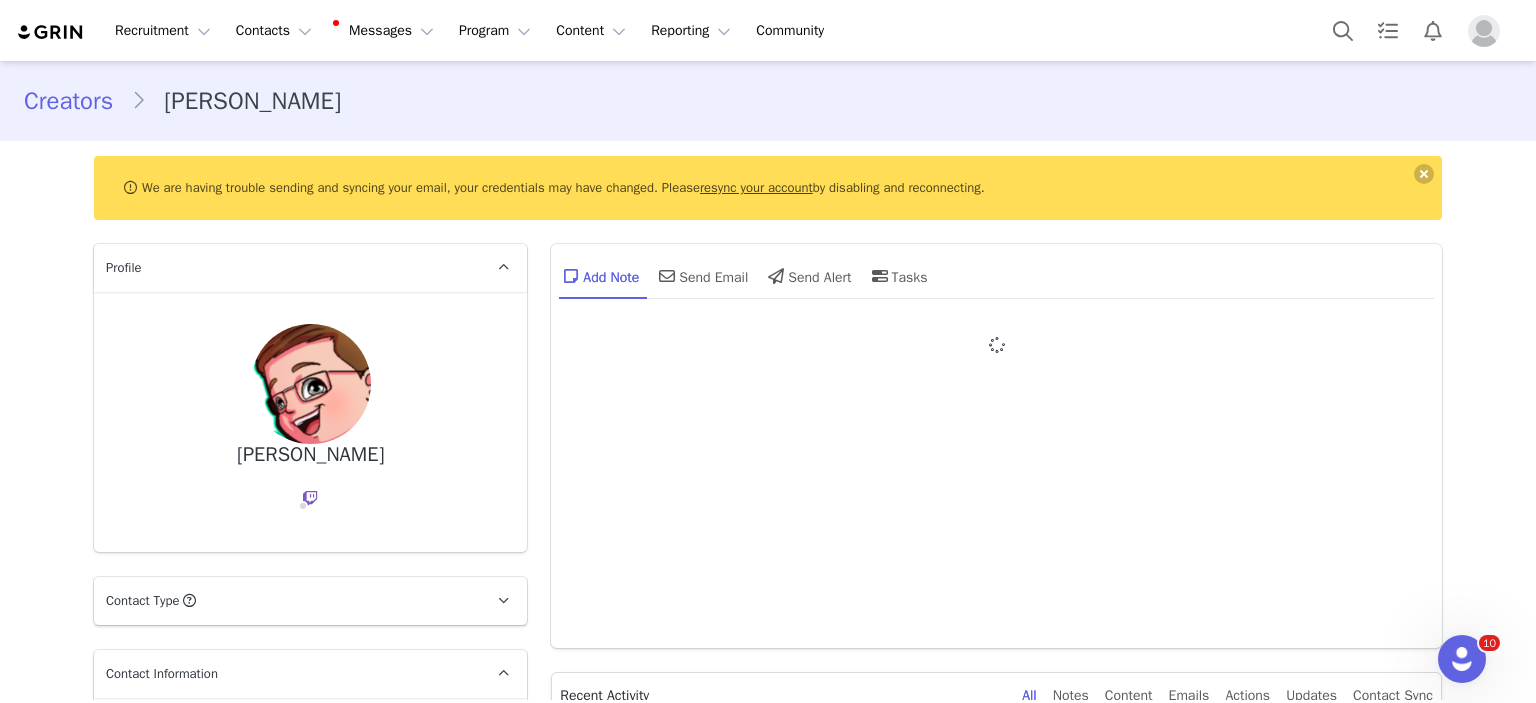 type on "+1 ([GEOGRAPHIC_DATA])" 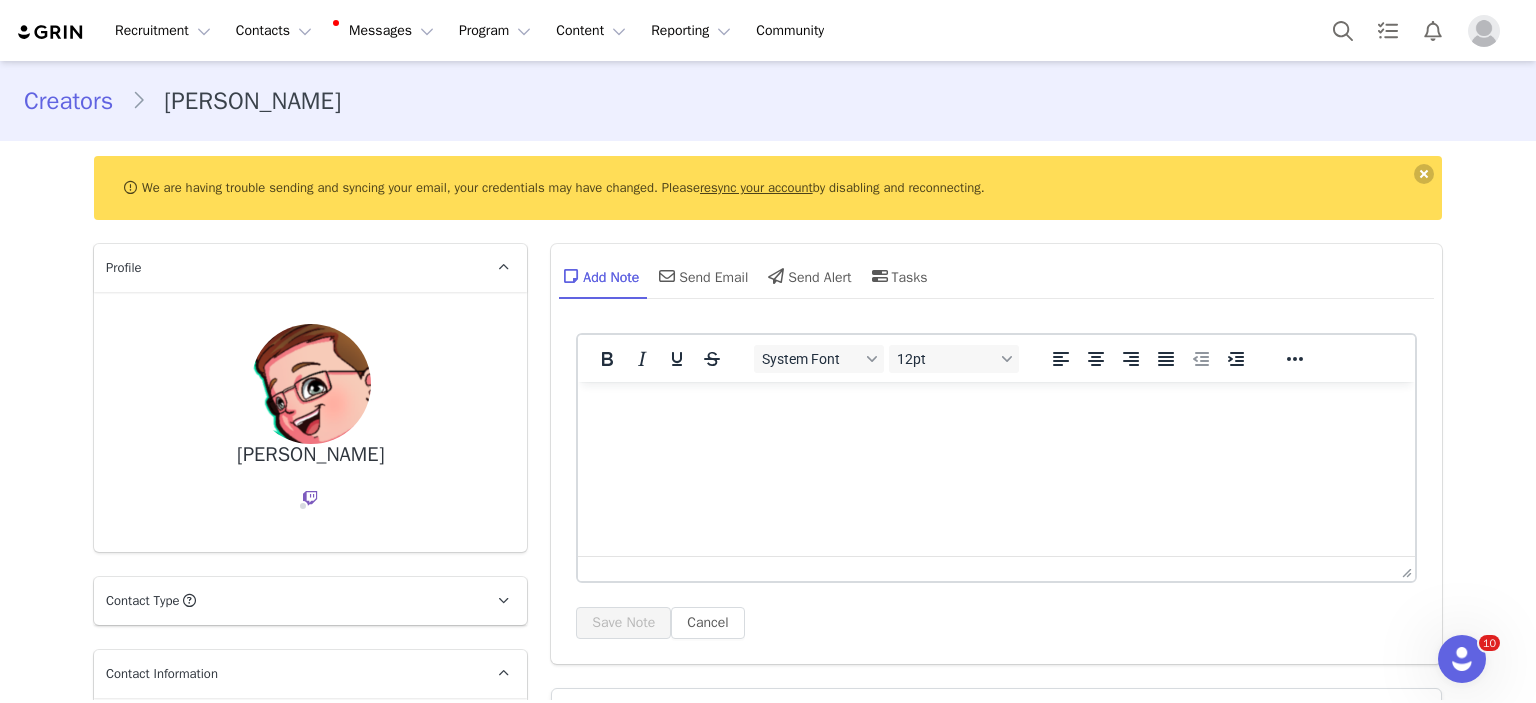 scroll, scrollTop: 0, scrollLeft: 0, axis: both 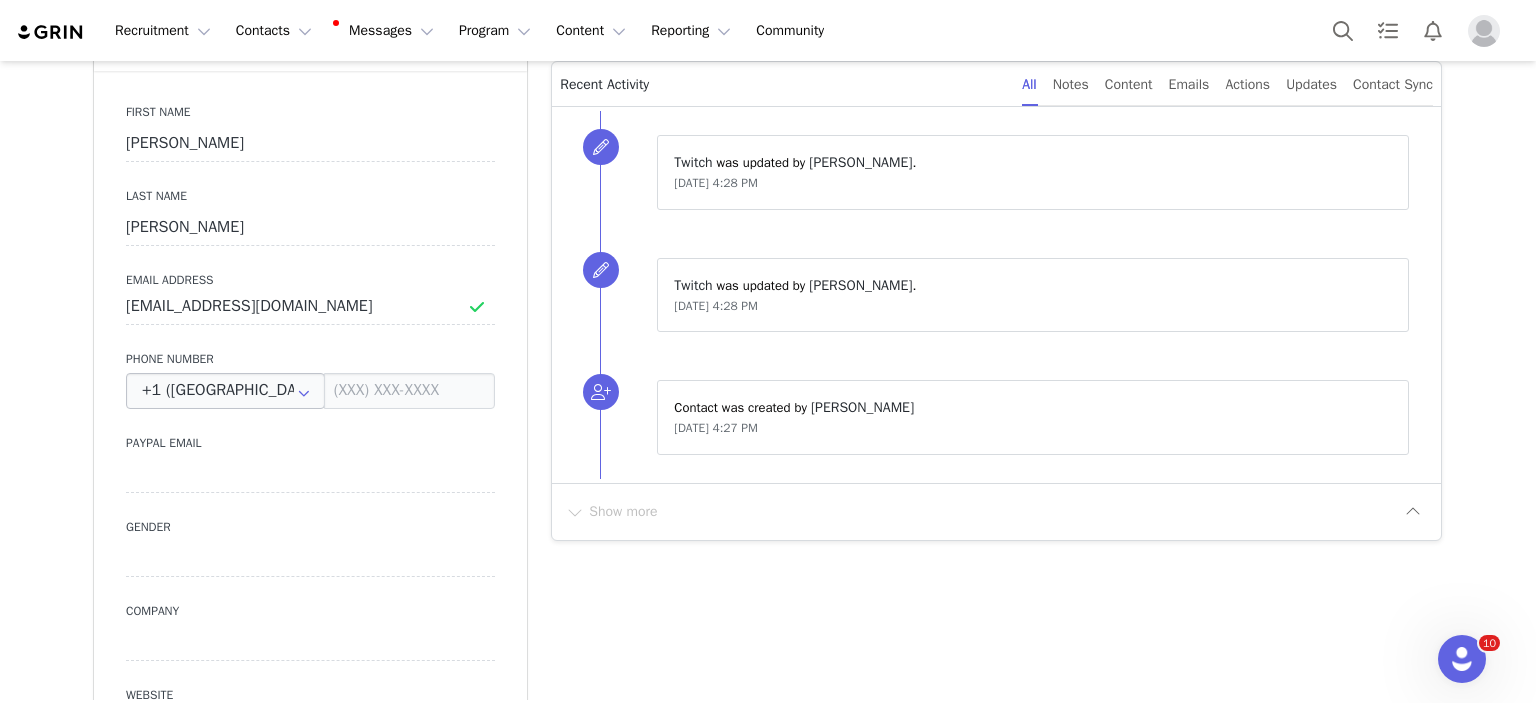 click at bounding box center (304, 391) 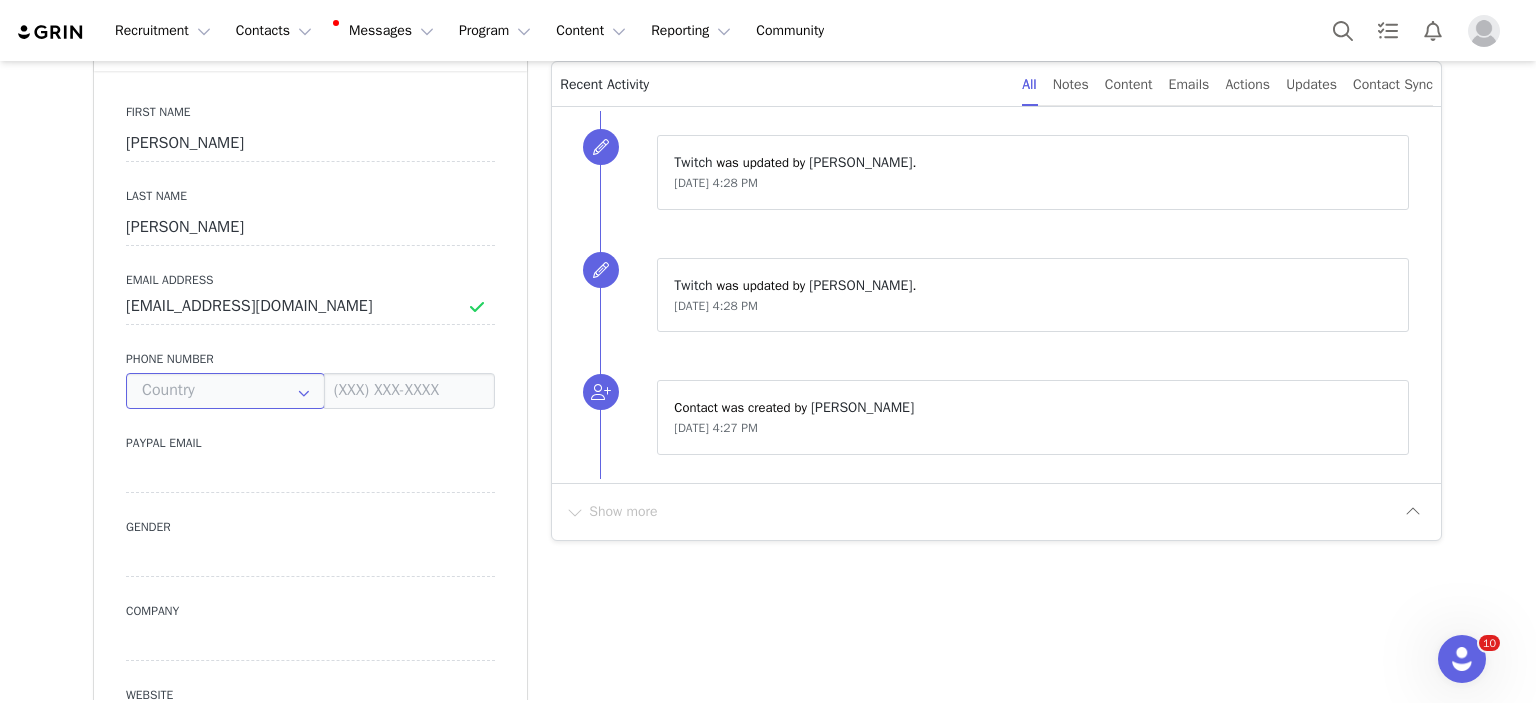 scroll, scrollTop: 7464, scrollLeft: 0, axis: vertical 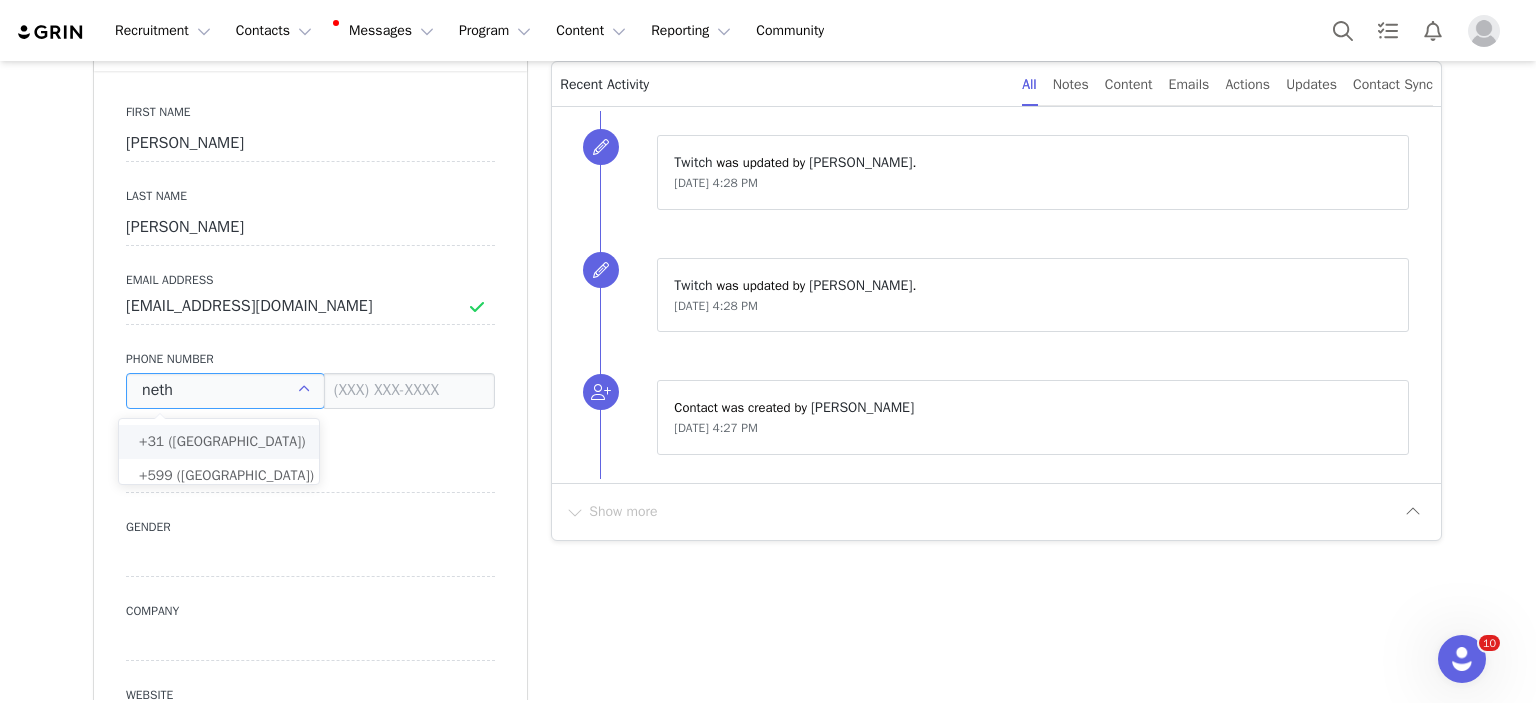 click on "+31 ([GEOGRAPHIC_DATA])" at bounding box center (222, 441) 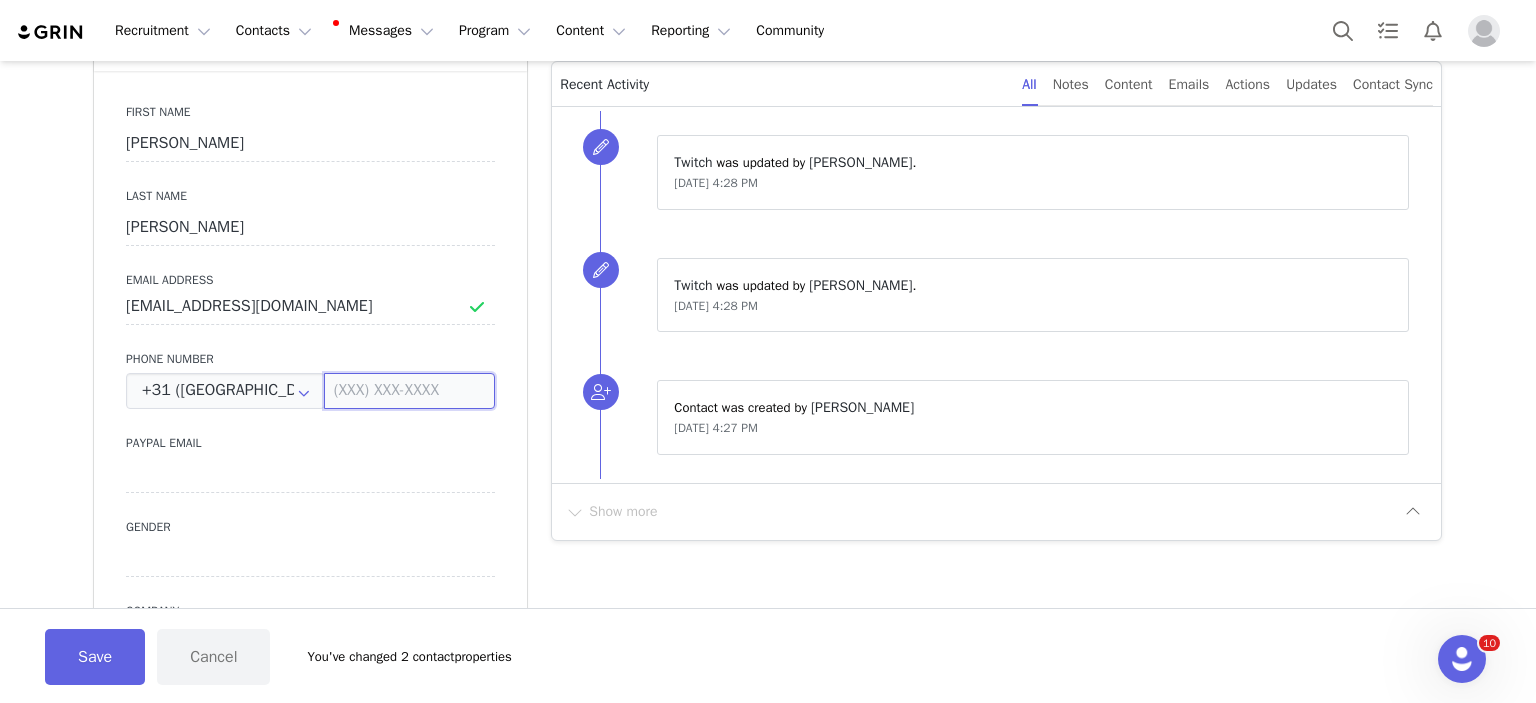 click at bounding box center (410, 391) 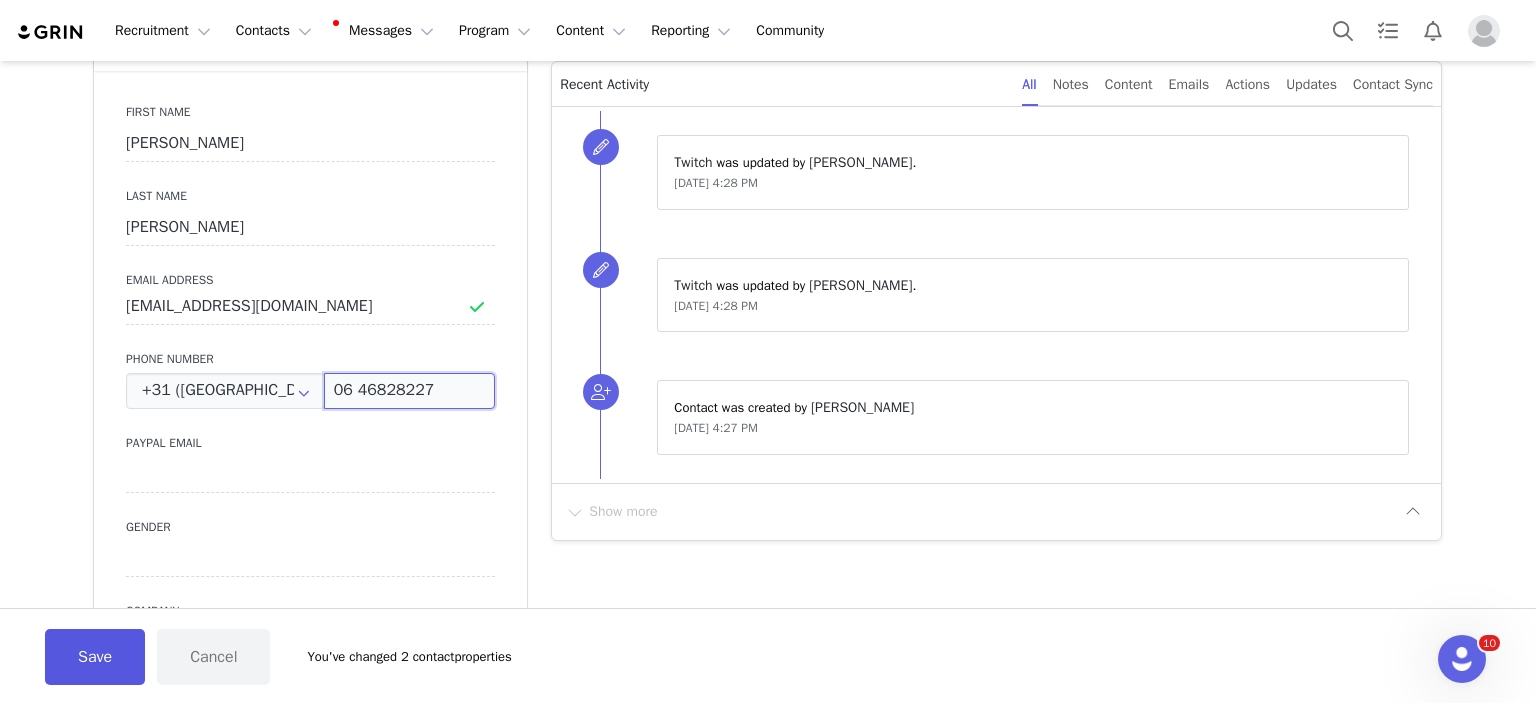 type on "06 46828227" 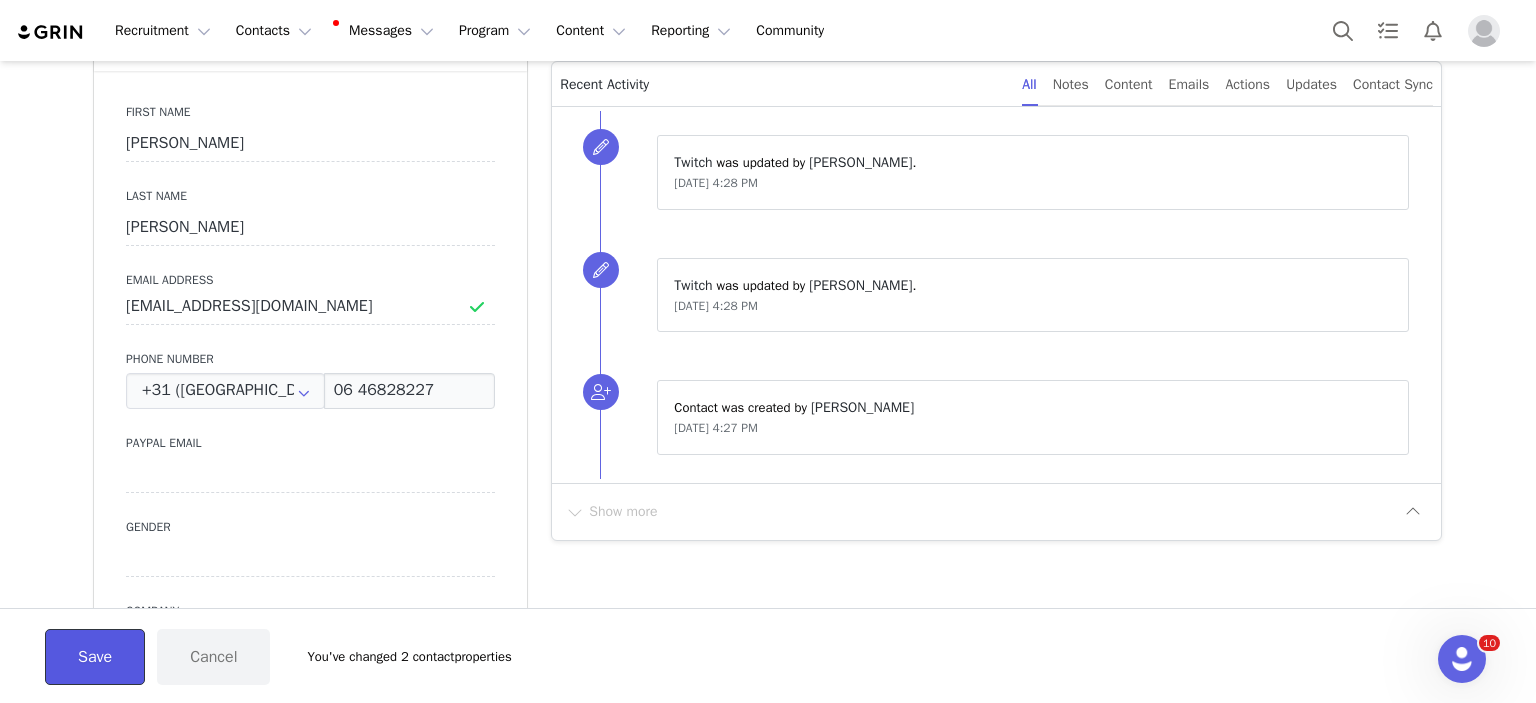 click on "Save" at bounding box center (95, 657) 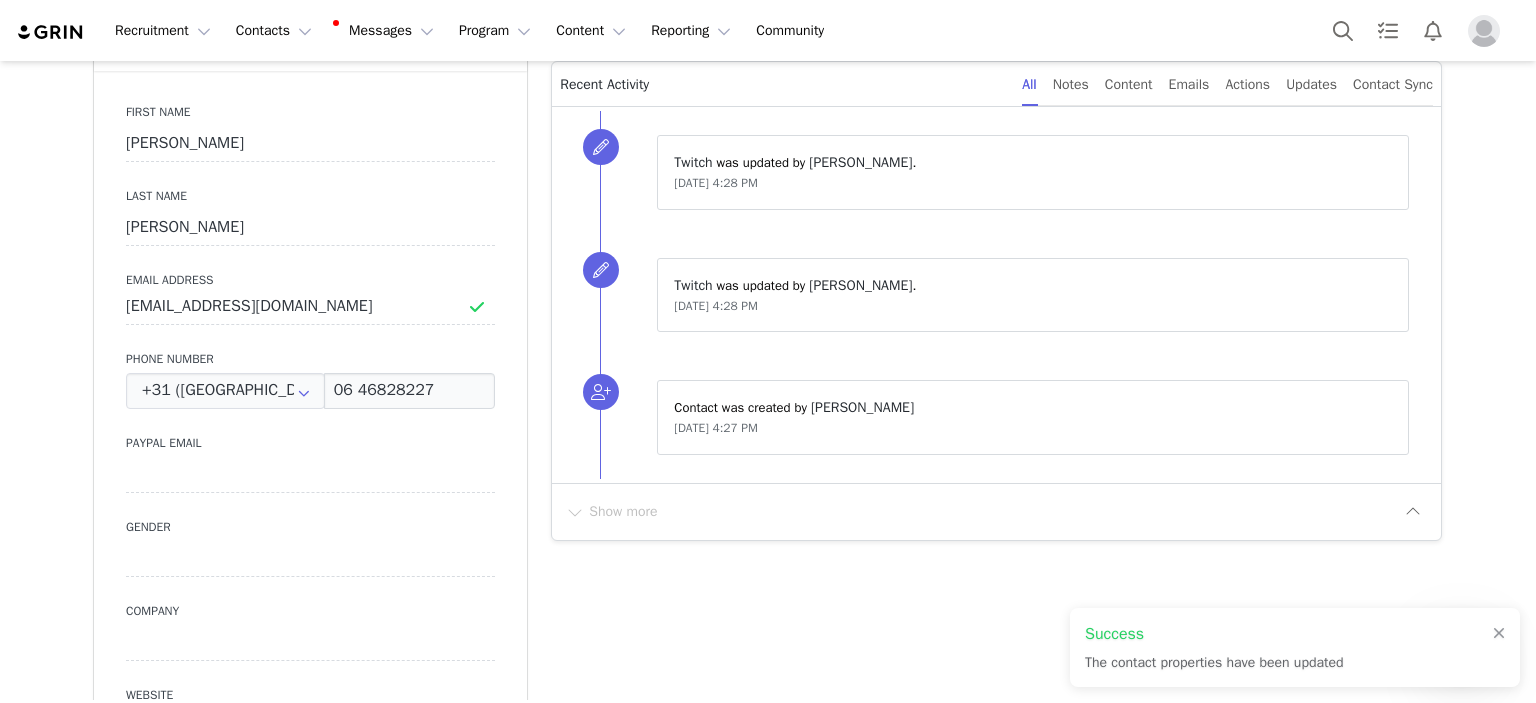 click on "Creators [PERSON_NAME]  We are having trouble sending and syncing your email, your credentials may have changed. Please  resync your account  by disabling and reconnecting.  Profile  [PERSON_NAME][GEOGRAPHIC_DATA]     Contact Type  Contact type can be Creator, Prospect, Application, or Manager.   Creator  Demote this Creator? This will remove all accepted proposals attached to this creator.  Yes, demote  Demote to Prospect Archive this Creator? Important:  marking a creator as "Archived" will stop conversion and content tracking. Previous conversions and content will still be available for reporting purposes. Are you sure you want to continue?   Yes, archive  Archive Creator Contact Information  First Name  [PERSON_NAME]  Last Name  van Ewijk Email Address [EMAIL_ADDRESS][DOMAIN_NAME]  Phone Number  +31 [GEOGRAPHIC_DATA]) 06 46828227  Paypal Email   Gender   Company   Website   Save   Cancel   You've changed 0 contact   properties Shipping Addresses No Address  Label   First Name  [PERSON_NAME]  Last Name  van Ewijk  Email  [EMAIL_ADDRESS][DOMAIN_NAME]" at bounding box center [768, 1880] 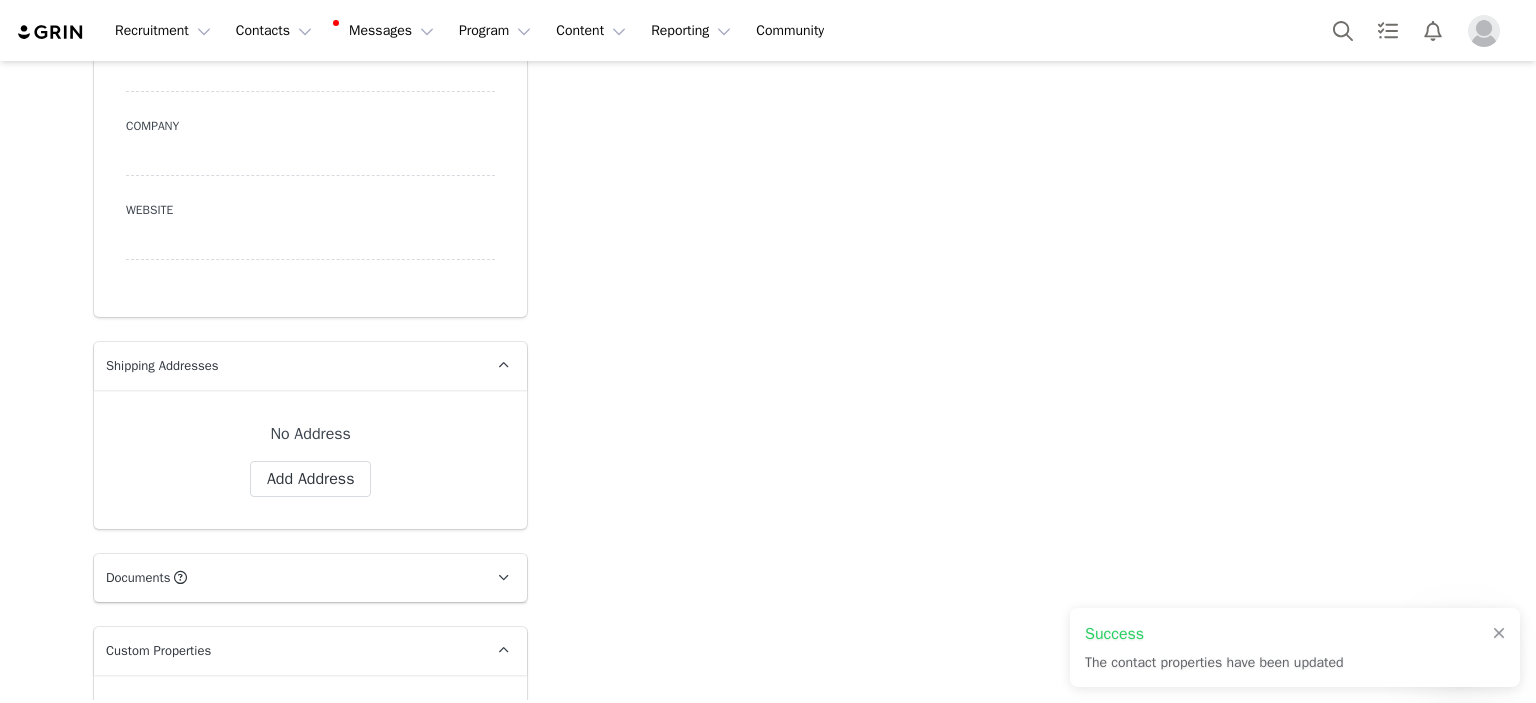 scroll, scrollTop: 1114, scrollLeft: 0, axis: vertical 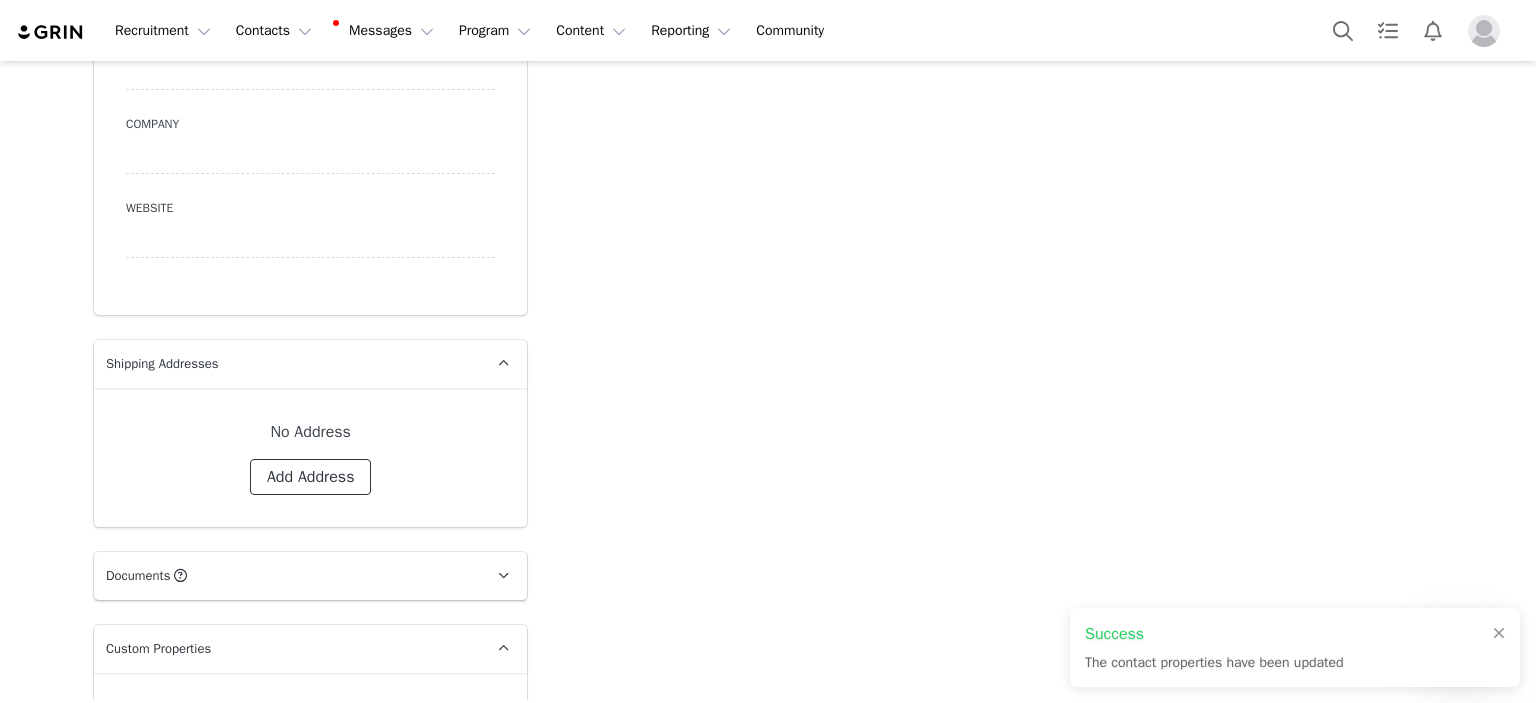 click on "Add Address" at bounding box center (311, 477) 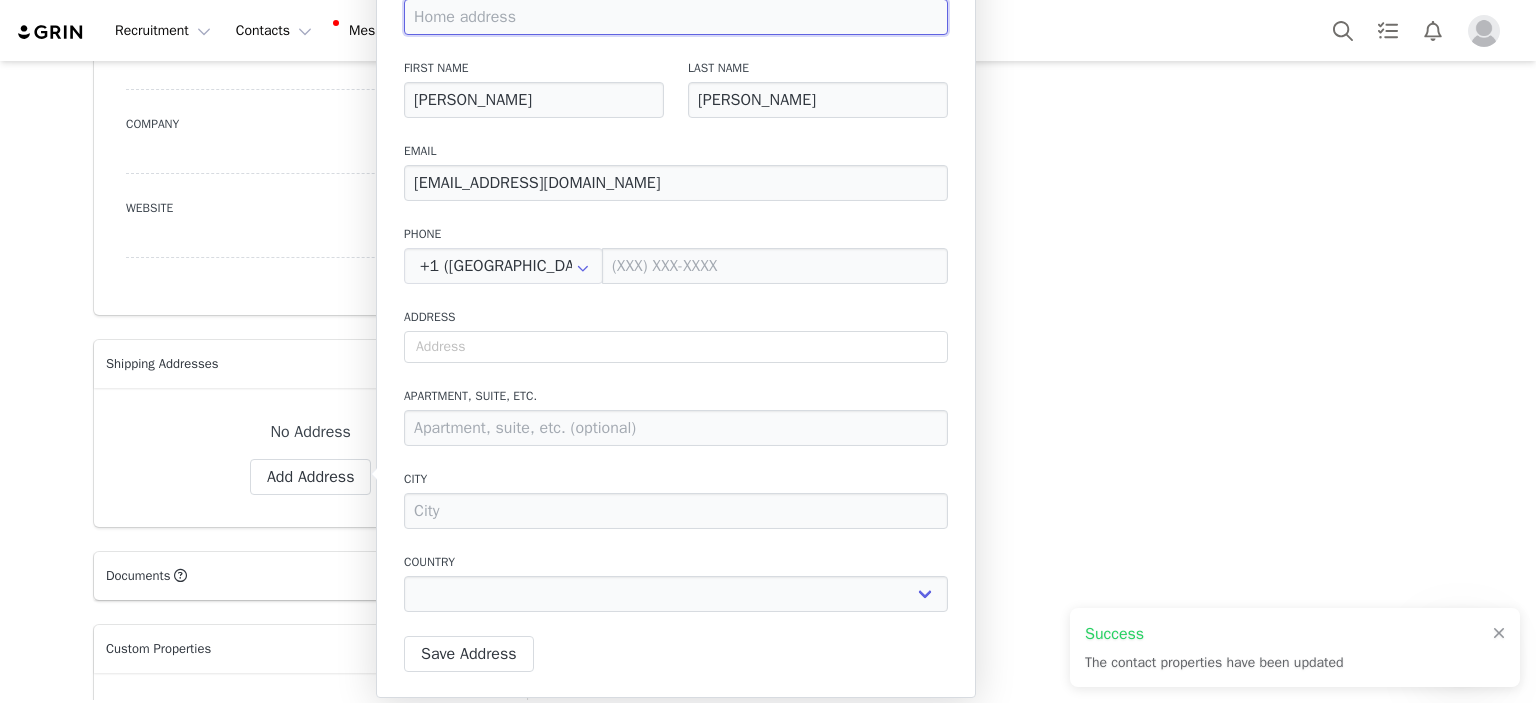 click at bounding box center (676, 17) 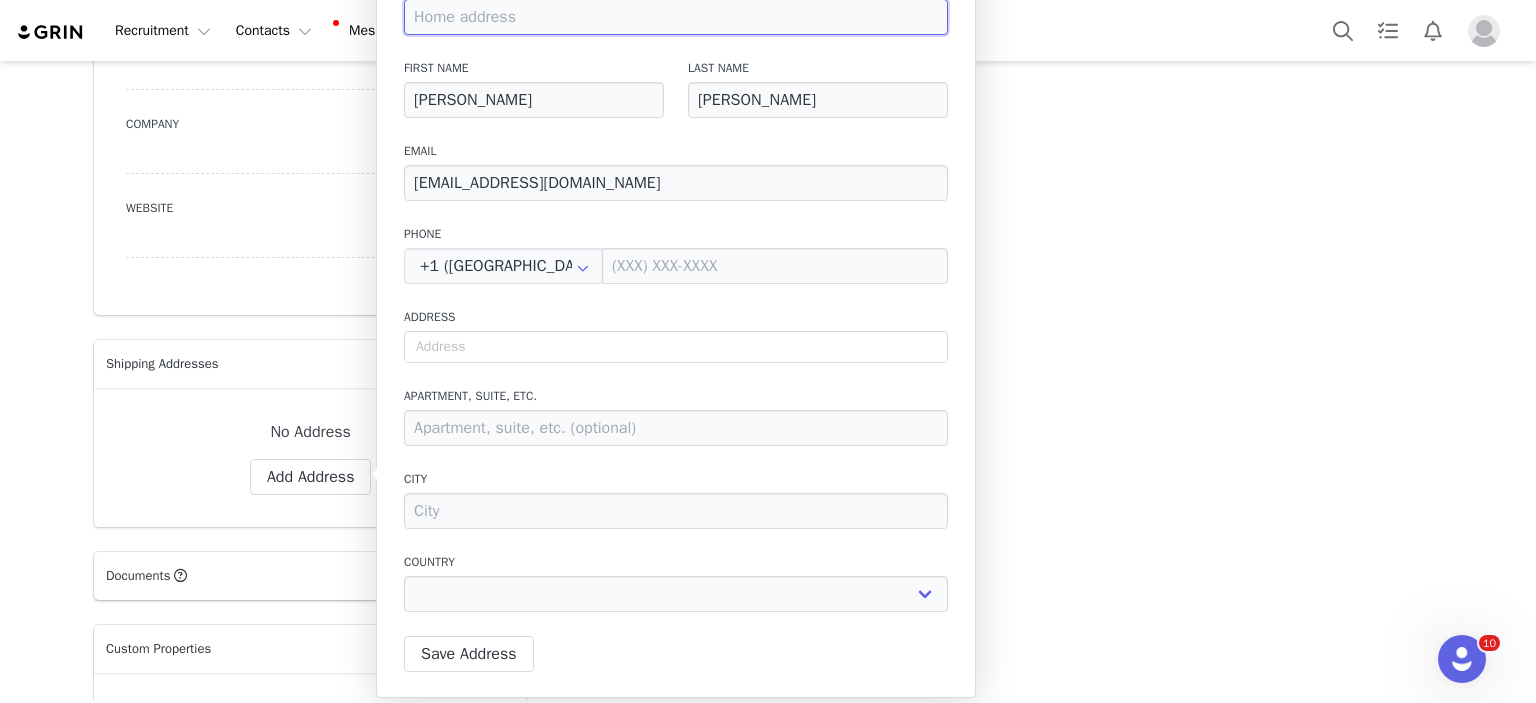 type on "H" 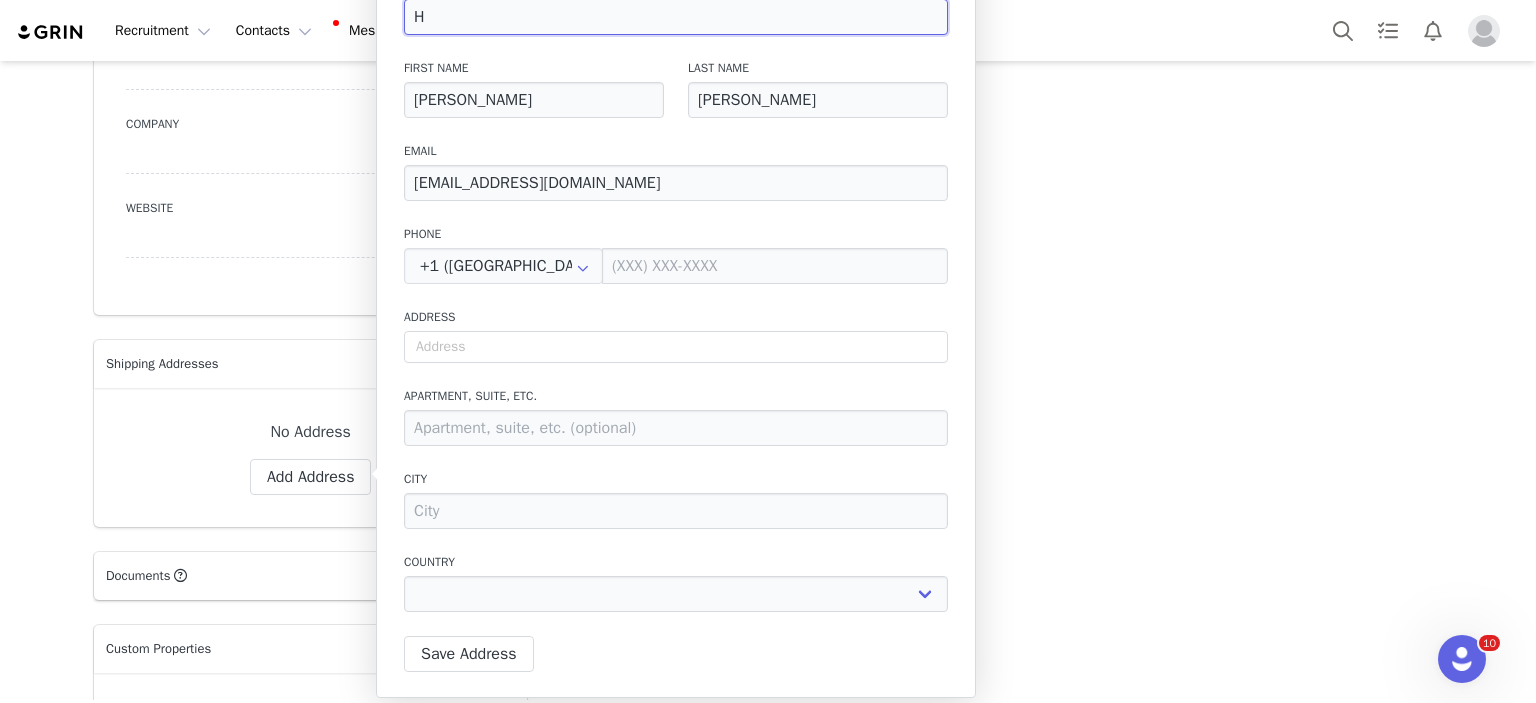 type on "Ho" 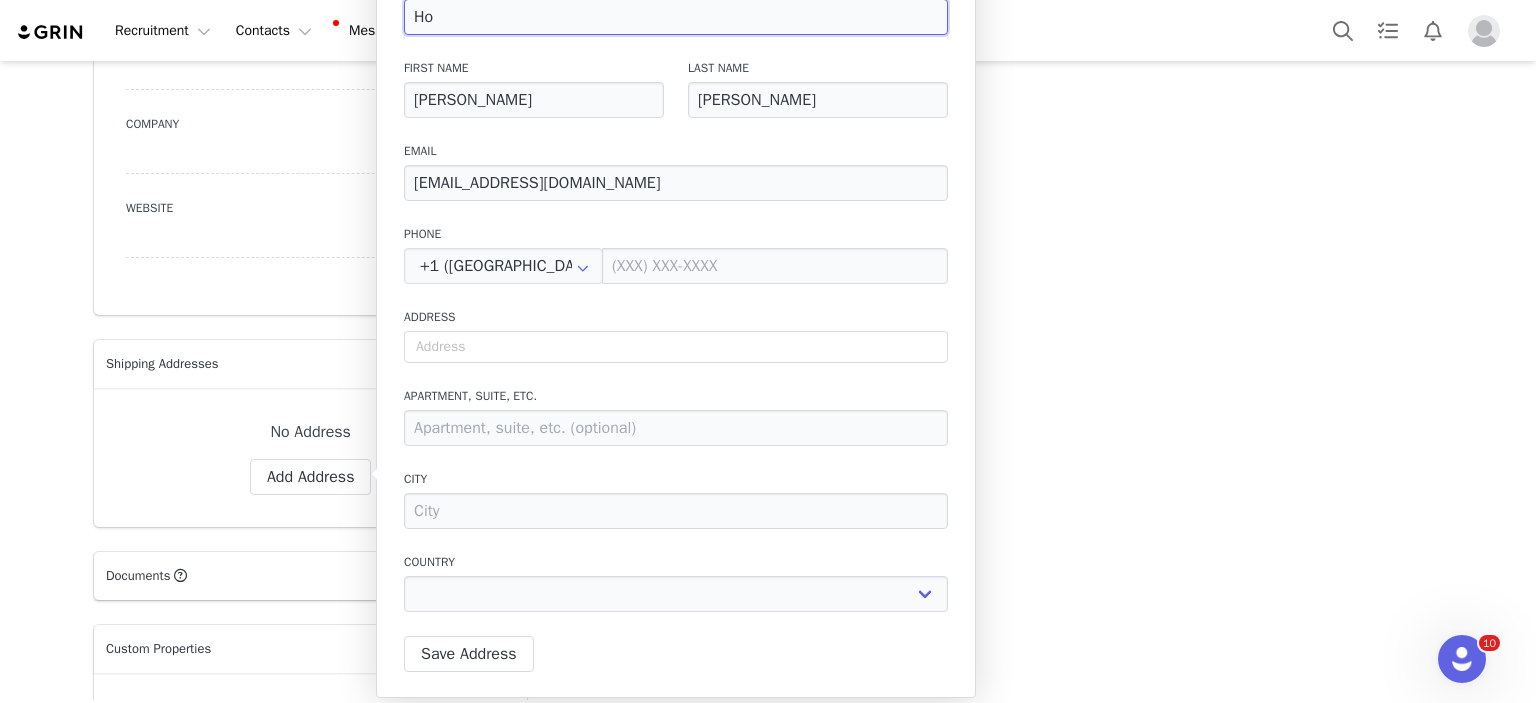type on "Hom" 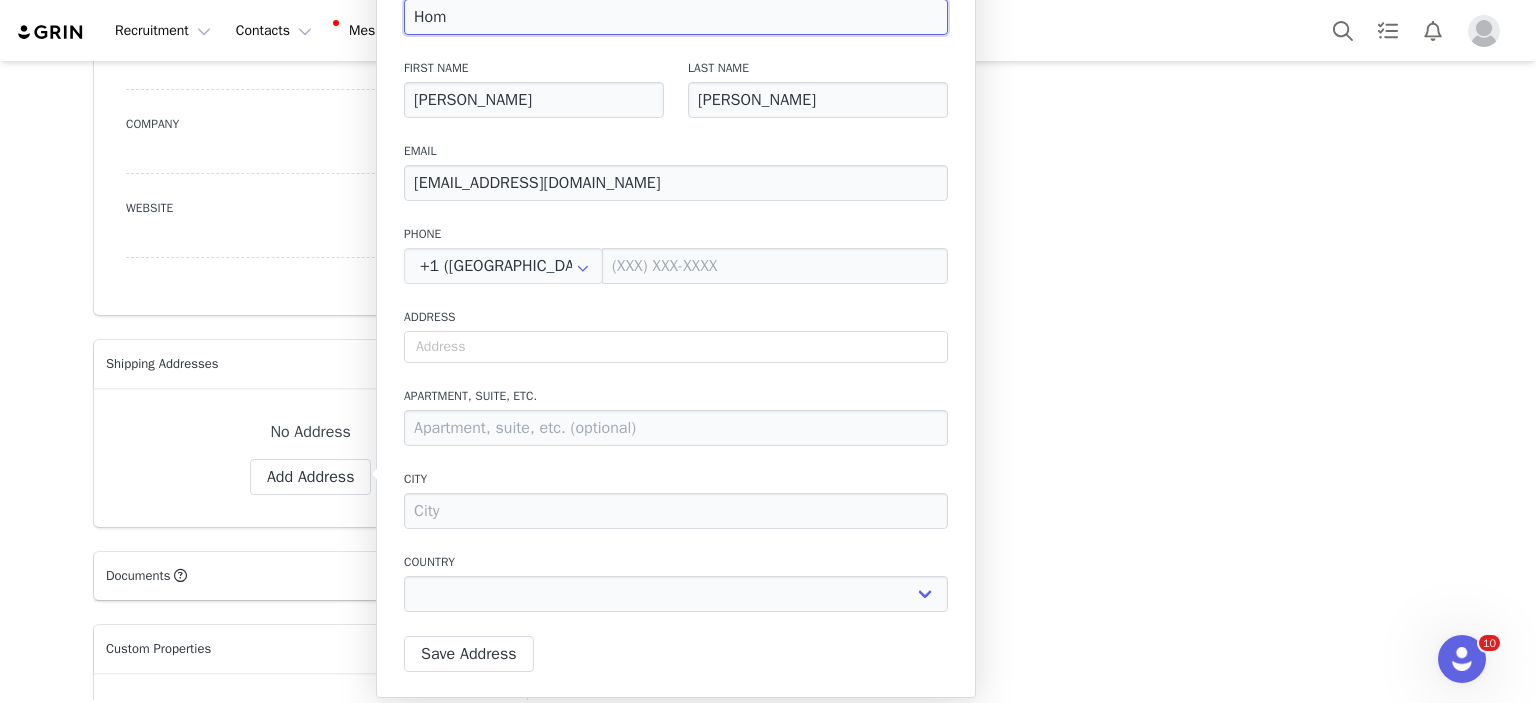 type on "Home" 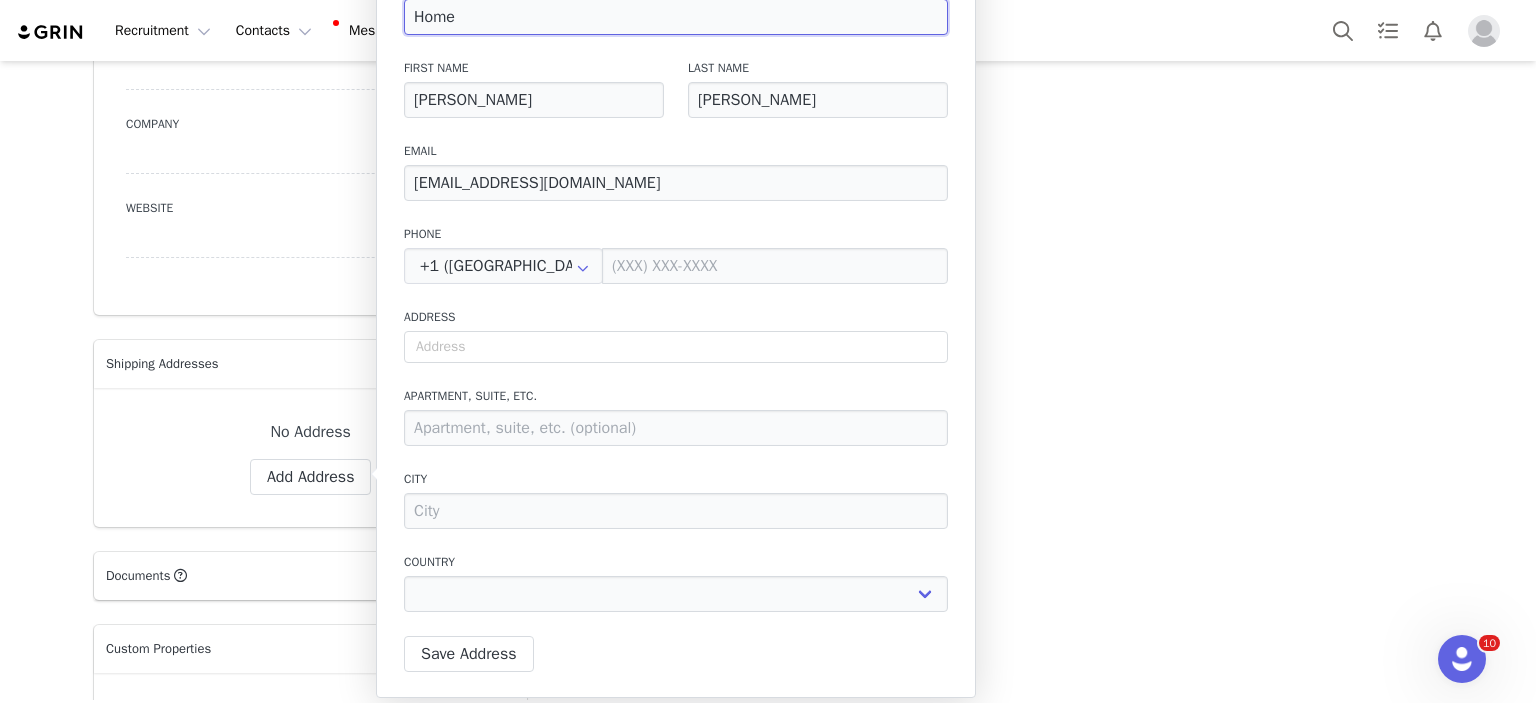 type on "Home" 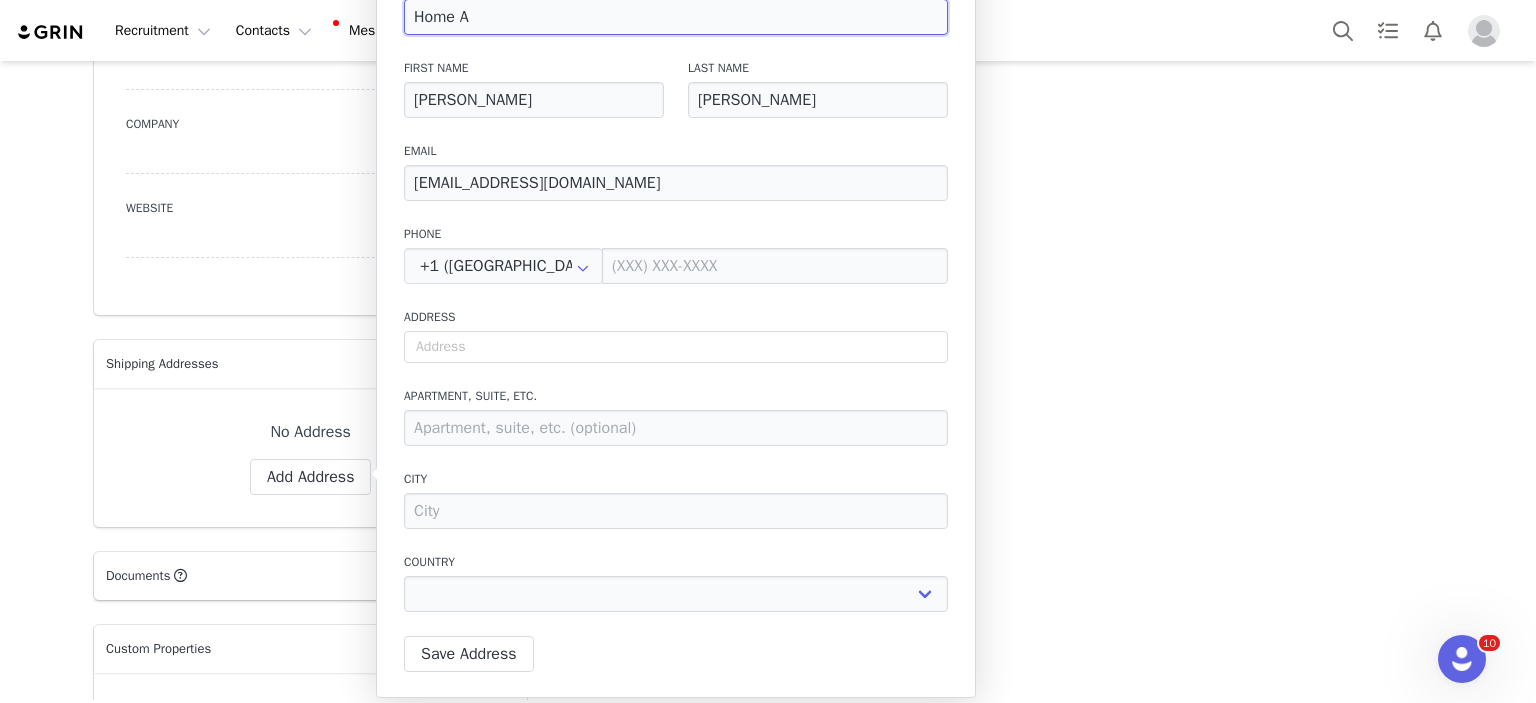 type on "Home Ad" 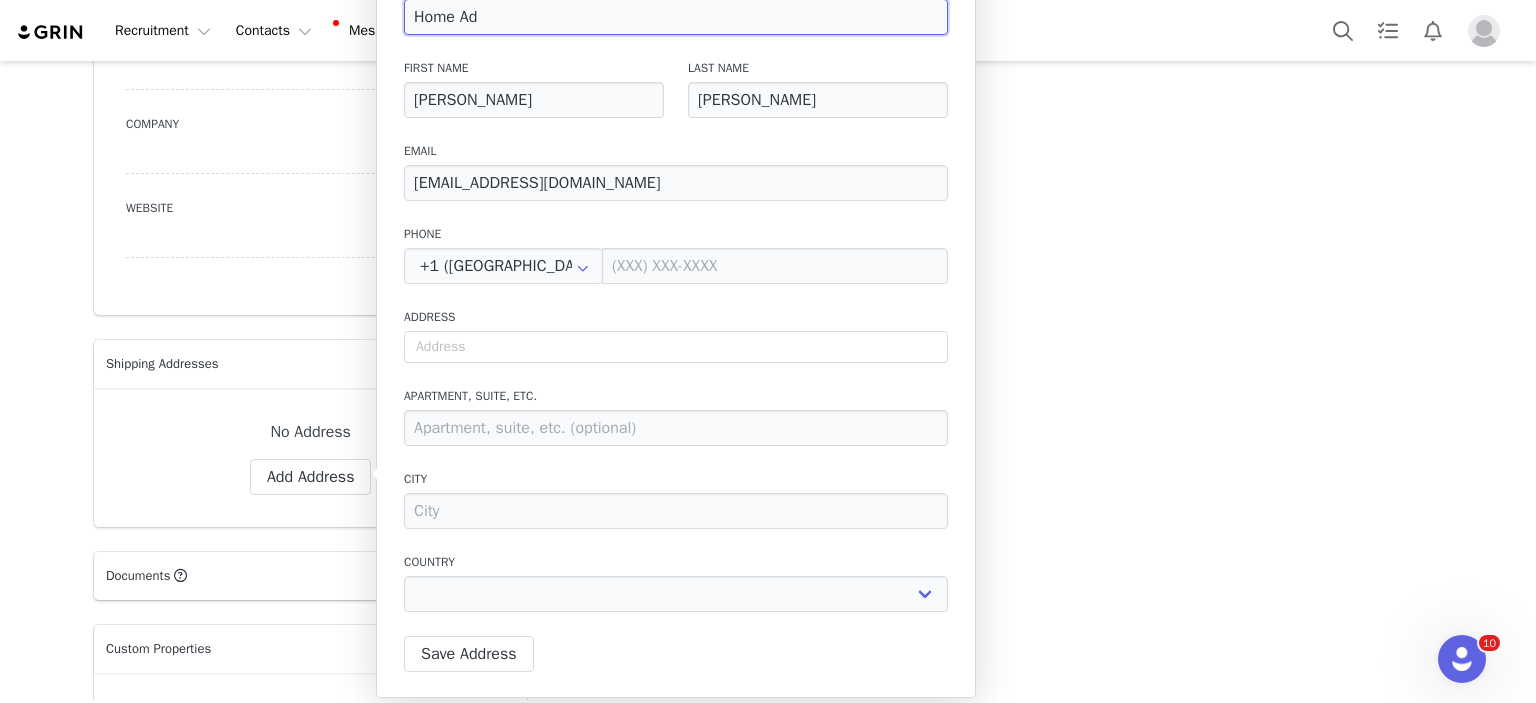 type on "Home Adr" 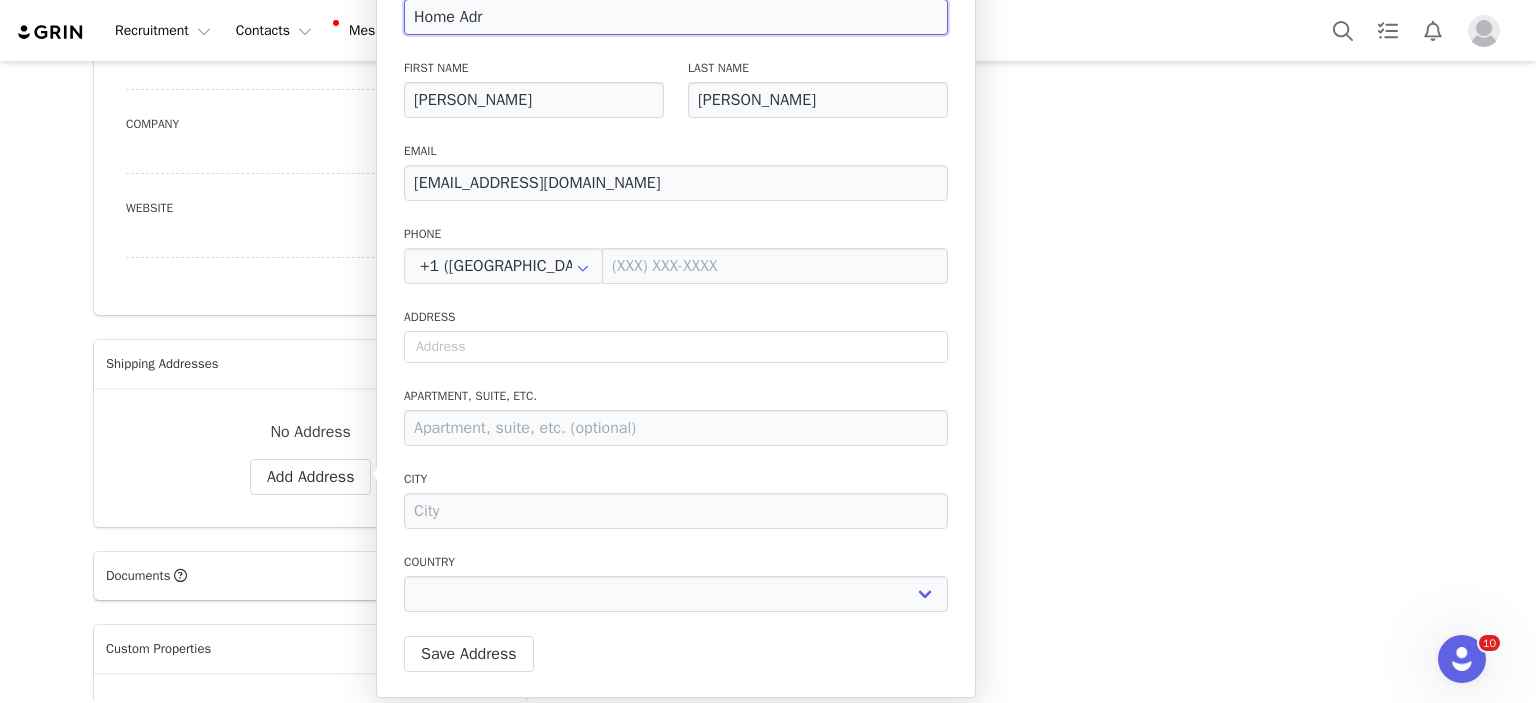 select 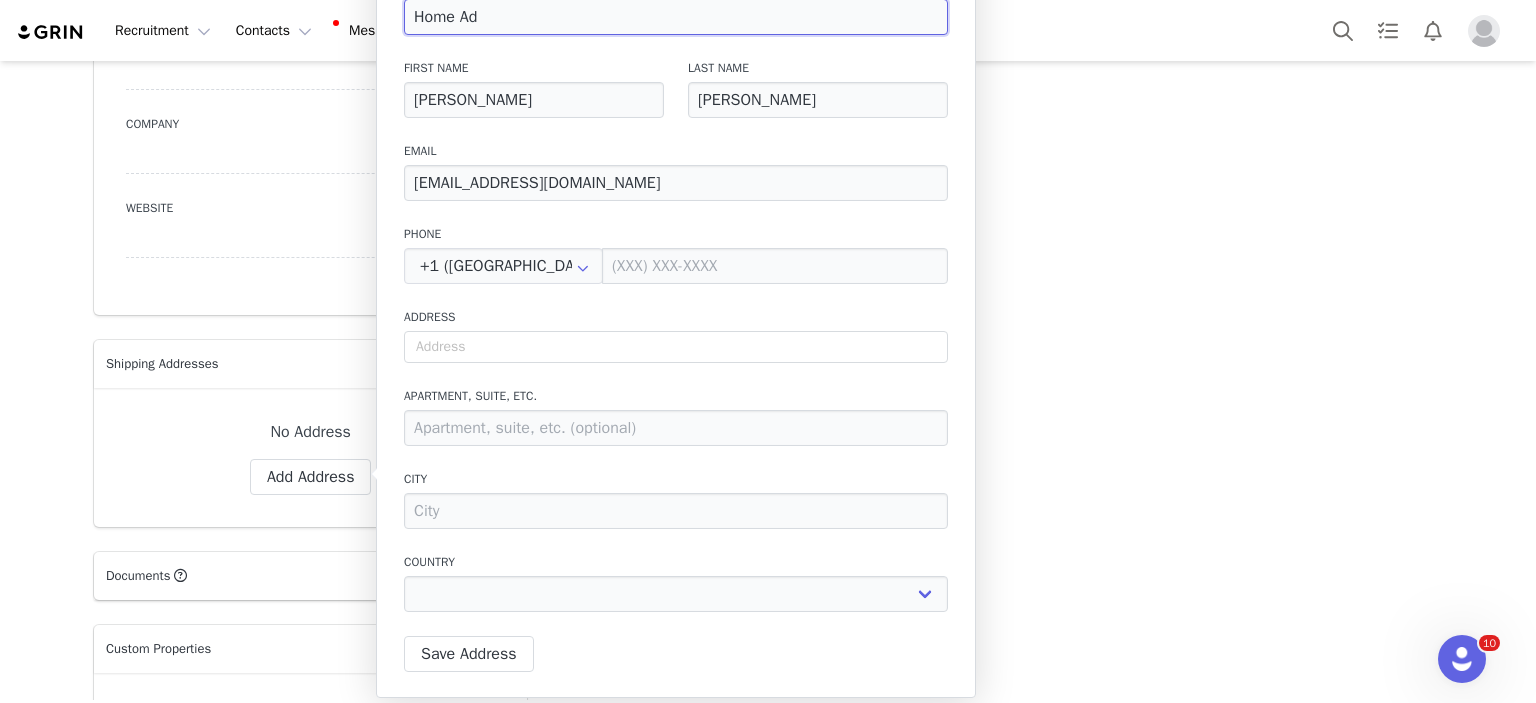 type on "Home Add" 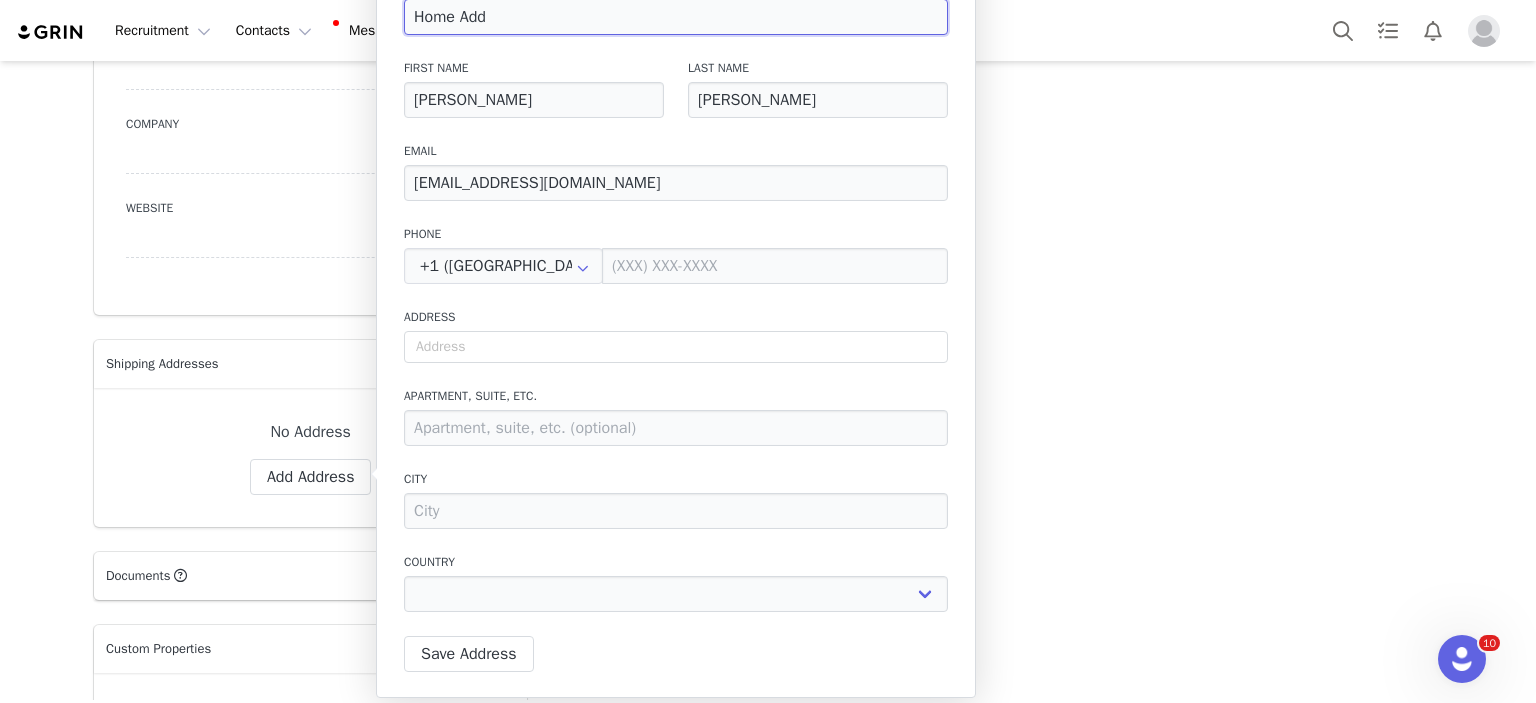 type on "Home Addr" 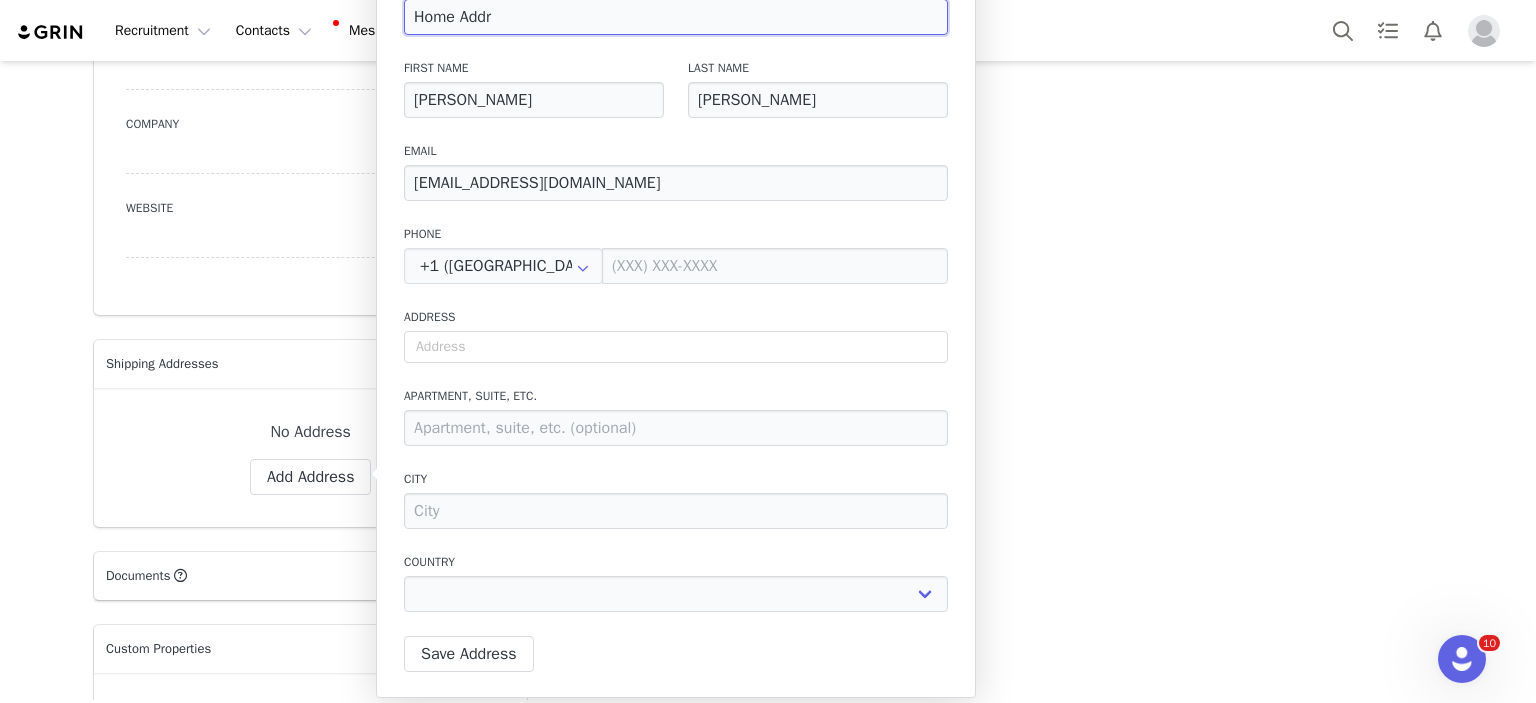 select 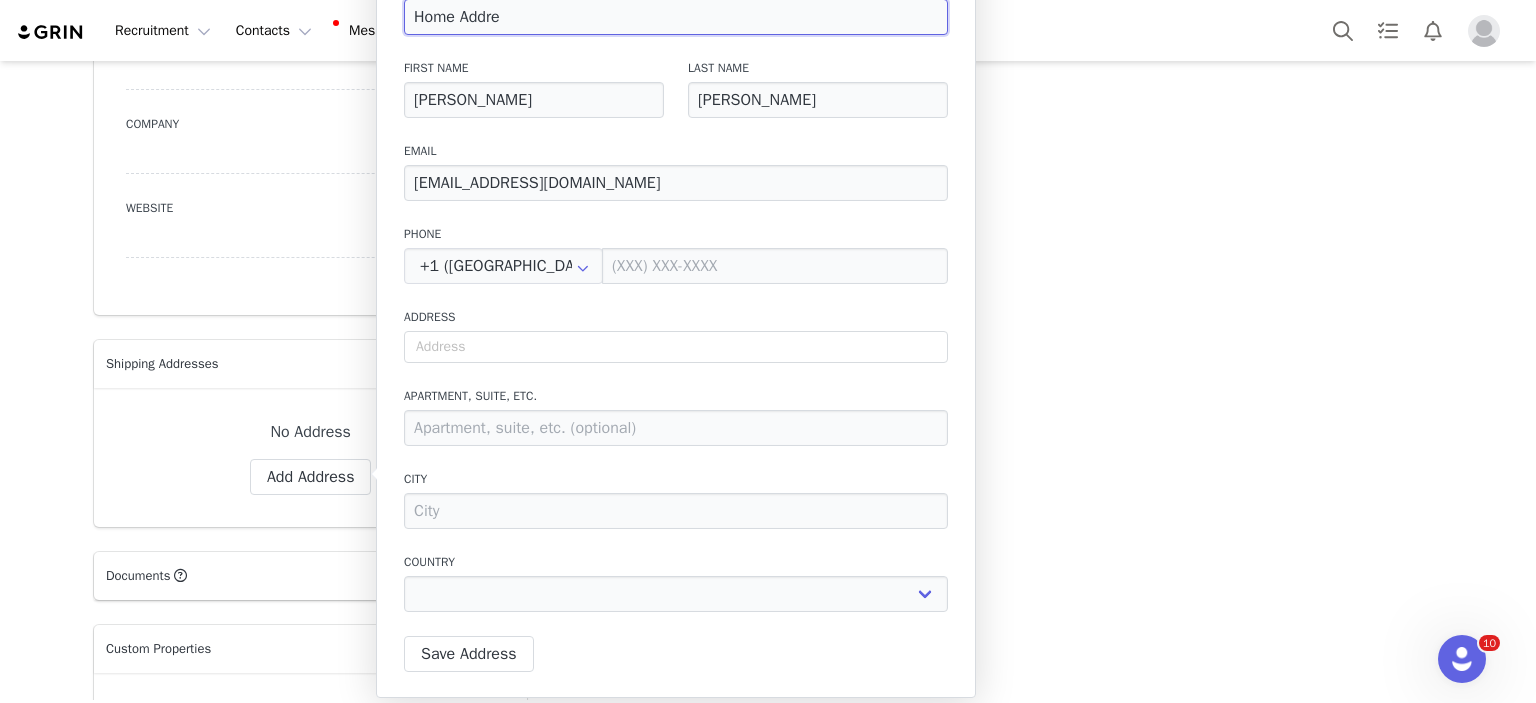 select 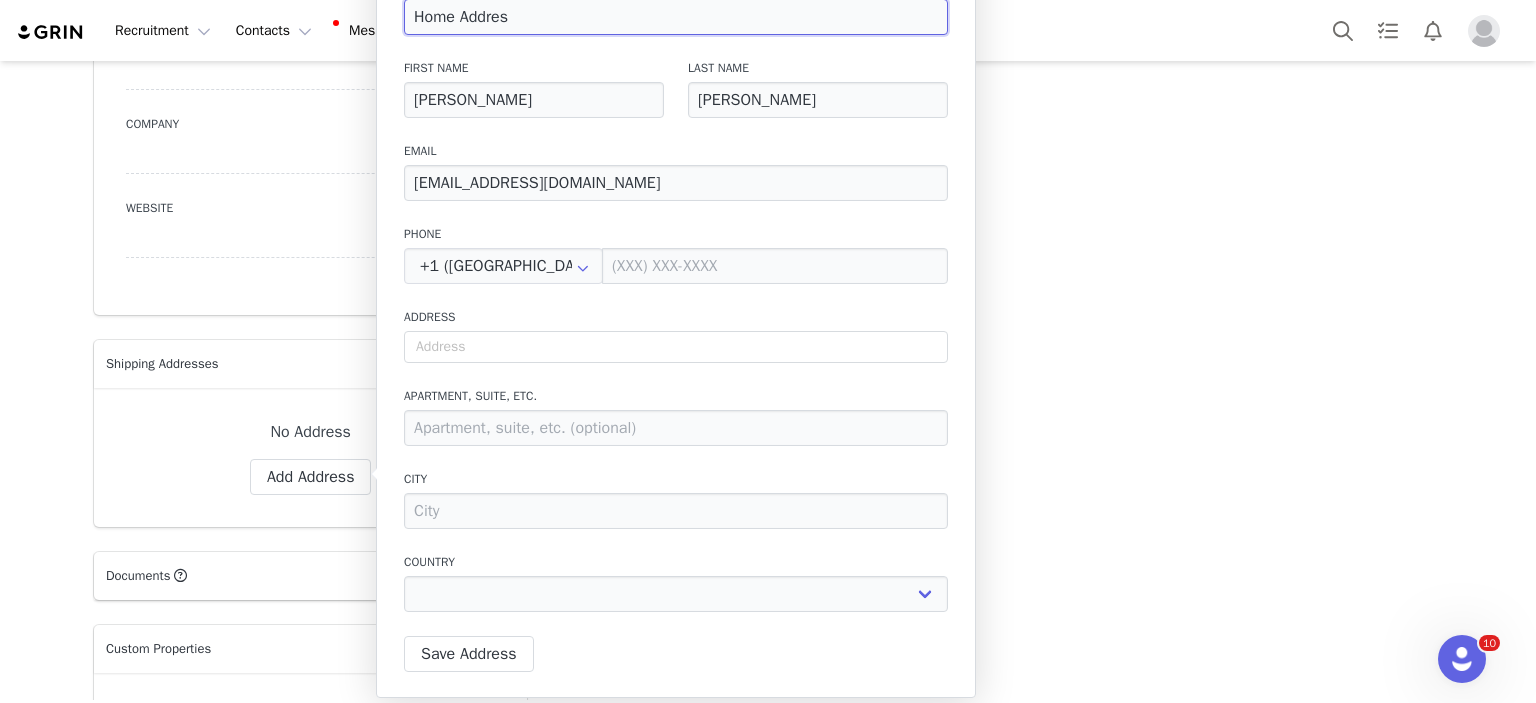 type on "Home Address" 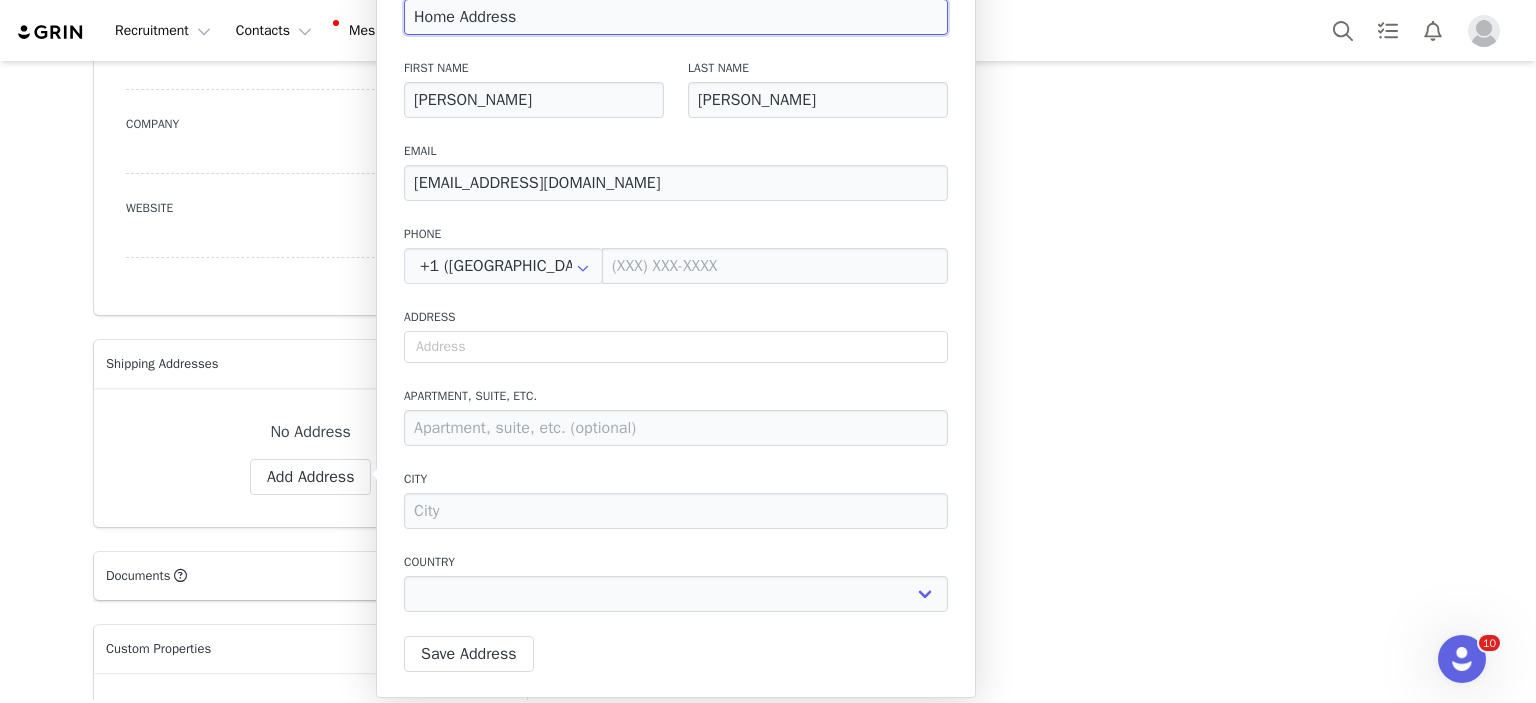 type on "Home Address" 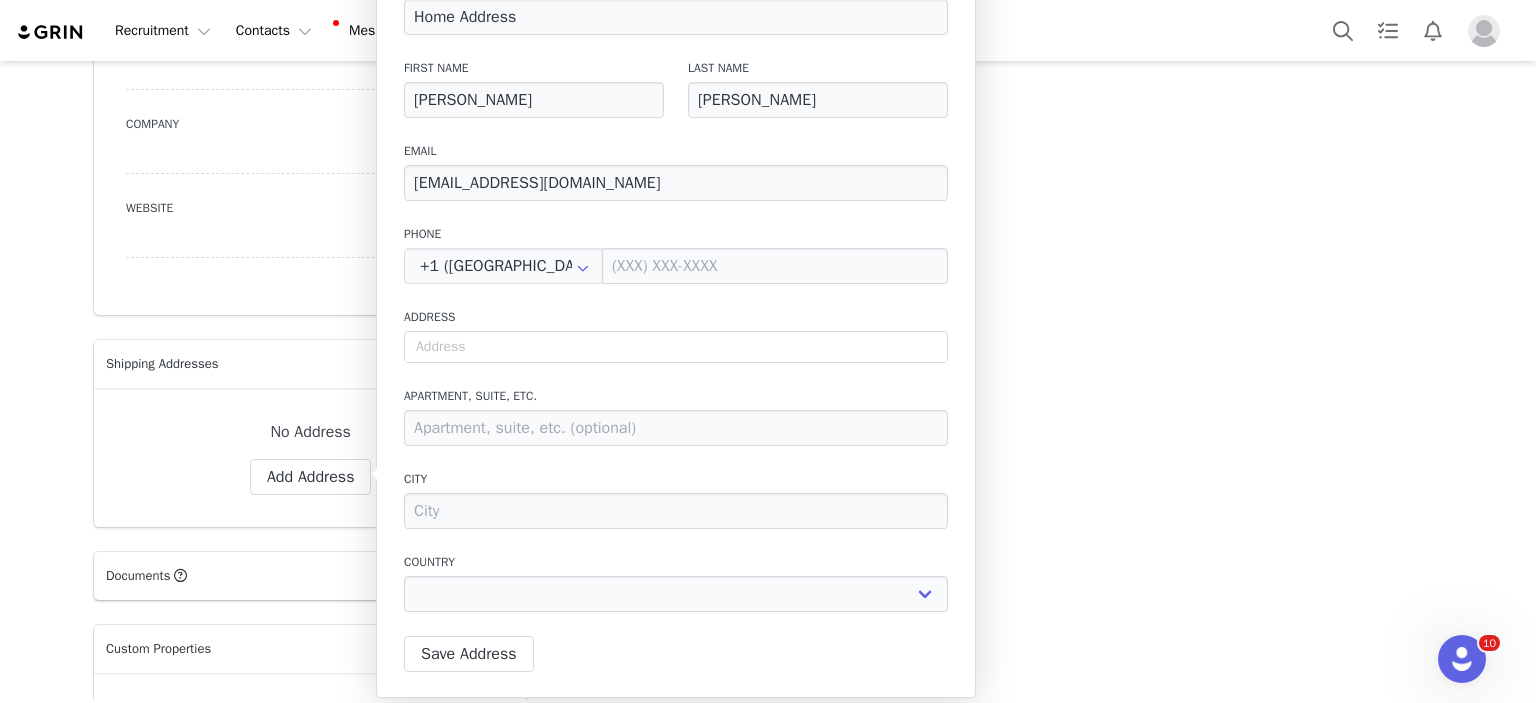 click on "Email" at bounding box center [676, 151] 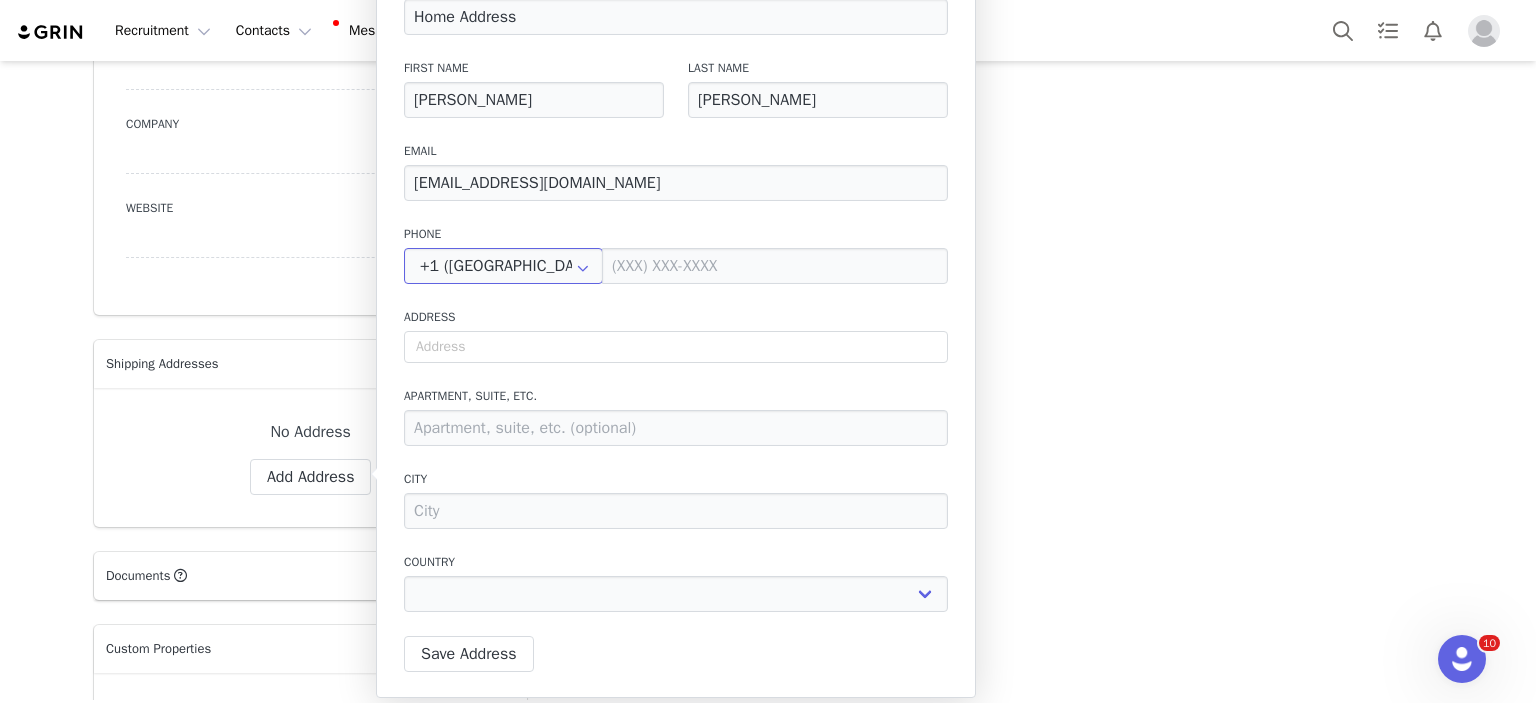 click on "+1 ([GEOGRAPHIC_DATA])" at bounding box center (503, 266) 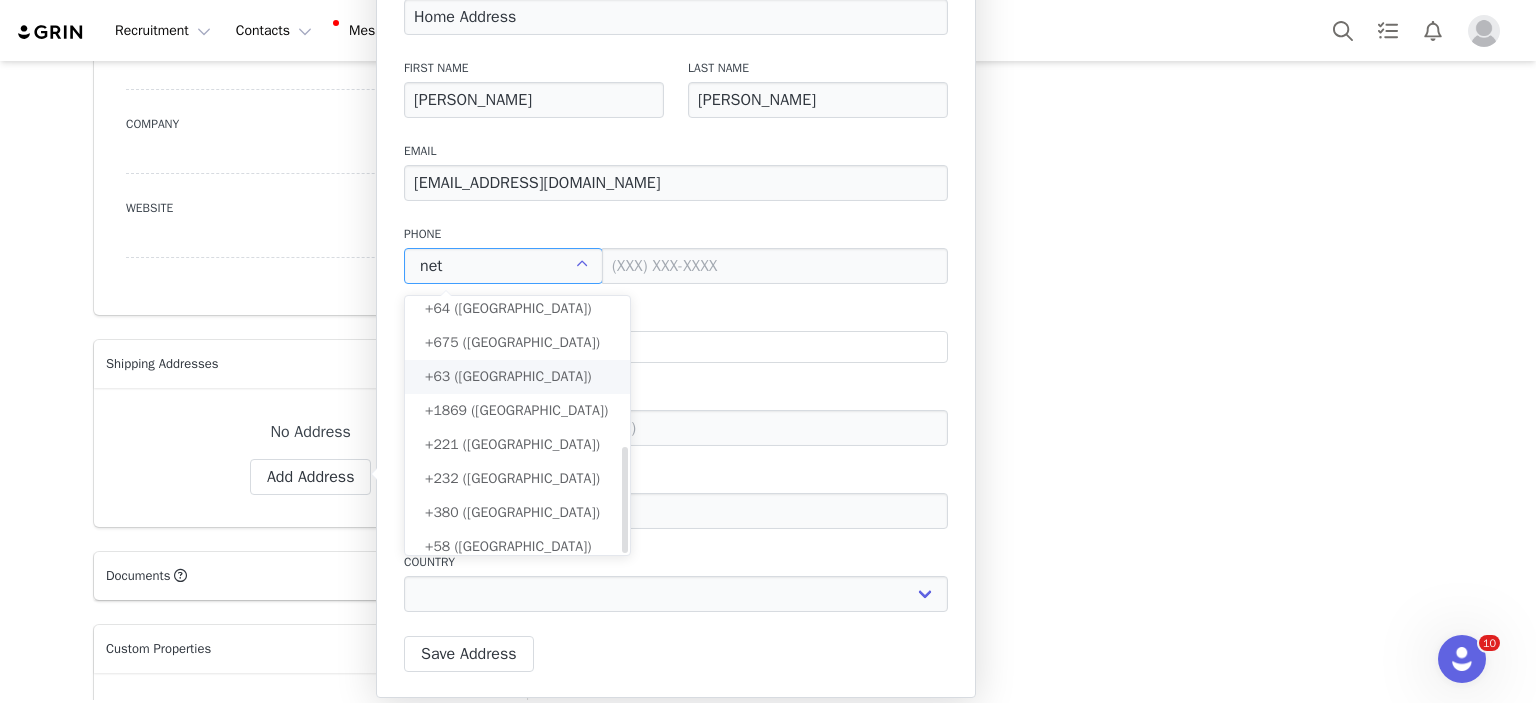 scroll, scrollTop: 0, scrollLeft: 0, axis: both 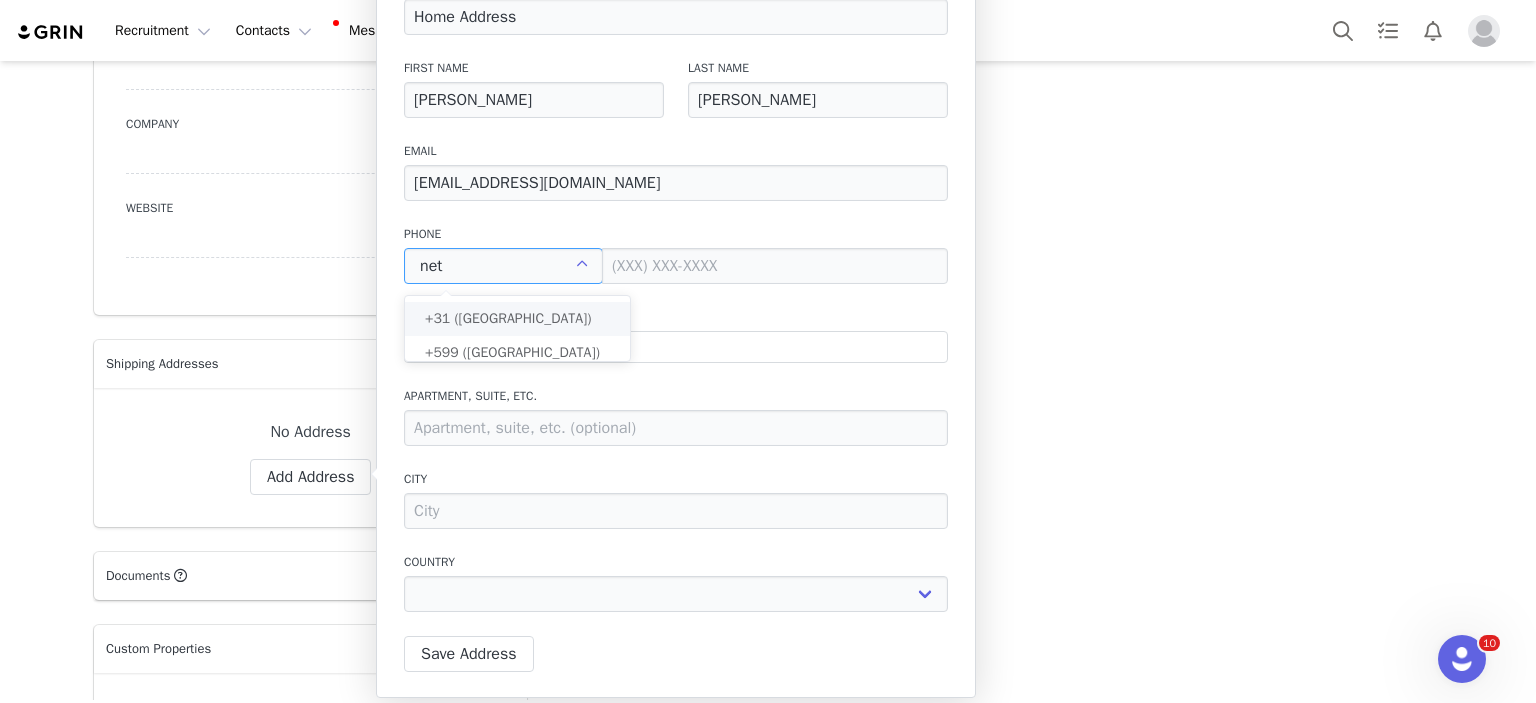 click on "+31 ([GEOGRAPHIC_DATA])" at bounding box center [508, 318] 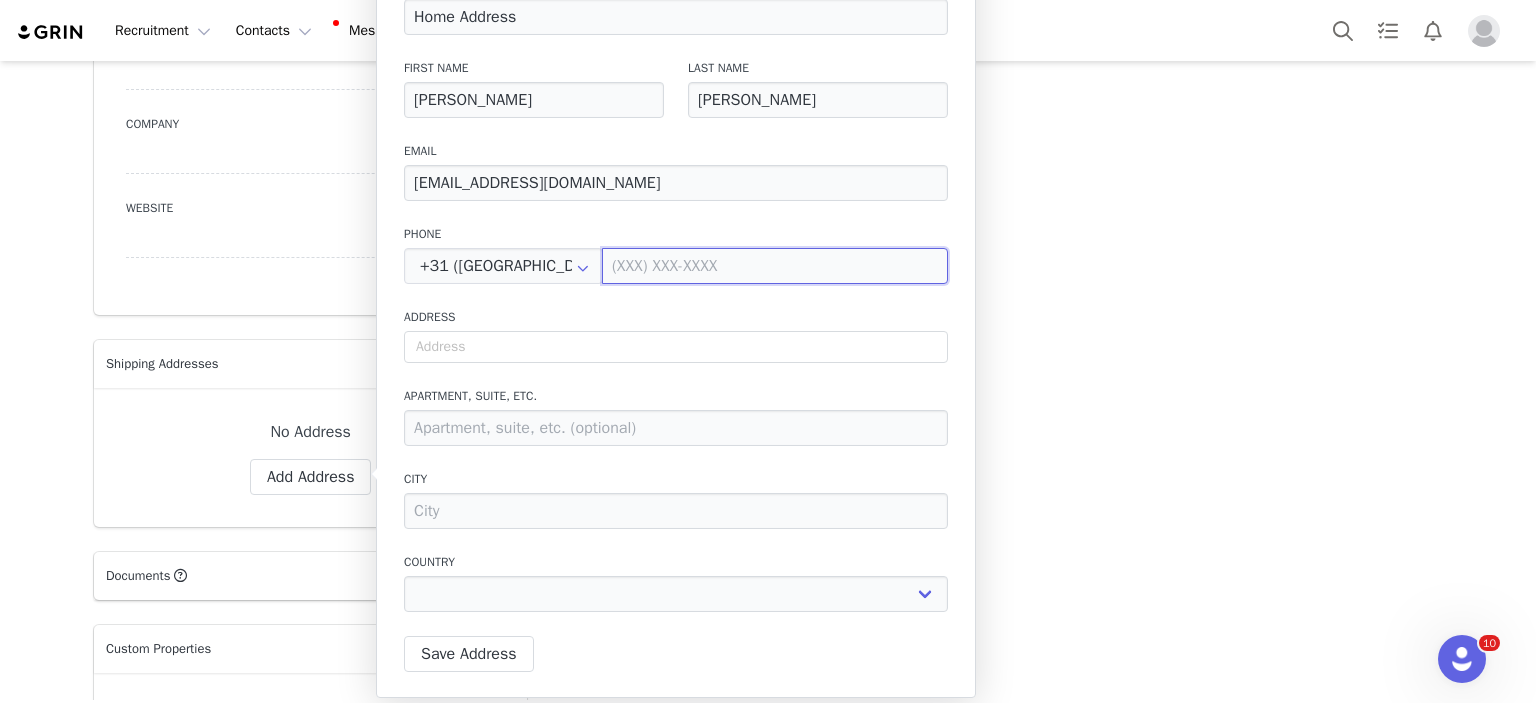 click at bounding box center [775, 266] 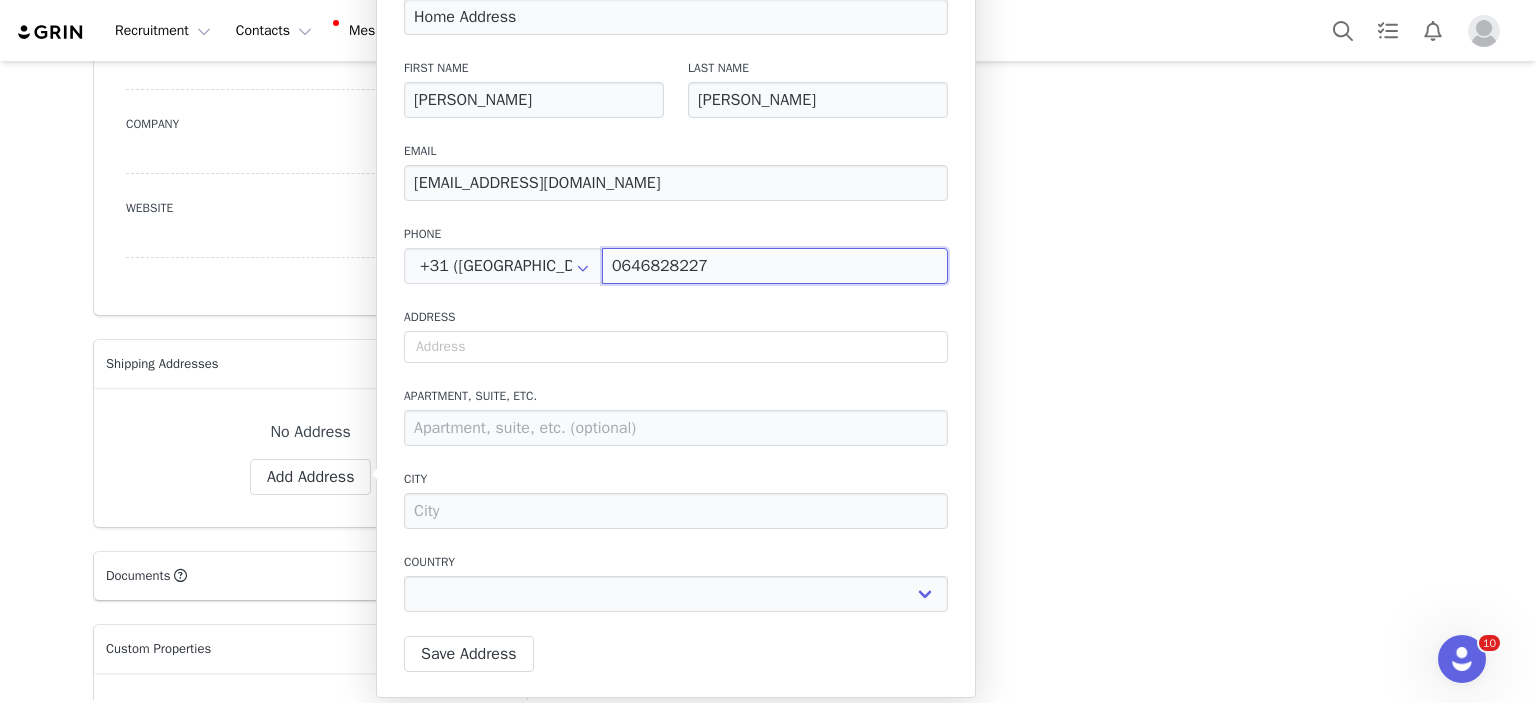 type on "06 46828227" 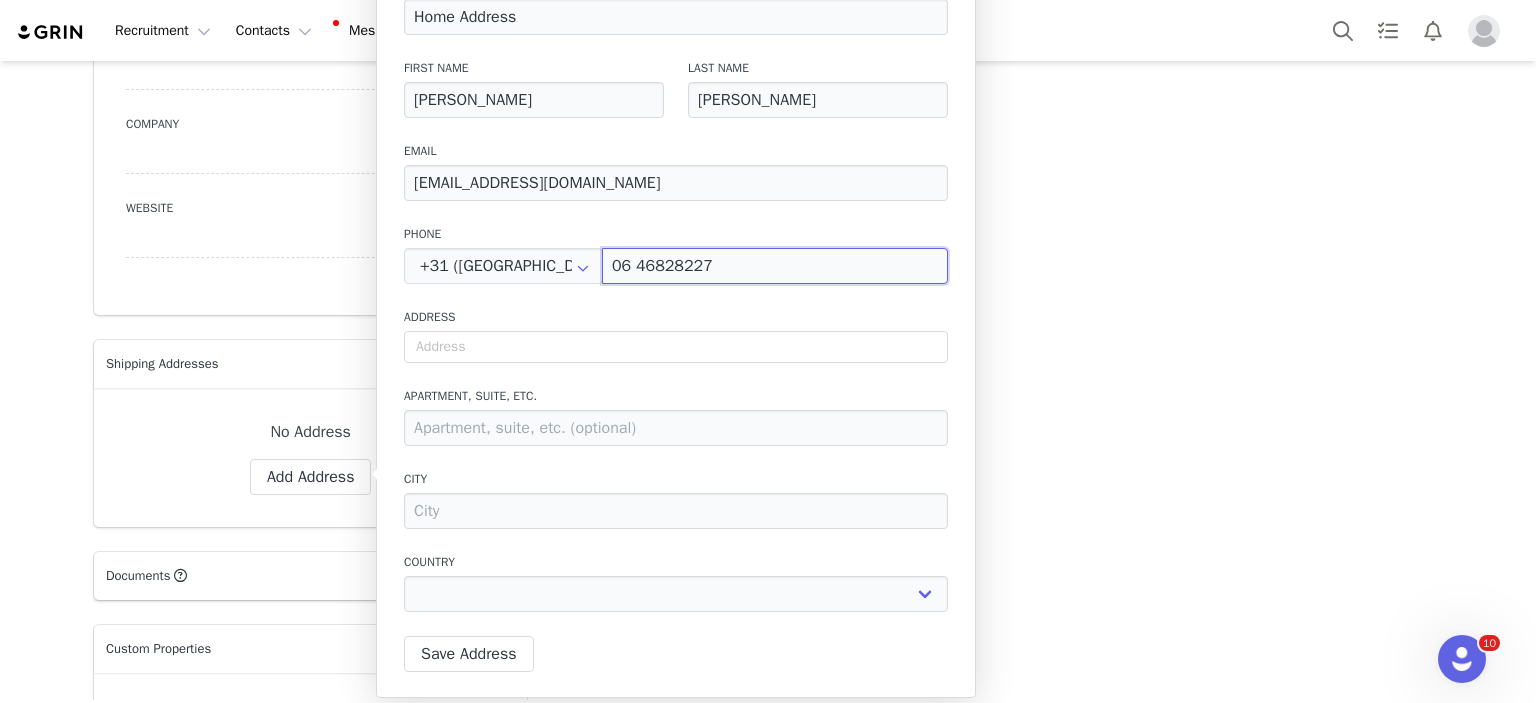 select 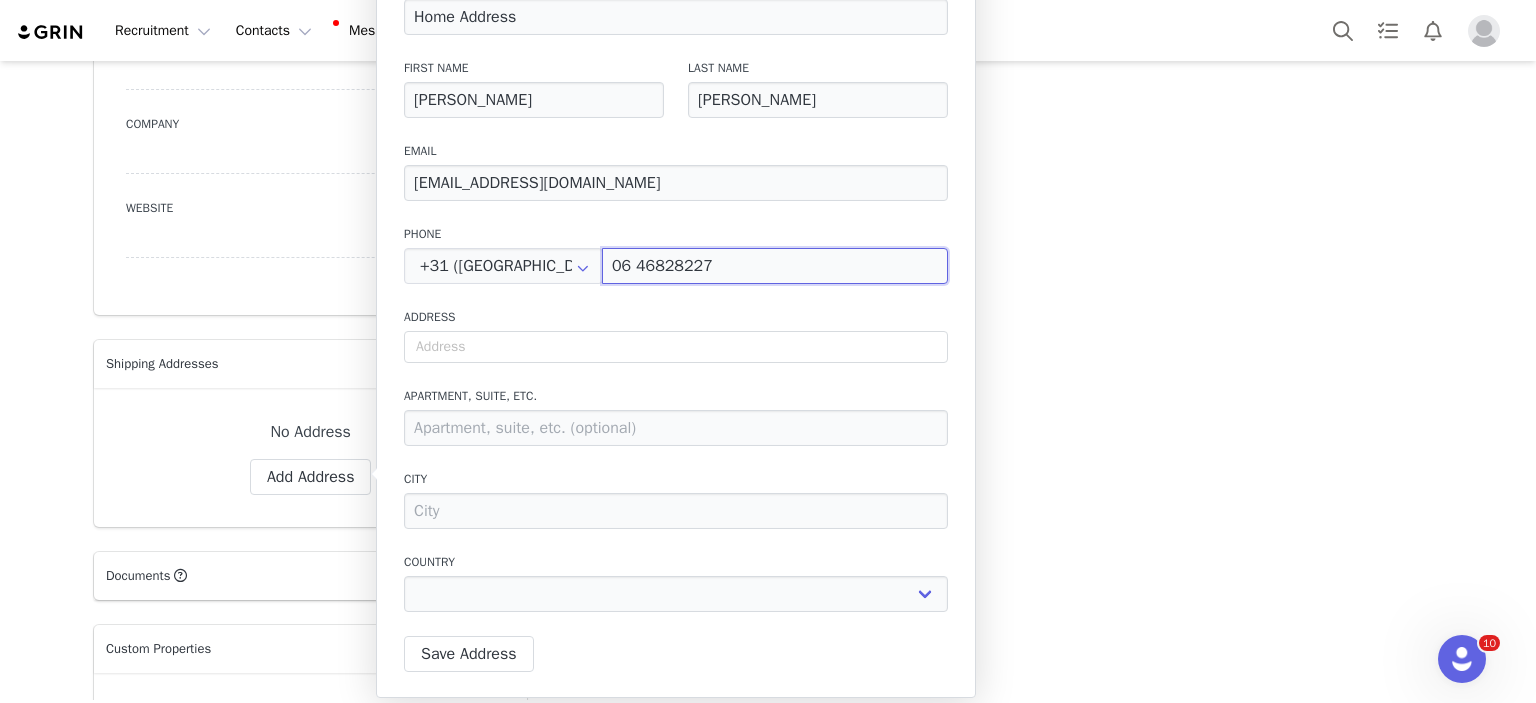 type on "06 46828227" 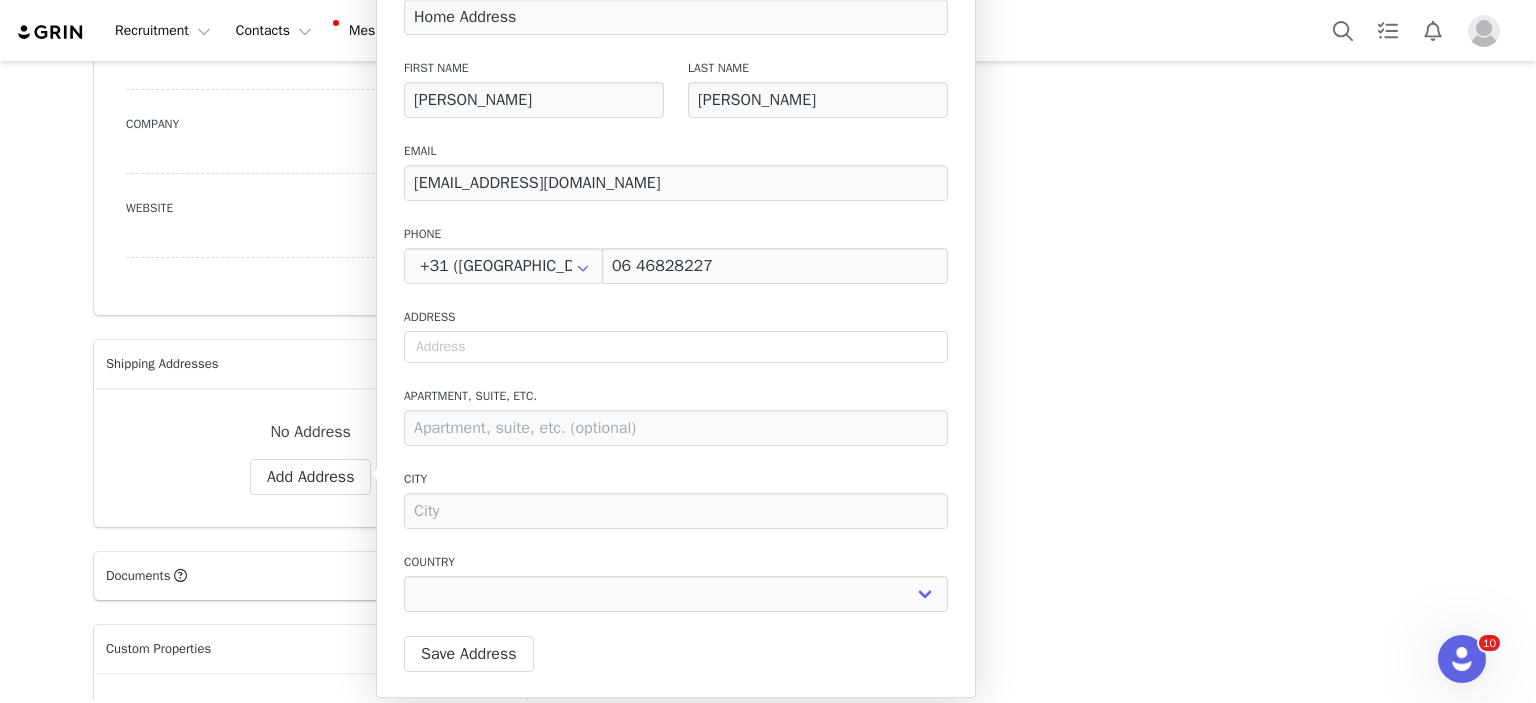 click on "Label  Home Address  First Name  [PERSON_NAME]  Last Name  van Ewijk  Email  [EMAIL_ADDRESS][DOMAIN_NAME]  Phone  +[GEOGRAPHIC_DATA]) 06 46828227  Address   Apartment, suite, etc.   City   Country   [GEOGRAPHIC_DATA]   [GEOGRAPHIC_DATA]   [GEOGRAPHIC_DATA]   [GEOGRAPHIC_DATA]   [GEOGRAPHIC_DATA]   [GEOGRAPHIC_DATA]   [GEOGRAPHIC_DATA]   [GEOGRAPHIC_DATA]   [GEOGRAPHIC_DATA]   [GEOGRAPHIC_DATA]   [GEOGRAPHIC_DATA]   [GEOGRAPHIC_DATA]   [GEOGRAPHIC_DATA]   [GEOGRAPHIC_DATA]   [GEOGRAPHIC_DATA]   [GEOGRAPHIC_DATA]   [GEOGRAPHIC_DATA]   [GEOGRAPHIC_DATA]   [GEOGRAPHIC_DATA]   [GEOGRAPHIC_DATA]   [GEOGRAPHIC_DATA]   [GEOGRAPHIC_DATA]   [GEOGRAPHIC_DATA]   [GEOGRAPHIC_DATA]   [GEOGRAPHIC_DATA]   [GEOGRAPHIC_DATA]   [GEOGRAPHIC_DATA]   [GEOGRAPHIC_DATA]   [GEOGRAPHIC_DATA]   [GEOGRAPHIC_DATA]   [GEOGRAPHIC_DATA]   [GEOGRAPHIC_DATA]   [GEOGRAPHIC_DATA]   [GEOGRAPHIC_DATA]   [GEOGRAPHIC_DATA]   [GEOGRAPHIC_DATA]   [GEOGRAPHIC_DATA]   [GEOGRAPHIC_DATA]   [GEOGRAPHIC_DATA]   [GEOGRAPHIC_DATA]   [GEOGRAPHIC_DATA]   [GEOGRAPHIC_DATA]   [GEOGRAPHIC_DATA]   [GEOGRAPHIC_DATA]   [GEOGRAPHIC_DATA]   [GEOGRAPHIC_DATA]   [GEOGRAPHIC_DATA]   [GEOGRAPHIC_DATA], [GEOGRAPHIC_DATA]   [GEOGRAPHIC_DATA]   [GEOGRAPHIC_DATA]   [GEOGRAPHIC_DATA]   [GEOGRAPHIC_DATA]   [GEOGRAPHIC_DATA]   [GEOGRAPHIC_DATA]   [GEOGRAPHIC_DATA]   [GEOGRAPHIC_DATA]   [GEOGRAPHIC_DATA]   [GEOGRAPHIC_DATA]   [GEOGRAPHIC_DATA]   [GEOGRAPHIC_DATA]   [GEOGRAPHIC_DATA]   [GEOGRAPHIC_DATA]   [GEOGRAPHIC_DATA]   [GEOGRAPHIC_DATA]   [GEOGRAPHIC_DATA]" at bounding box center [676, 300] 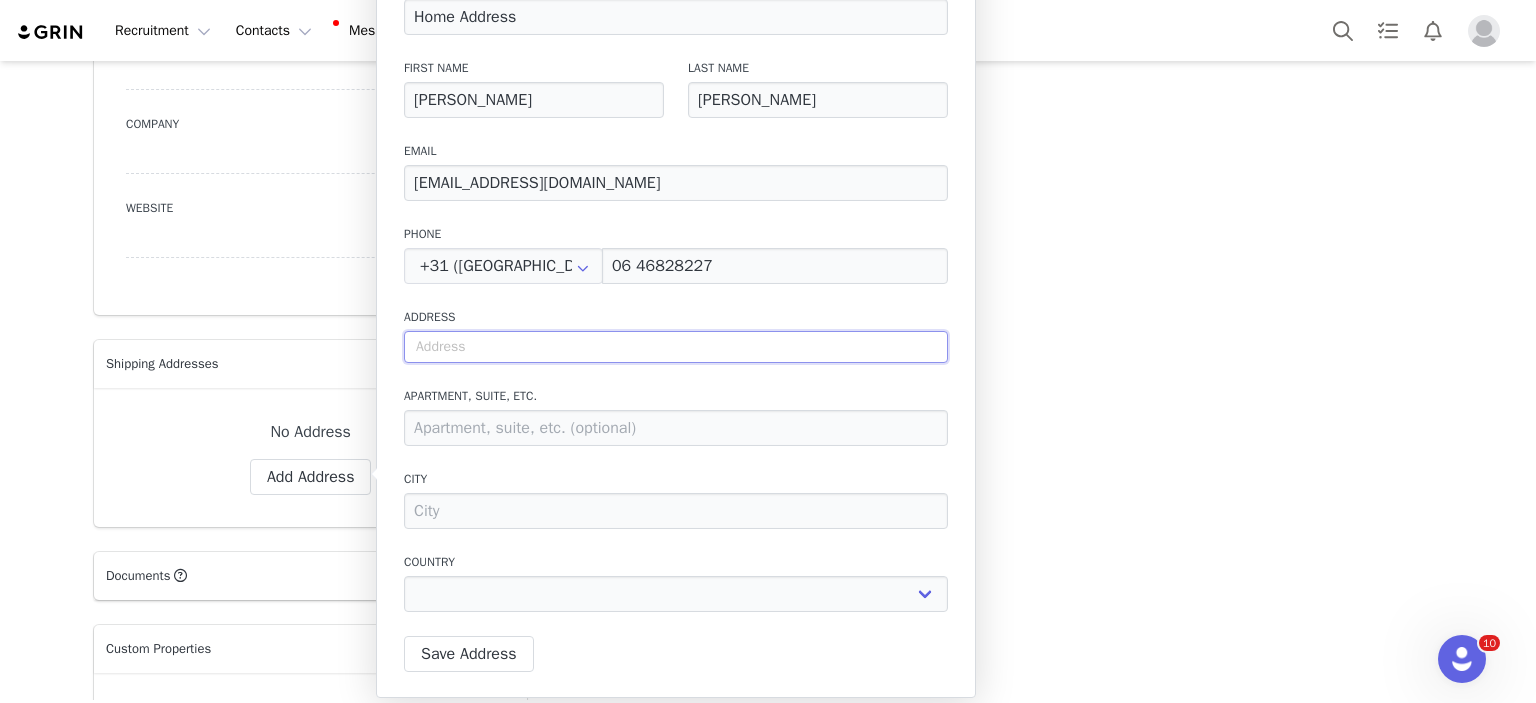 click at bounding box center (676, 347) 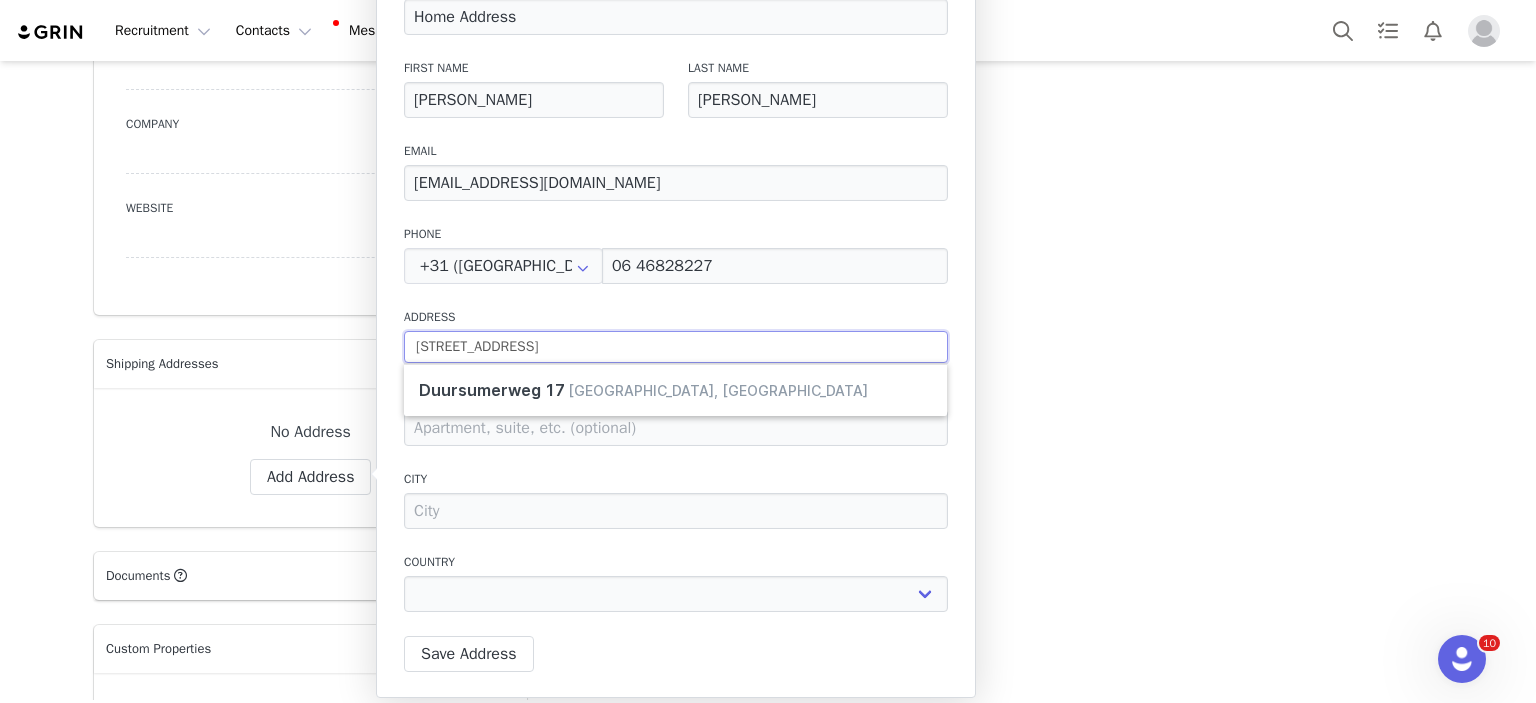 type on "[STREET_ADDRESS]" 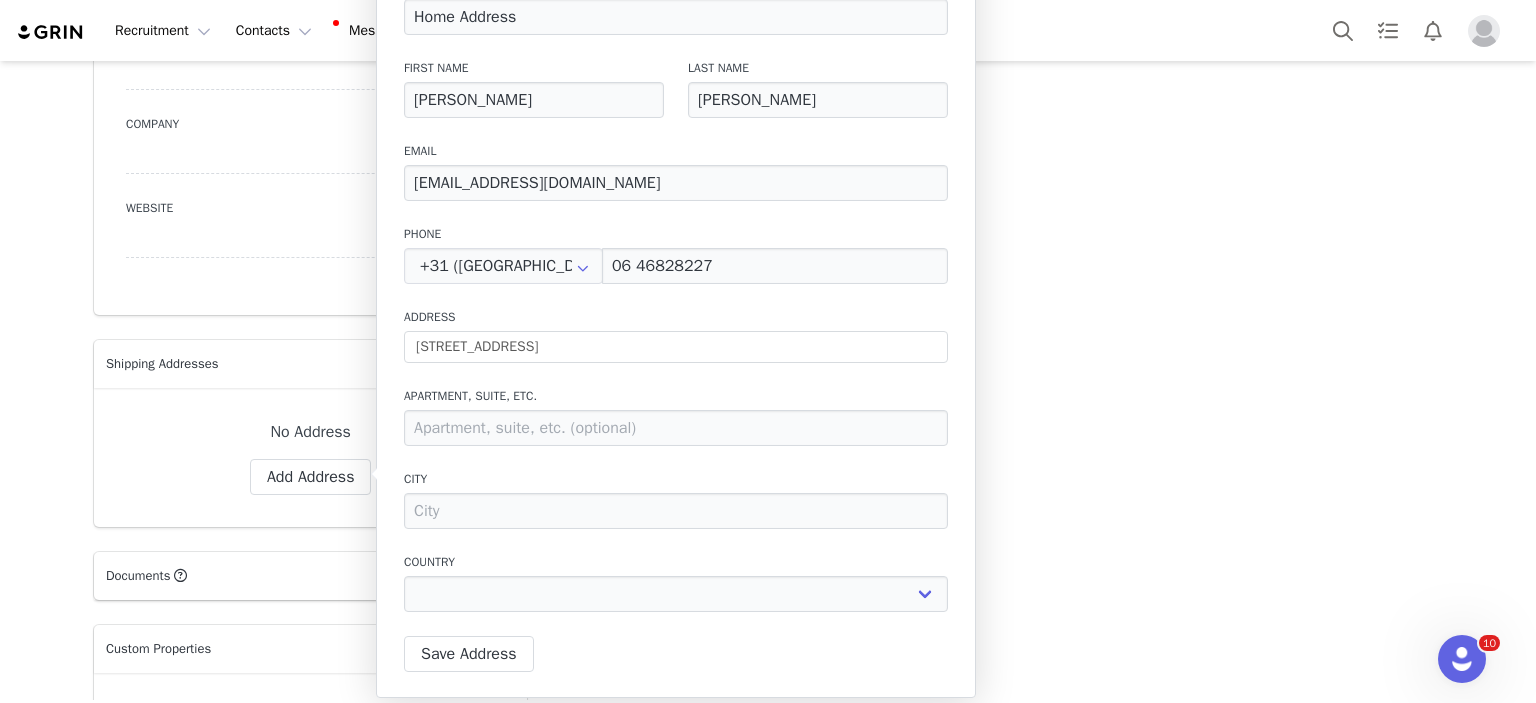 click on "Label  Home Address  First Name  [PERSON_NAME]  Last Name  van Ewijk  Email  [EMAIL_ADDRESS][DOMAIN_NAME]  Phone  +[GEOGRAPHIC_DATA]) 06 46828227  Address  [STREET_ADDRESS].   City   Country   [GEOGRAPHIC_DATA]   [GEOGRAPHIC_DATA]   [GEOGRAPHIC_DATA]   [GEOGRAPHIC_DATA]   [GEOGRAPHIC_DATA]   [GEOGRAPHIC_DATA]   [GEOGRAPHIC_DATA]   [GEOGRAPHIC_DATA]   [GEOGRAPHIC_DATA]   [GEOGRAPHIC_DATA]   [GEOGRAPHIC_DATA]   [GEOGRAPHIC_DATA]   [GEOGRAPHIC_DATA]   [GEOGRAPHIC_DATA]   [GEOGRAPHIC_DATA]   [GEOGRAPHIC_DATA]   [GEOGRAPHIC_DATA]   [GEOGRAPHIC_DATA]   [GEOGRAPHIC_DATA]   [GEOGRAPHIC_DATA]   [GEOGRAPHIC_DATA]   [GEOGRAPHIC_DATA]   [GEOGRAPHIC_DATA]   [GEOGRAPHIC_DATA]   [GEOGRAPHIC_DATA]   [GEOGRAPHIC_DATA]   [GEOGRAPHIC_DATA]   [GEOGRAPHIC_DATA]   [GEOGRAPHIC_DATA]   [GEOGRAPHIC_DATA]   [GEOGRAPHIC_DATA]   [GEOGRAPHIC_DATA]   [GEOGRAPHIC_DATA]   [GEOGRAPHIC_DATA]   [GEOGRAPHIC_DATA]   [GEOGRAPHIC_DATA]   [GEOGRAPHIC_DATA]   [GEOGRAPHIC_DATA]   [GEOGRAPHIC_DATA]   [GEOGRAPHIC_DATA]   [GEOGRAPHIC_DATA]   [GEOGRAPHIC_DATA]   [GEOGRAPHIC_DATA]   [GEOGRAPHIC_DATA]   [GEOGRAPHIC_DATA]   [GEOGRAPHIC_DATA]   [GEOGRAPHIC_DATA]   [GEOGRAPHIC_DATA], [GEOGRAPHIC_DATA]   [GEOGRAPHIC_DATA]   [GEOGRAPHIC_DATA]   [GEOGRAPHIC_DATA]   [GEOGRAPHIC_DATA]   [GEOGRAPHIC_DATA]   [GEOGRAPHIC_DATA]   [GEOGRAPHIC_DATA]   [GEOGRAPHIC_DATA]   [GEOGRAPHIC_DATA]   [GEOGRAPHIC_DATA]   [GEOGRAPHIC_DATA]   [GEOGRAPHIC_DATA]   [GEOGRAPHIC_DATA]   [GEOGRAPHIC_DATA]   [GEOGRAPHIC_DATA]" at bounding box center [676, 300] 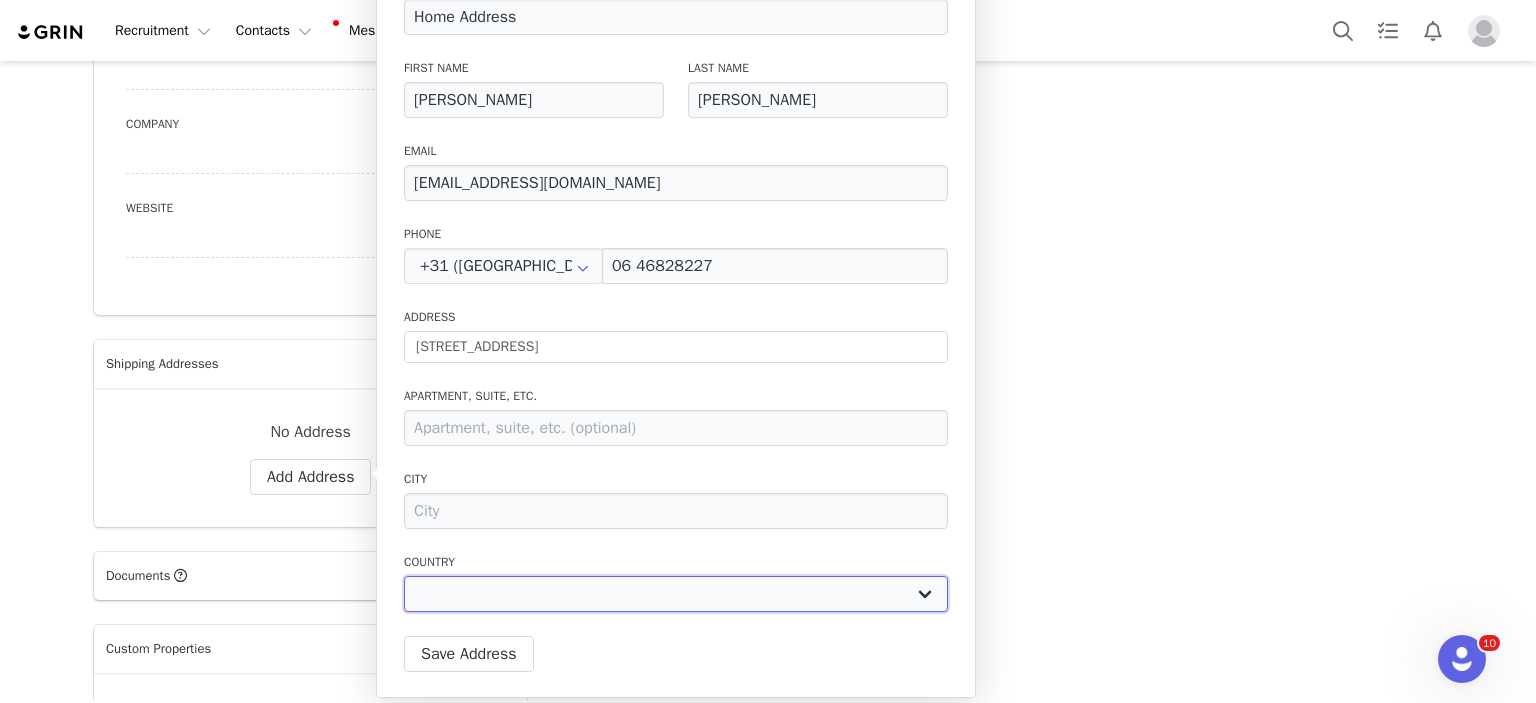 click on "[GEOGRAPHIC_DATA]   [GEOGRAPHIC_DATA]   [GEOGRAPHIC_DATA]   [GEOGRAPHIC_DATA]   [GEOGRAPHIC_DATA]   [GEOGRAPHIC_DATA]   [GEOGRAPHIC_DATA]   [GEOGRAPHIC_DATA]   [GEOGRAPHIC_DATA]   [GEOGRAPHIC_DATA]   [GEOGRAPHIC_DATA]   [GEOGRAPHIC_DATA]   [GEOGRAPHIC_DATA]   [GEOGRAPHIC_DATA]   [GEOGRAPHIC_DATA]   [GEOGRAPHIC_DATA]   [GEOGRAPHIC_DATA]   [GEOGRAPHIC_DATA]   [GEOGRAPHIC_DATA]   [GEOGRAPHIC_DATA]   [GEOGRAPHIC_DATA]   [GEOGRAPHIC_DATA]   [GEOGRAPHIC_DATA]   [GEOGRAPHIC_DATA]   [GEOGRAPHIC_DATA]   [GEOGRAPHIC_DATA], [GEOGRAPHIC_DATA]   [GEOGRAPHIC_DATA]   [GEOGRAPHIC_DATA]   [GEOGRAPHIC_DATA]   [GEOGRAPHIC_DATA]   [GEOGRAPHIC_DATA]   [GEOGRAPHIC_DATA]   [GEOGRAPHIC_DATA]   [GEOGRAPHIC_DATA]   [GEOGRAPHIC_DATA]   [GEOGRAPHIC_DATA]   [GEOGRAPHIC_DATA]   [GEOGRAPHIC_DATA]   [GEOGRAPHIC_DATA]   [GEOGRAPHIC_DATA]   [GEOGRAPHIC_DATA]   [GEOGRAPHIC_DATA]   [GEOGRAPHIC_DATA]   [GEOGRAPHIC_DATA]   [GEOGRAPHIC_DATA]   [GEOGRAPHIC_DATA]   [GEOGRAPHIC_DATA]   [GEOGRAPHIC_DATA], [GEOGRAPHIC_DATA] [GEOGRAPHIC_DATA]   [GEOGRAPHIC_DATA]   [GEOGRAPHIC_DATA]   [GEOGRAPHIC_DATA]   [GEOGRAPHIC_DATA]   [GEOGRAPHIC_DATA]   [GEOGRAPHIC_DATA]   [GEOGRAPHIC_DATA]   [GEOGRAPHIC_DATA]   [GEOGRAPHIC_DATA]   [GEOGRAPHIC_DATA]   [GEOGRAPHIC_DATA]   [GEOGRAPHIC_DATA]   [GEOGRAPHIC_DATA]   [GEOGRAPHIC_DATA]   [GEOGRAPHIC_DATA]   [GEOGRAPHIC_DATA]   [GEOGRAPHIC_DATA]   [GEOGRAPHIC_DATA] ([GEOGRAPHIC_DATA])   [GEOGRAPHIC_DATA]   [GEOGRAPHIC_DATA]   [GEOGRAPHIC_DATA]   [GEOGRAPHIC_DATA]   [GEOGRAPHIC_DATA]   [GEOGRAPHIC_DATA]   [GEOGRAPHIC_DATA]   [GEOGRAPHIC_DATA]   [GEOGRAPHIC_DATA]   [US_STATE]   [GEOGRAPHIC_DATA]" at bounding box center [676, 594] 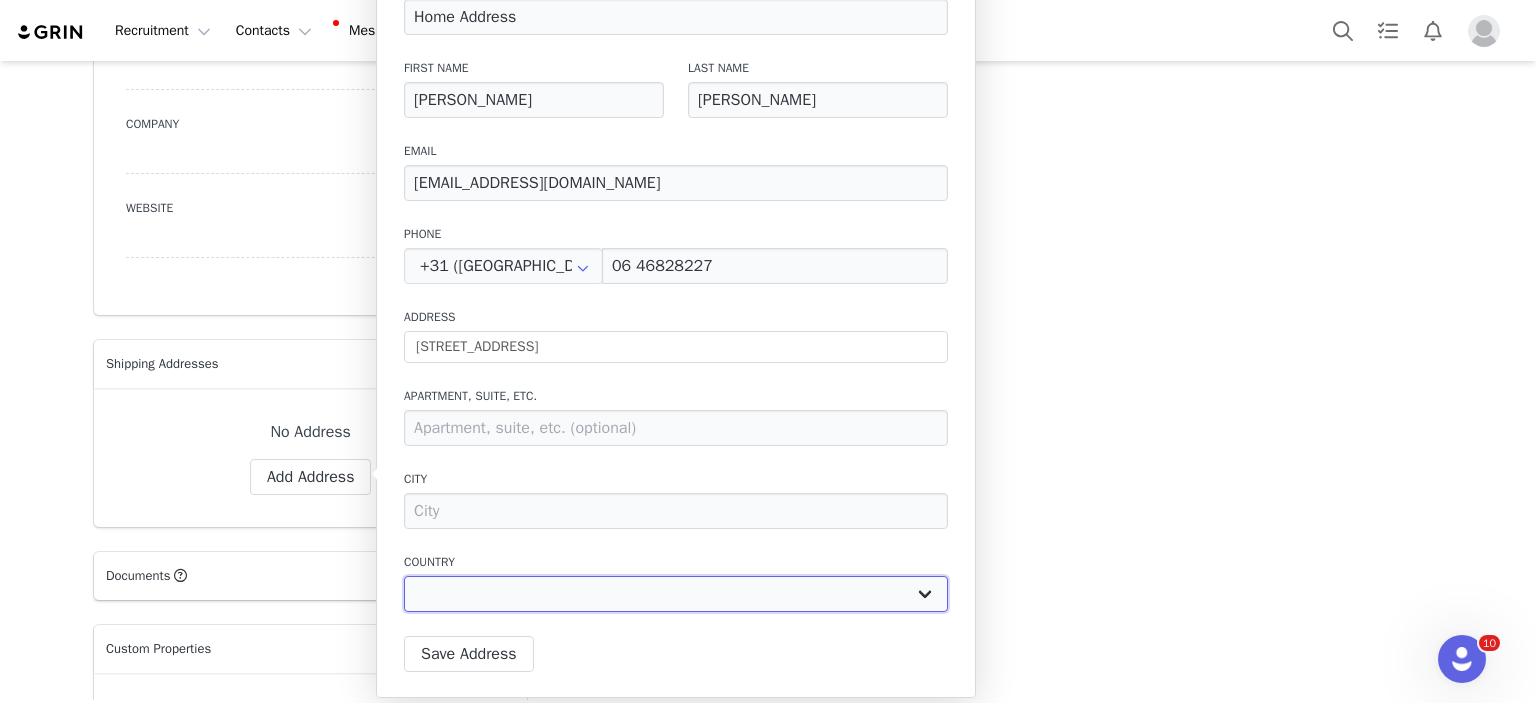 select on "[object Object]" 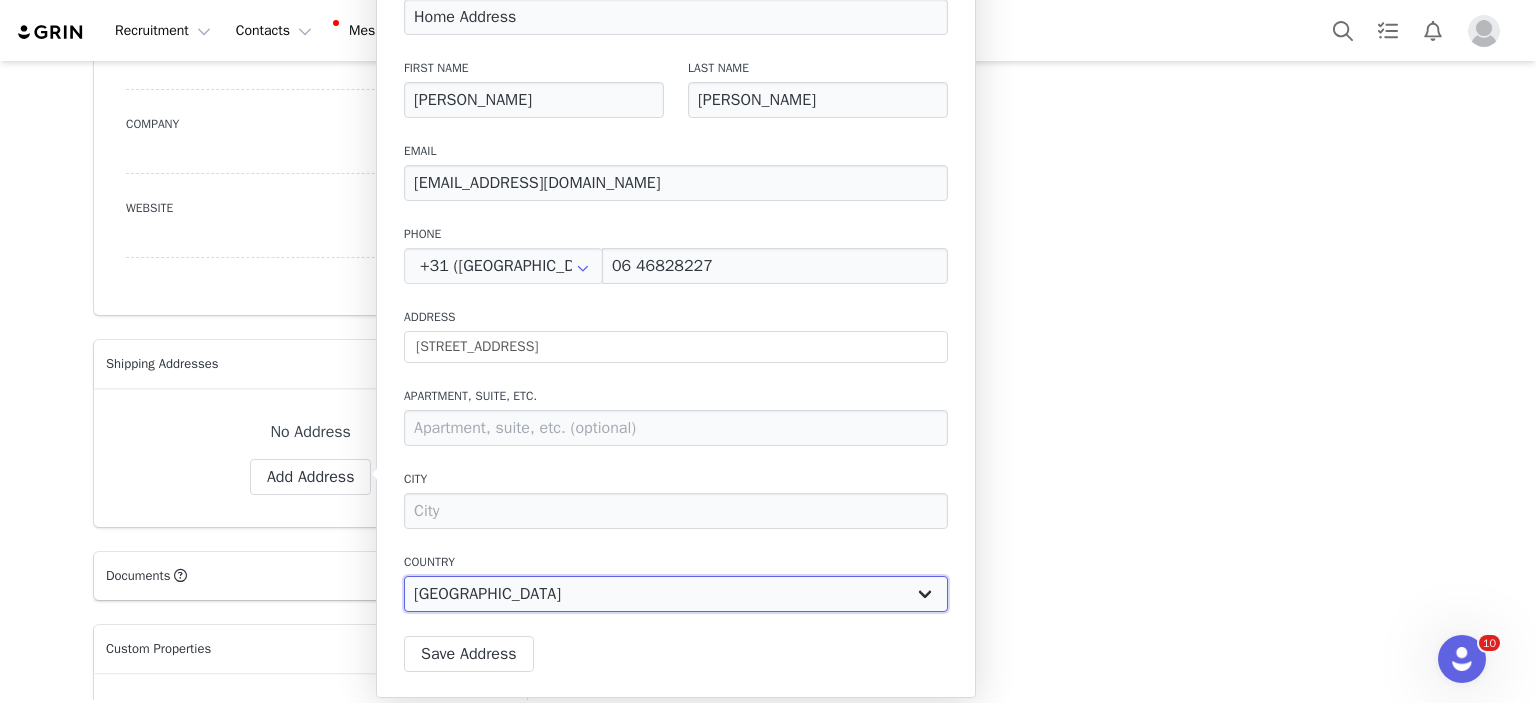 click on "[GEOGRAPHIC_DATA]   [GEOGRAPHIC_DATA]   [GEOGRAPHIC_DATA]   [GEOGRAPHIC_DATA]   [GEOGRAPHIC_DATA]   [GEOGRAPHIC_DATA]   [GEOGRAPHIC_DATA]   [GEOGRAPHIC_DATA]   [GEOGRAPHIC_DATA]   [GEOGRAPHIC_DATA]   [GEOGRAPHIC_DATA]   [GEOGRAPHIC_DATA]   [GEOGRAPHIC_DATA]   [GEOGRAPHIC_DATA]   [GEOGRAPHIC_DATA]   [GEOGRAPHIC_DATA]   [GEOGRAPHIC_DATA]   [GEOGRAPHIC_DATA]   [GEOGRAPHIC_DATA]   [GEOGRAPHIC_DATA]   [GEOGRAPHIC_DATA]   [GEOGRAPHIC_DATA]   [GEOGRAPHIC_DATA]   [GEOGRAPHIC_DATA]   [GEOGRAPHIC_DATA]   [GEOGRAPHIC_DATA], [GEOGRAPHIC_DATA]   [GEOGRAPHIC_DATA]   [GEOGRAPHIC_DATA]   [GEOGRAPHIC_DATA]   [GEOGRAPHIC_DATA]   [GEOGRAPHIC_DATA]   [GEOGRAPHIC_DATA]   [GEOGRAPHIC_DATA]   [GEOGRAPHIC_DATA]   [GEOGRAPHIC_DATA]   [GEOGRAPHIC_DATA]   [GEOGRAPHIC_DATA]   [GEOGRAPHIC_DATA]   [GEOGRAPHIC_DATA]   [GEOGRAPHIC_DATA]   [GEOGRAPHIC_DATA]   [GEOGRAPHIC_DATA]   [GEOGRAPHIC_DATA]   [GEOGRAPHIC_DATA]   [GEOGRAPHIC_DATA]   [GEOGRAPHIC_DATA]   [GEOGRAPHIC_DATA]   [GEOGRAPHIC_DATA], [GEOGRAPHIC_DATA] [GEOGRAPHIC_DATA]   [GEOGRAPHIC_DATA]   [GEOGRAPHIC_DATA]   [GEOGRAPHIC_DATA]   [GEOGRAPHIC_DATA]   [GEOGRAPHIC_DATA]   [GEOGRAPHIC_DATA]   [GEOGRAPHIC_DATA]   [GEOGRAPHIC_DATA]   [GEOGRAPHIC_DATA]   [GEOGRAPHIC_DATA]   [GEOGRAPHIC_DATA]   [GEOGRAPHIC_DATA]   [GEOGRAPHIC_DATA]   [GEOGRAPHIC_DATA]   [GEOGRAPHIC_DATA]   [GEOGRAPHIC_DATA]   [GEOGRAPHIC_DATA]   [GEOGRAPHIC_DATA] ([GEOGRAPHIC_DATA])   [GEOGRAPHIC_DATA]   [GEOGRAPHIC_DATA]   [GEOGRAPHIC_DATA]   [GEOGRAPHIC_DATA]   [GEOGRAPHIC_DATA]   [GEOGRAPHIC_DATA]   [GEOGRAPHIC_DATA]   [GEOGRAPHIC_DATA]   [GEOGRAPHIC_DATA]   [US_STATE]   [GEOGRAPHIC_DATA]" at bounding box center (676, 594) 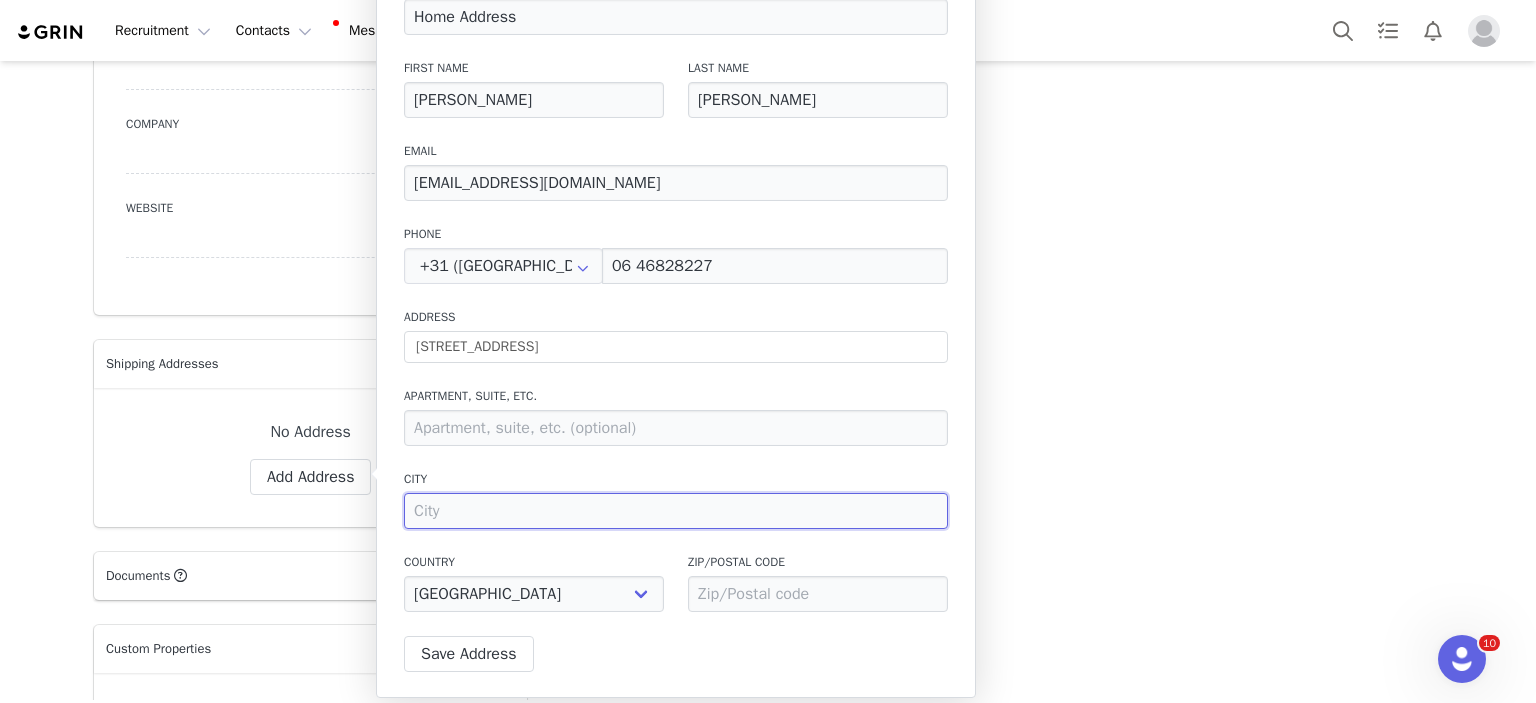 click at bounding box center [676, 511] 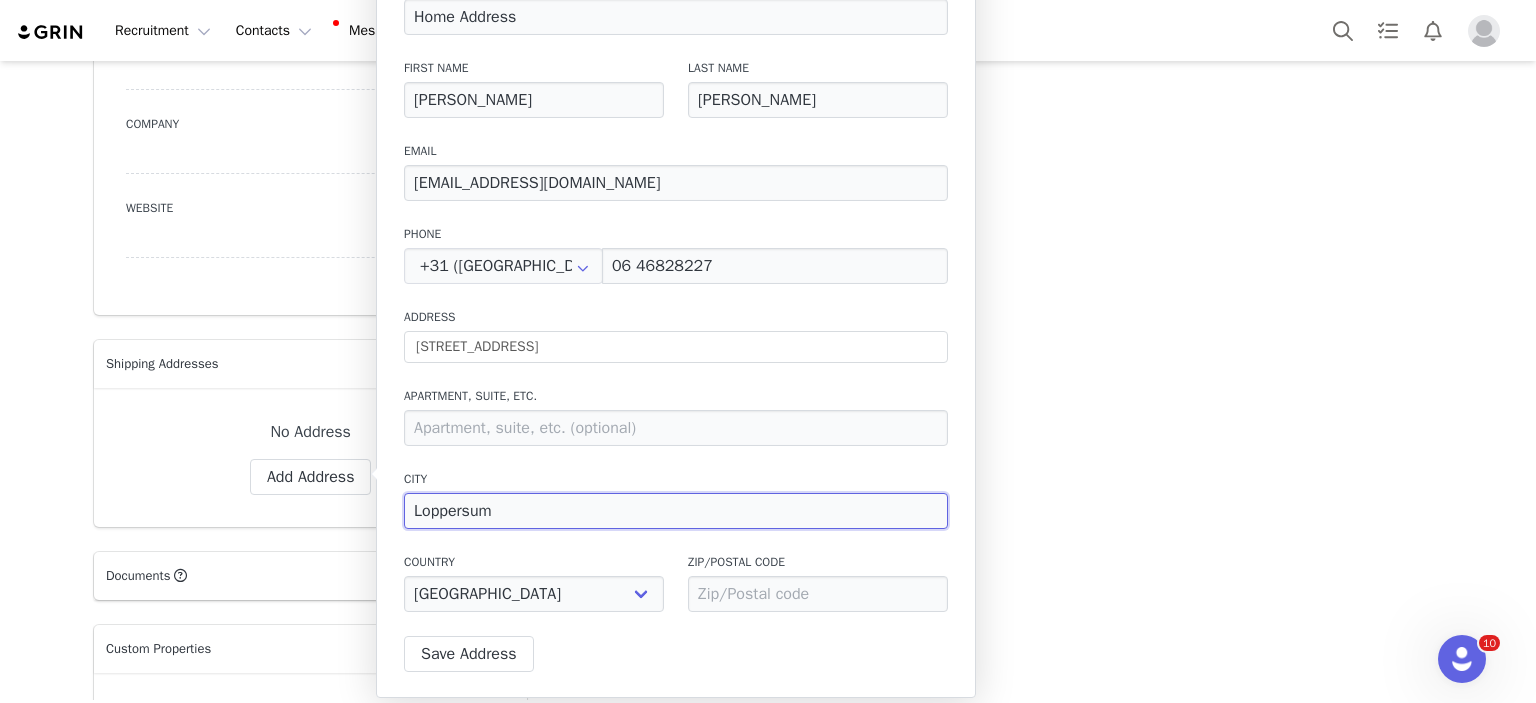type on "Loppersum" 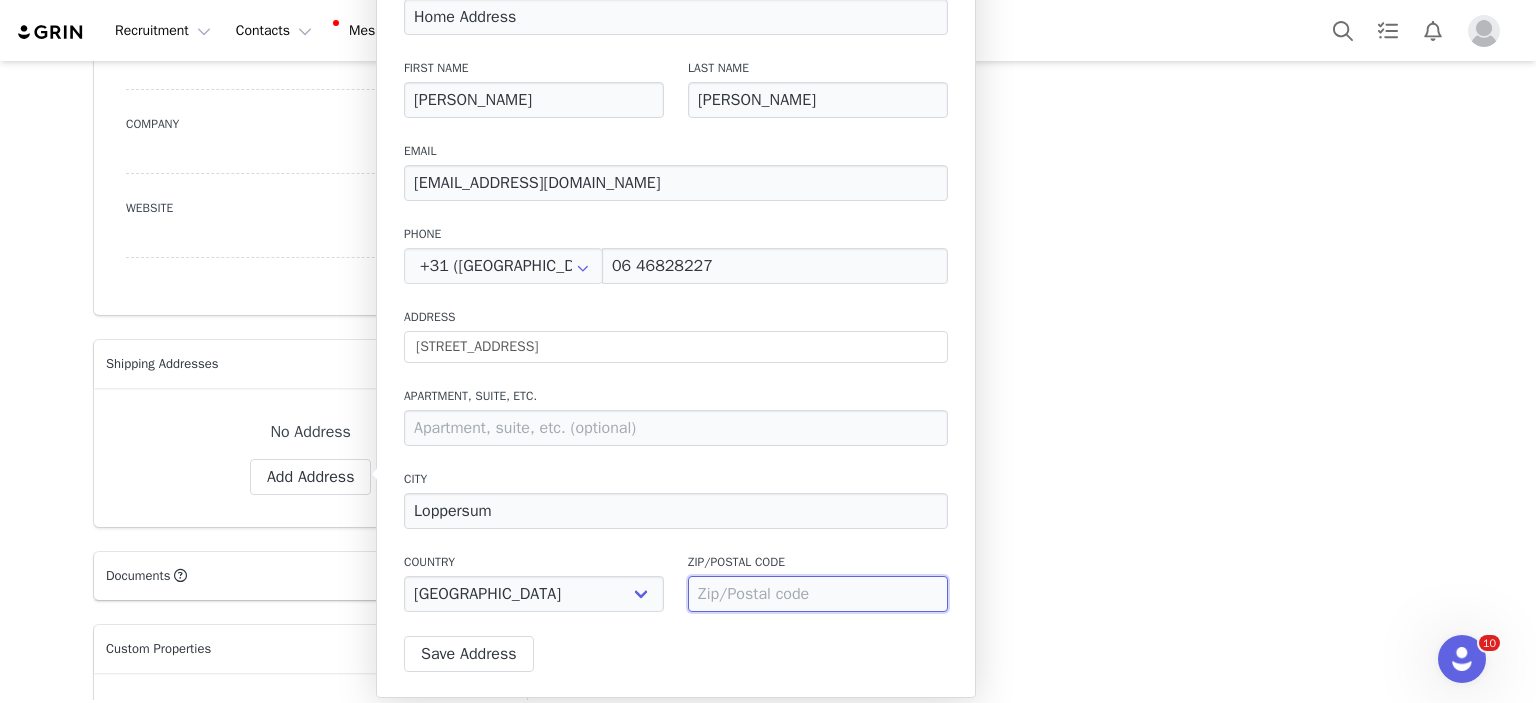 click at bounding box center [818, 594] 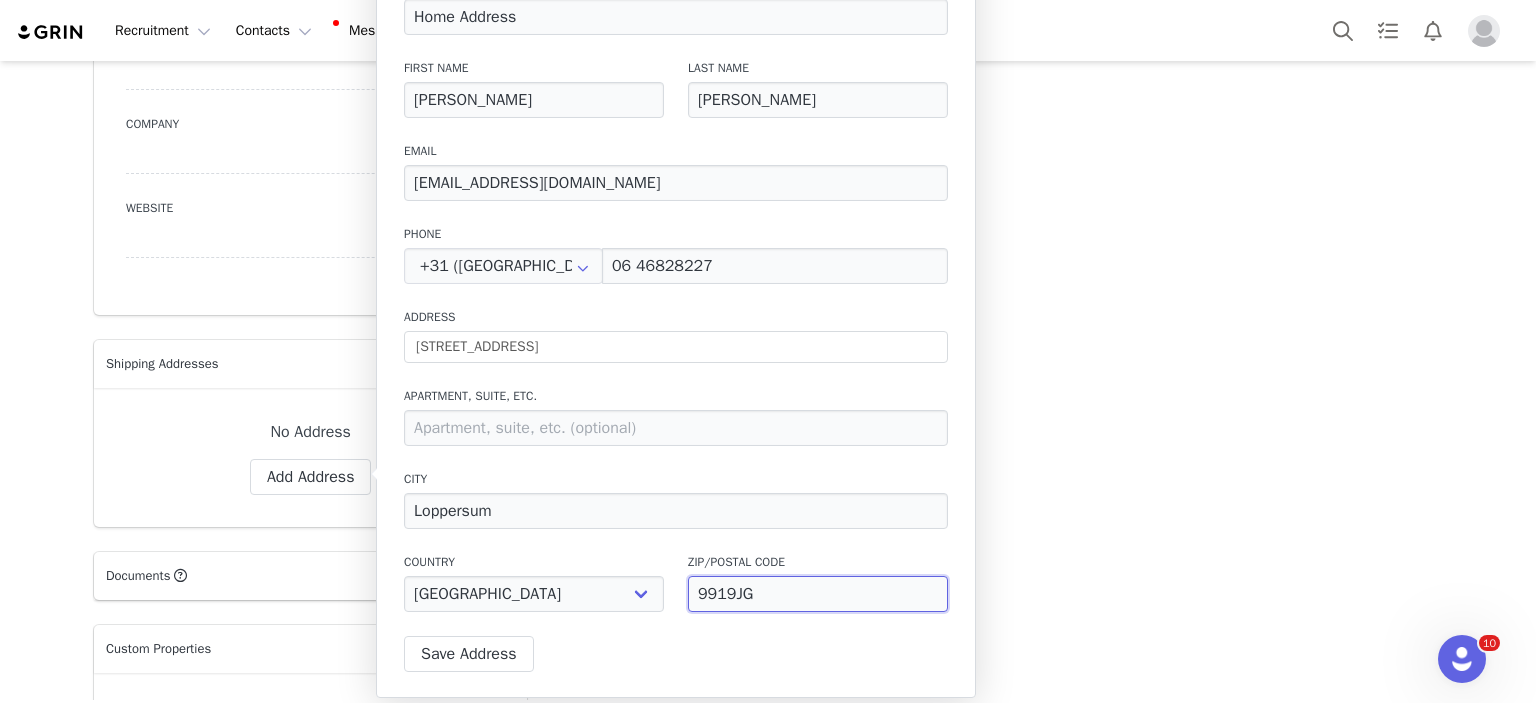 type on "9919JG" 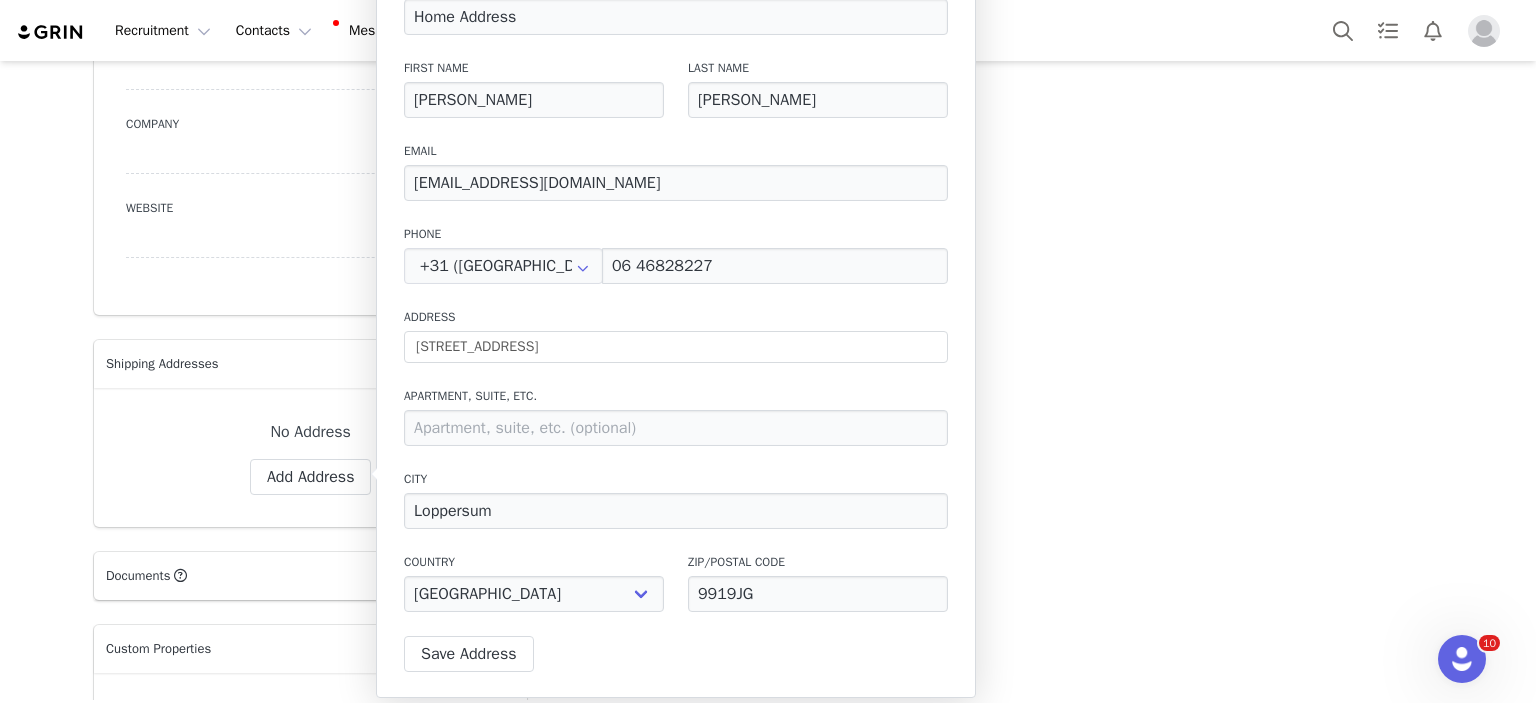 click on "Country   [GEOGRAPHIC_DATA]   [GEOGRAPHIC_DATA]   [GEOGRAPHIC_DATA]   [GEOGRAPHIC_DATA]   [GEOGRAPHIC_DATA]   [GEOGRAPHIC_DATA]   [GEOGRAPHIC_DATA]   [GEOGRAPHIC_DATA]   [GEOGRAPHIC_DATA]   [GEOGRAPHIC_DATA]   [GEOGRAPHIC_DATA]   [GEOGRAPHIC_DATA]   [GEOGRAPHIC_DATA]   [GEOGRAPHIC_DATA]   [GEOGRAPHIC_DATA]   [GEOGRAPHIC_DATA]   [GEOGRAPHIC_DATA]   [GEOGRAPHIC_DATA]   [GEOGRAPHIC_DATA]   [GEOGRAPHIC_DATA]   [GEOGRAPHIC_DATA]   [GEOGRAPHIC_DATA]   [GEOGRAPHIC_DATA]   [GEOGRAPHIC_DATA]   [GEOGRAPHIC_DATA]   [GEOGRAPHIC_DATA], [GEOGRAPHIC_DATA]   [GEOGRAPHIC_DATA]   [GEOGRAPHIC_DATA]   [GEOGRAPHIC_DATA]   [GEOGRAPHIC_DATA]   [GEOGRAPHIC_DATA]   [GEOGRAPHIC_DATA]   [GEOGRAPHIC_DATA]   [GEOGRAPHIC_DATA]   [GEOGRAPHIC_DATA]   [GEOGRAPHIC_DATA]   [GEOGRAPHIC_DATA]   [GEOGRAPHIC_DATA]   [GEOGRAPHIC_DATA]   [GEOGRAPHIC_DATA]   [GEOGRAPHIC_DATA]   [GEOGRAPHIC_DATA]   [GEOGRAPHIC_DATA]   [GEOGRAPHIC_DATA]   [GEOGRAPHIC_DATA]   [GEOGRAPHIC_DATA]   [GEOGRAPHIC_DATA]   [GEOGRAPHIC_DATA], [GEOGRAPHIC_DATA] [GEOGRAPHIC_DATA]   [GEOGRAPHIC_DATA]   [GEOGRAPHIC_DATA]   [GEOGRAPHIC_DATA]   [GEOGRAPHIC_DATA]   [GEOGRAPHIC_DATA]   [GEOGRAPHIC_DATA]   [GEOGRAPHIC_DATA]   [GEOGRAPHIC_DATA]   [GEOGRAPHIC_DATA]   [GEOGRAPHIC_DATA]   [GEOGRAPHIC_DATA]   [GEOGRAPHIC_DATA]   [GEOGRAPHIC_DATA]   [GEOGRAPHIC_DATA]   [GEOGRAPHIC_DATA]   [GEOGRAPHIC_DATA]   [GEOGRAPHIC_DATA]   [GEOGRAPHIC_DATA] ([GEOGRAPHIC_DATA])   [GEOGRAPHIC_DATA]   [GEOGRAPHIC_DATA]   [GEOGRAPHIC_DATA]   [GEOGRAPHIC_DATA]   [GEOGRAPHIC_DATA]   [GEOGRAPHIC_DATA]   [GEOGRAPHIC_DATA]   [GEOGRAPHIC_DATA]   [GEOGRAPHIC_DATA]   [US_STATE]" at bounding box center [534, 582] 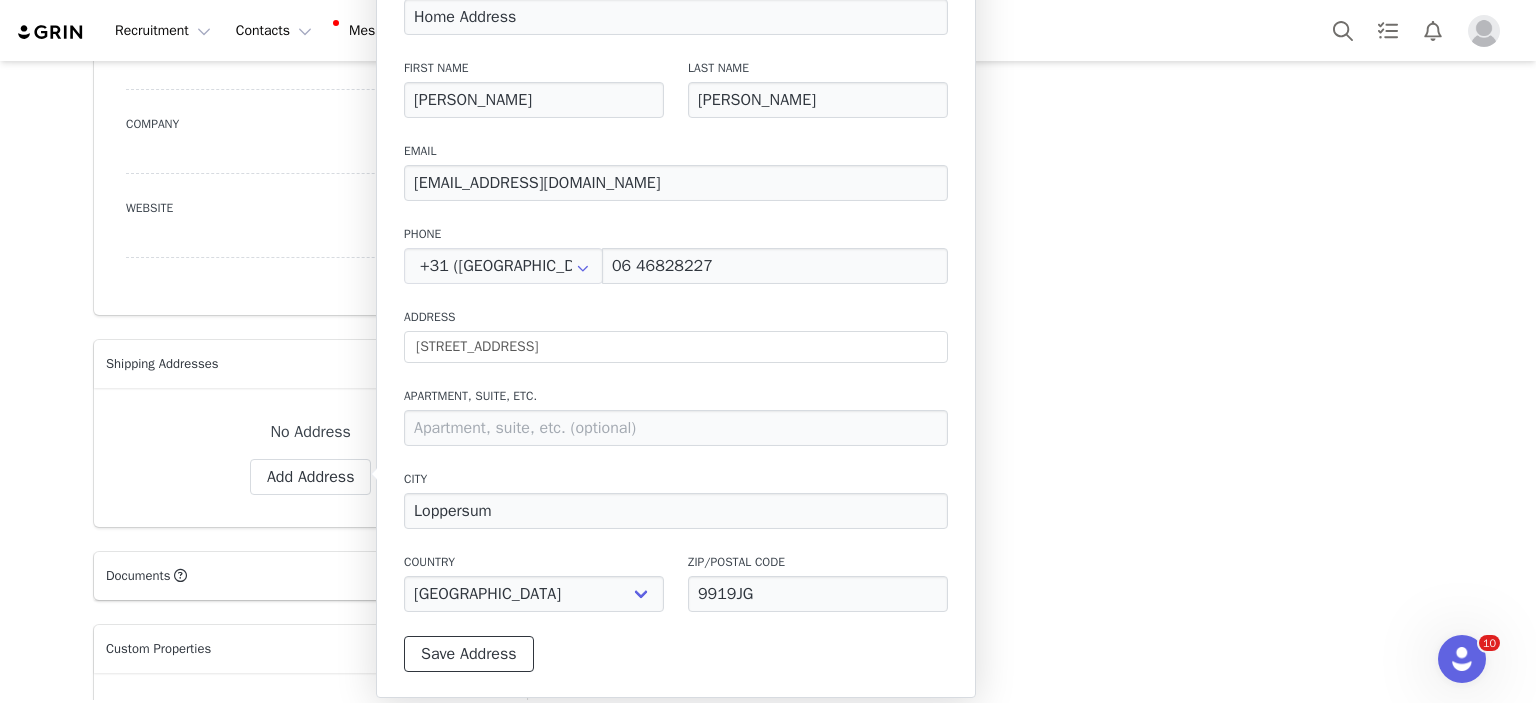 click on "Save Address" at bounding box center [469, 654] 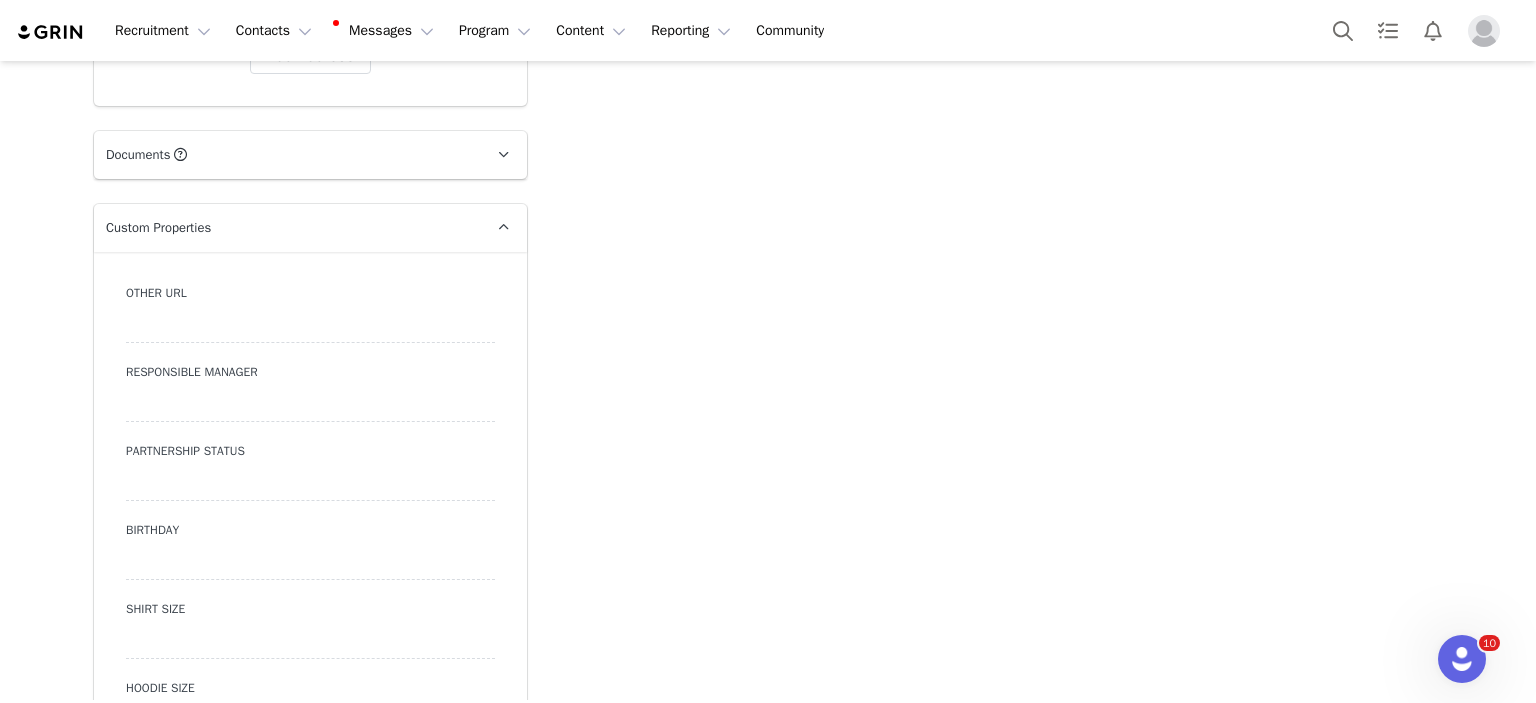 scroll, scrollTop: 1728, scrollLeft: 0, axis: vertical 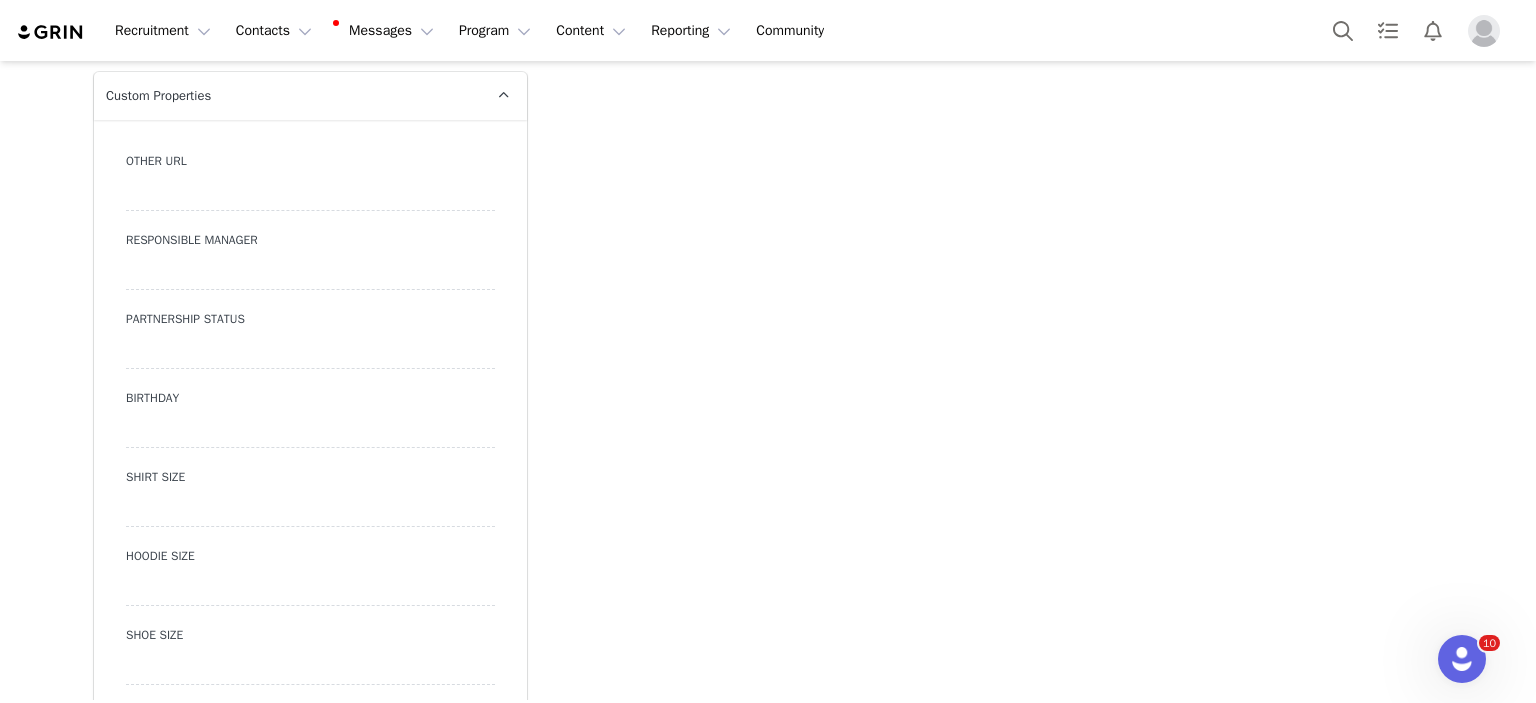 click at bounding box center [310, 272] 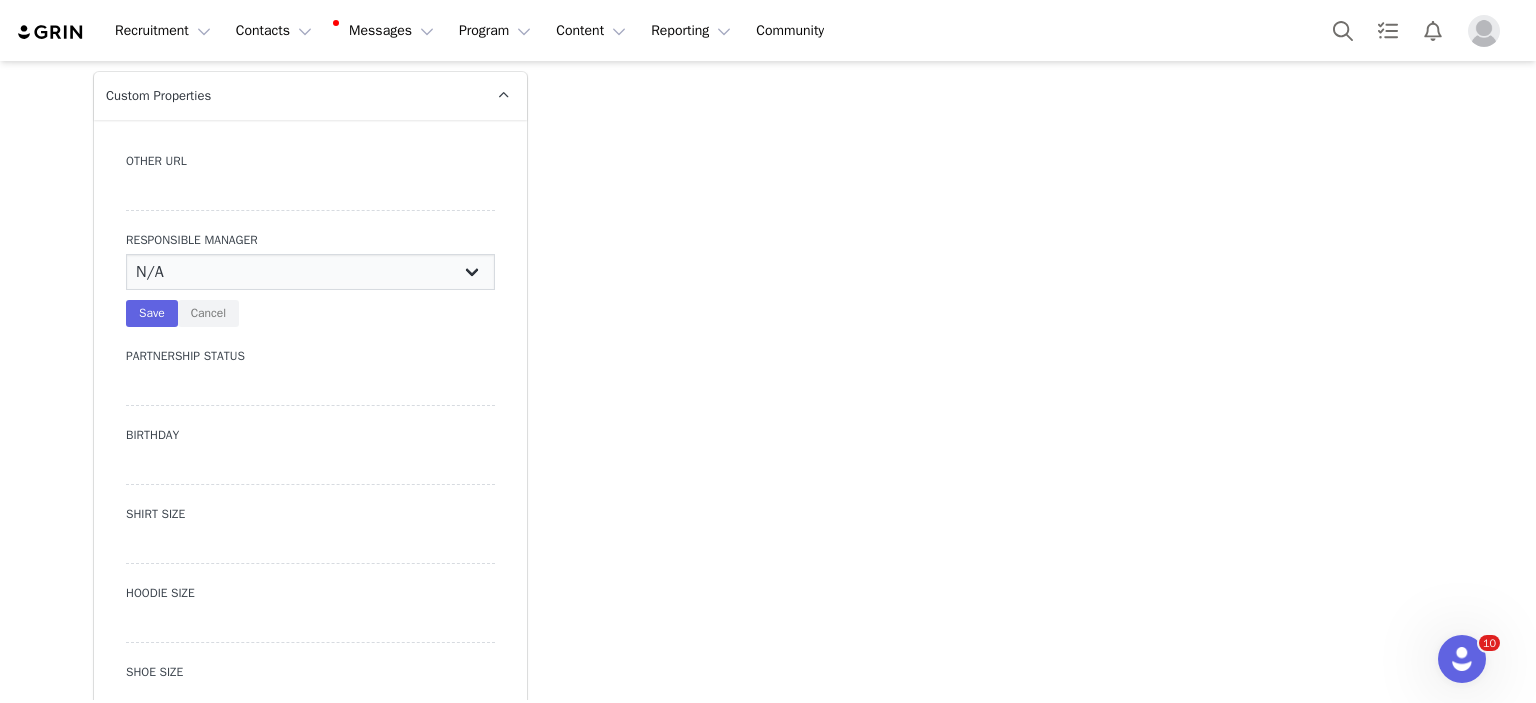 click on "N/A  [PERSON_NAME]   [PERSON_NAME]   [PERSON_NAME]   [PERSON_NAME]   [PERSON_NAME]   [PERSON_NAME]   [PERSON_NAME]   [PERSON_NAME]   [PERSON_NAME] Irisity" at bounding box center [310, 272] 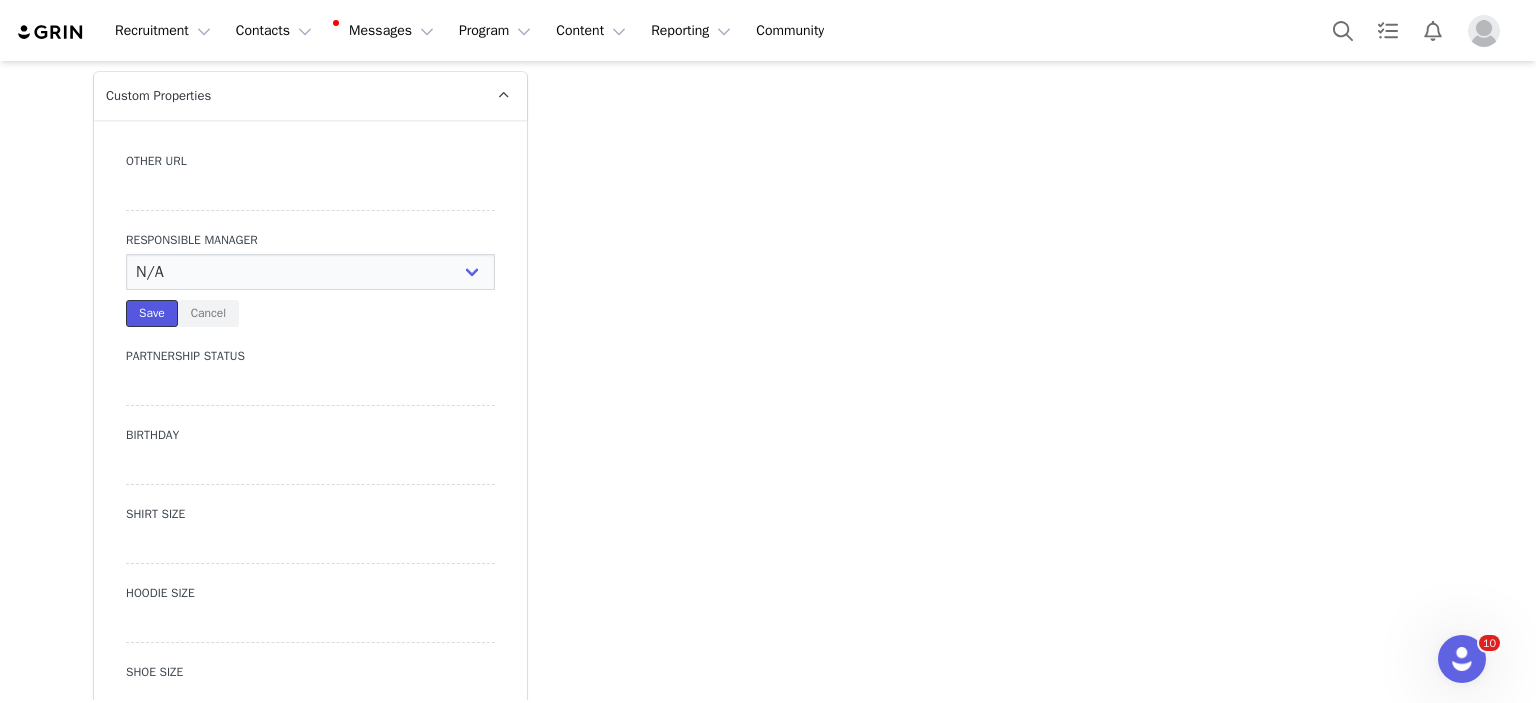 click on "Save" at bounding box center [152, 313] 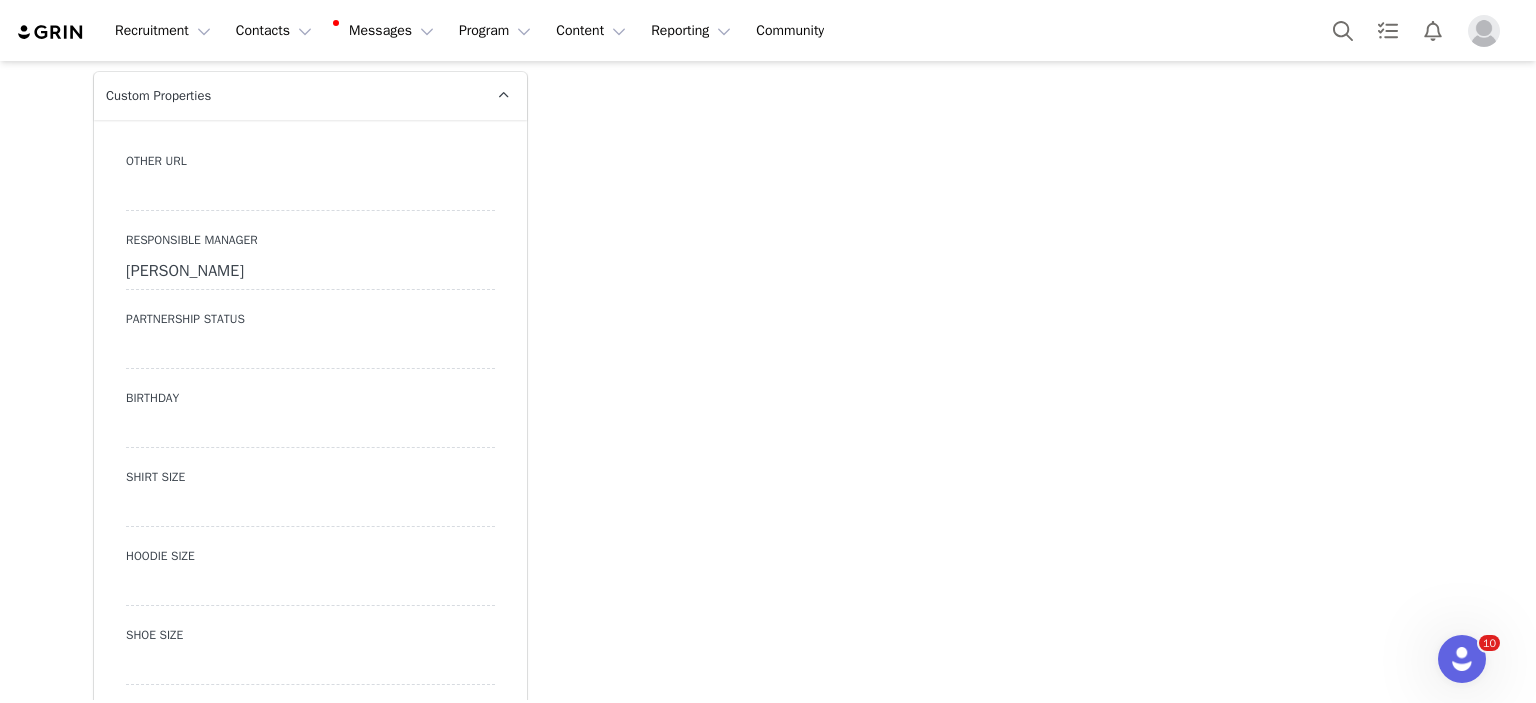click at bounding box center [310, 351] 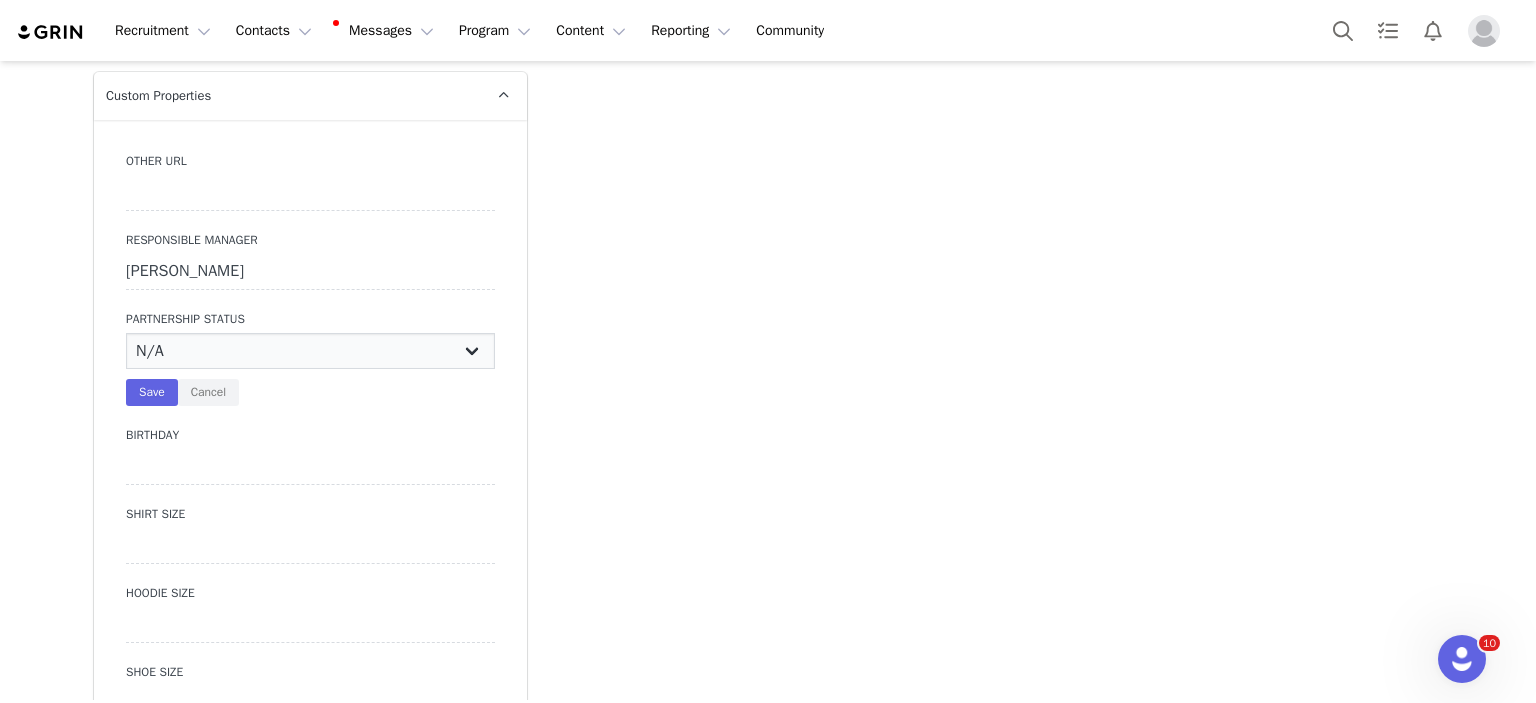 click on "N/A  Paid Partner   Product Partner   No Contract Partner   Team/ Roster Member   Team/ Roster Member - Paid   Expired   Blacklist" at bounding box center (310, 351) 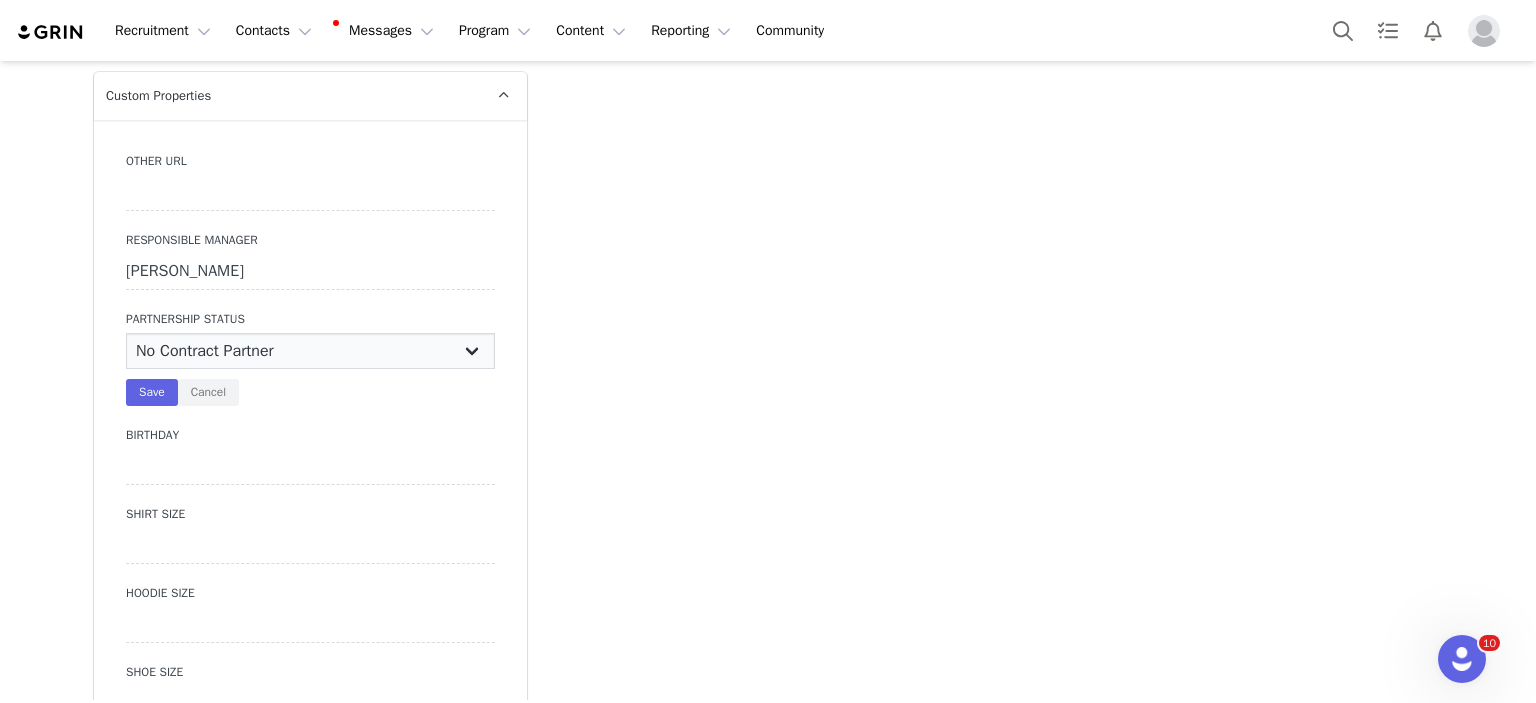 click on "N/A  Paid Partner   Product Partner   No Contract Partner   Team/ Roster Member   Team/ Roster Member - Paid   Expired   Blacklist" at bounding box center (310, 351) 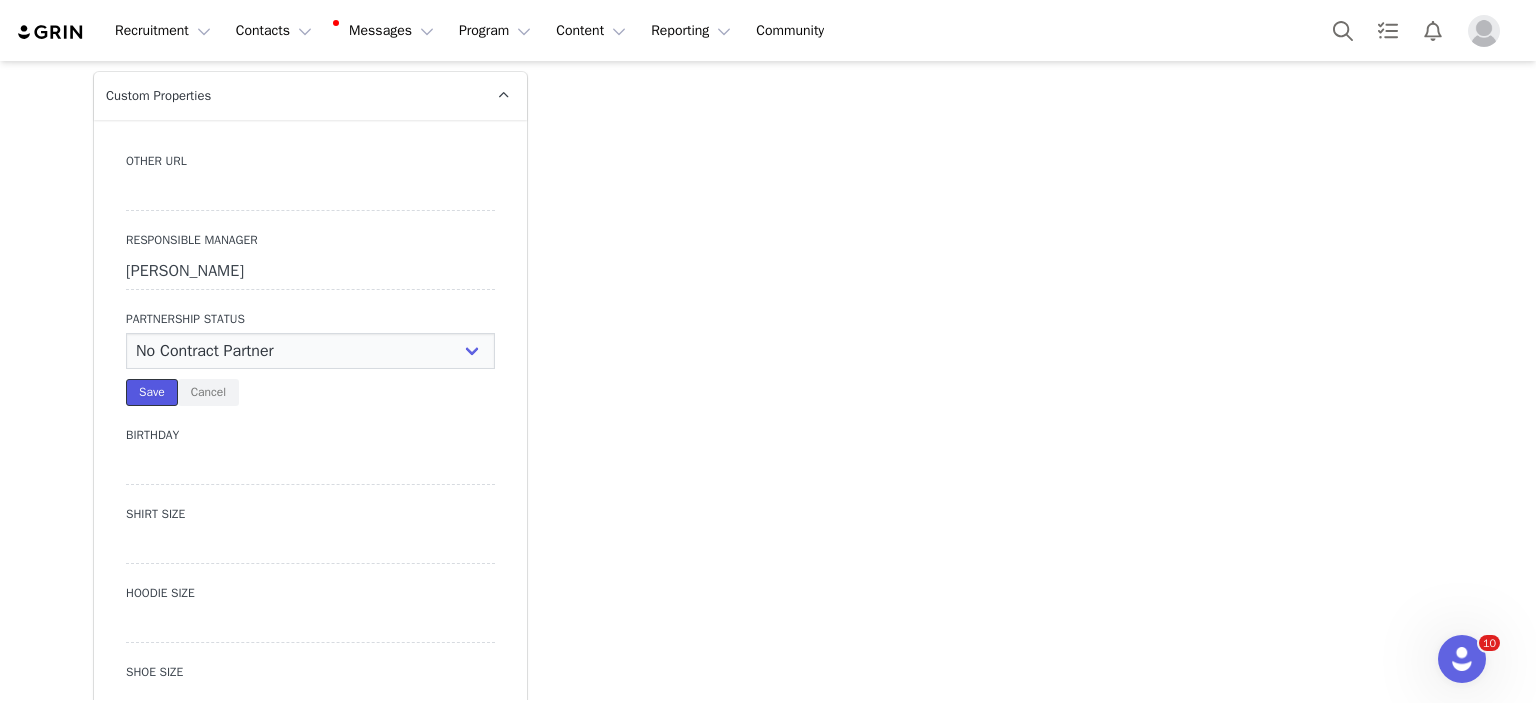 click on "Save" at bounding box center [152, 392] 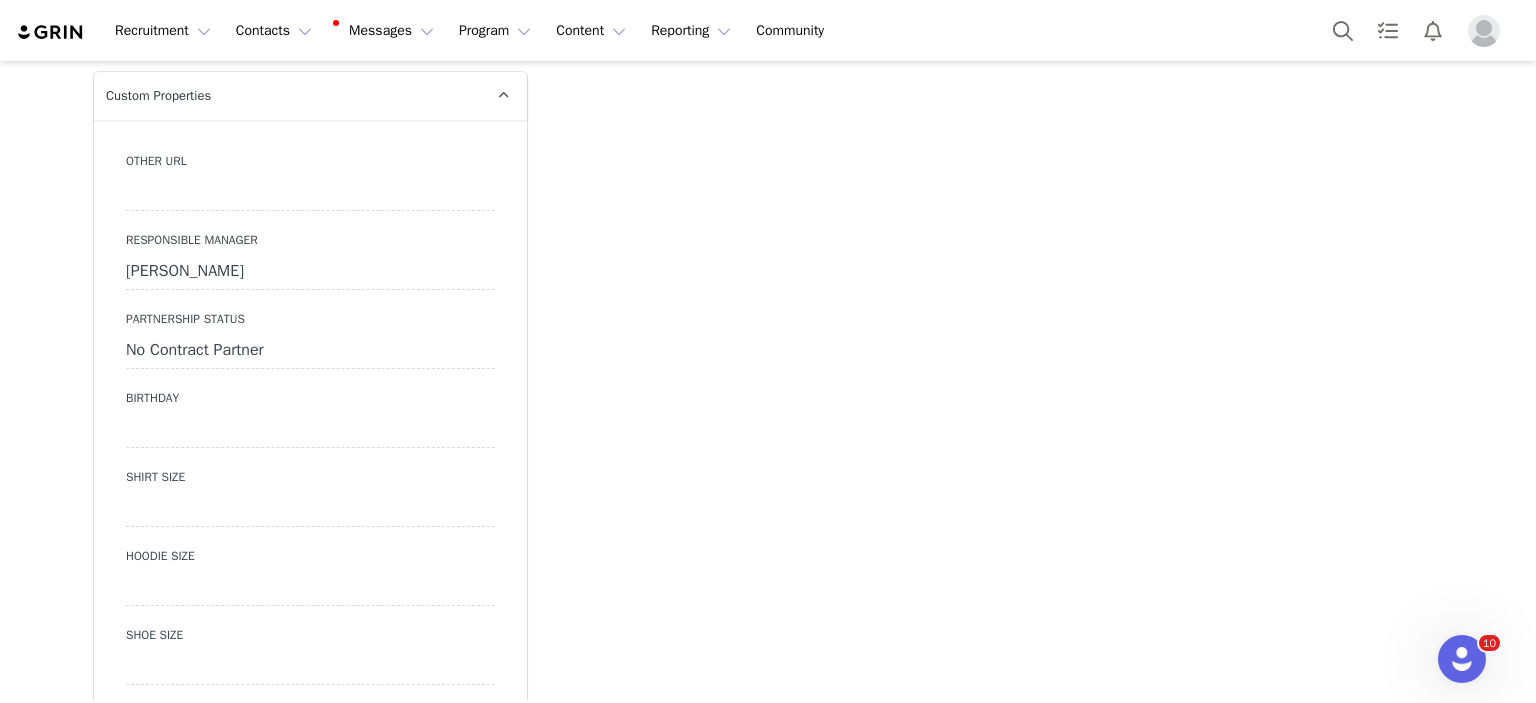 click on "Creators [PERSON_NAME]  We are having trouble sending and syncing your email, your credentials may have changed. Please  resync your account  by disabling and reconnecting.  Profile  [PERSON_NAME][GEOGRAPHIC_DATA]     Contact Type  Contact type can be Creator, Prospect, Application, or Manager.   Creator  Demote this Creator? This will remove all accepted proposals attached to this creator.  Yes, demote  Demote to Prospect Archive this Creator? Important:  marking a creator as "Archived" will stop conversion and content tracking. Previous conversions and content will still be available for reporting purposes. Are you sure you want to continue?   Yes, archive  Archive Creator Contact Information  First Name  [PERSON_NAME]  Last Name  van Ewijk Email Address [EMAIL_ADDRESS][DOMAIN_NAME]  Phone Number  +31 [GEOGRAPHIC_DATA]) 06 46828227  Paypal Email   Gender   Company   Website   Save   Cancel   You've changed 0 contact   properties Shipping Addresses Home Address (Primary)  Label  Home Address  First Name  [PERSON_NAME]  Last Name  van [GEOGRAPHIC_DATA]" at bounding box center [768, 810] 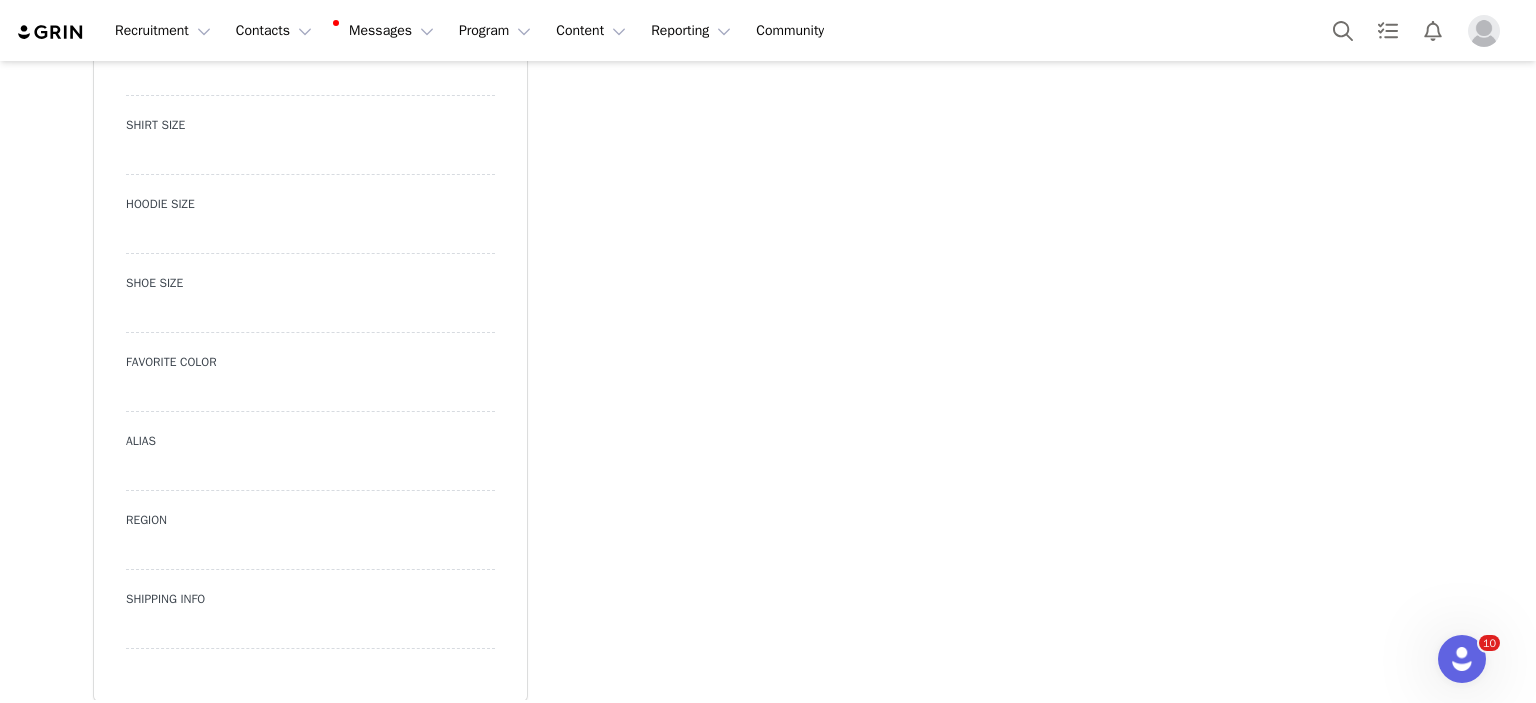 scroll, scrollTop: 2104, scrollLeft: 0, axis: vertical 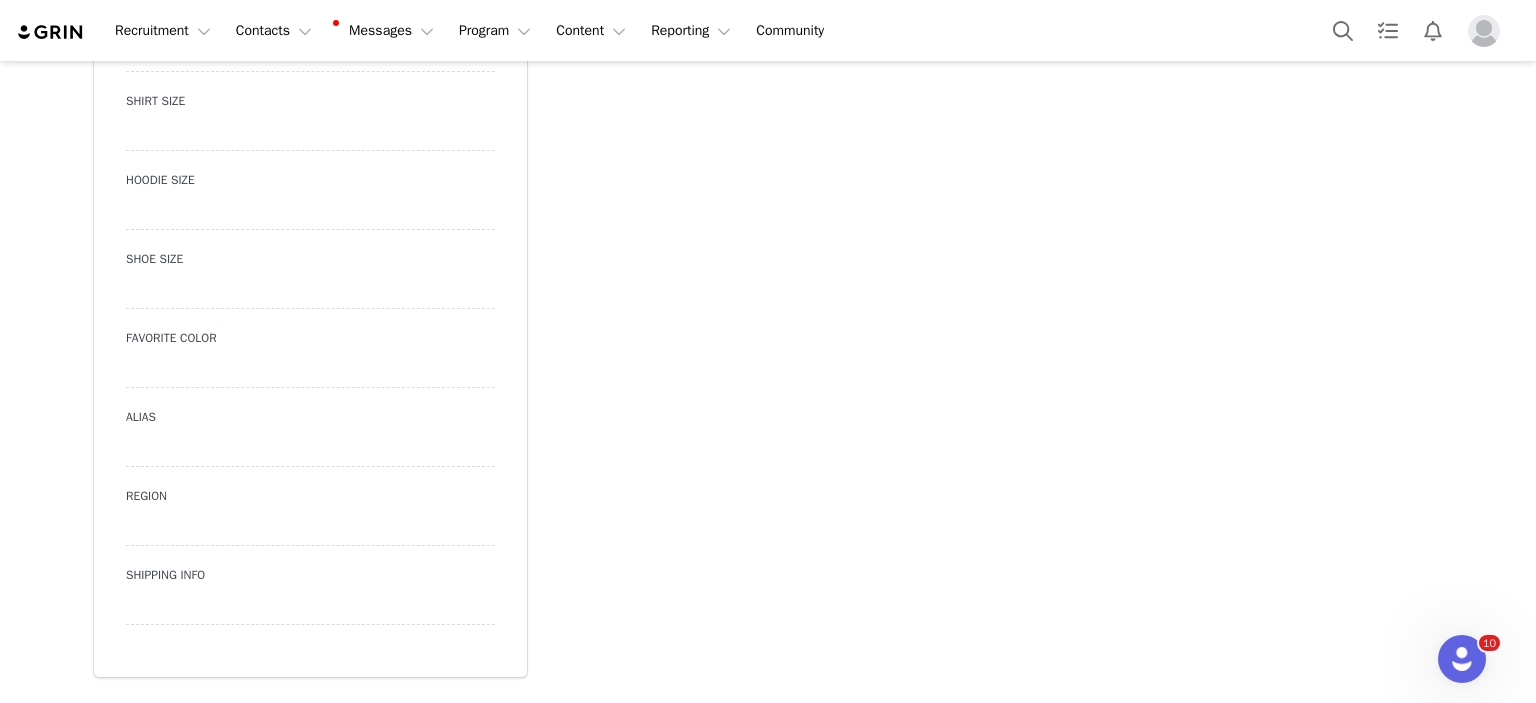 click at bounding box center [310, 449] 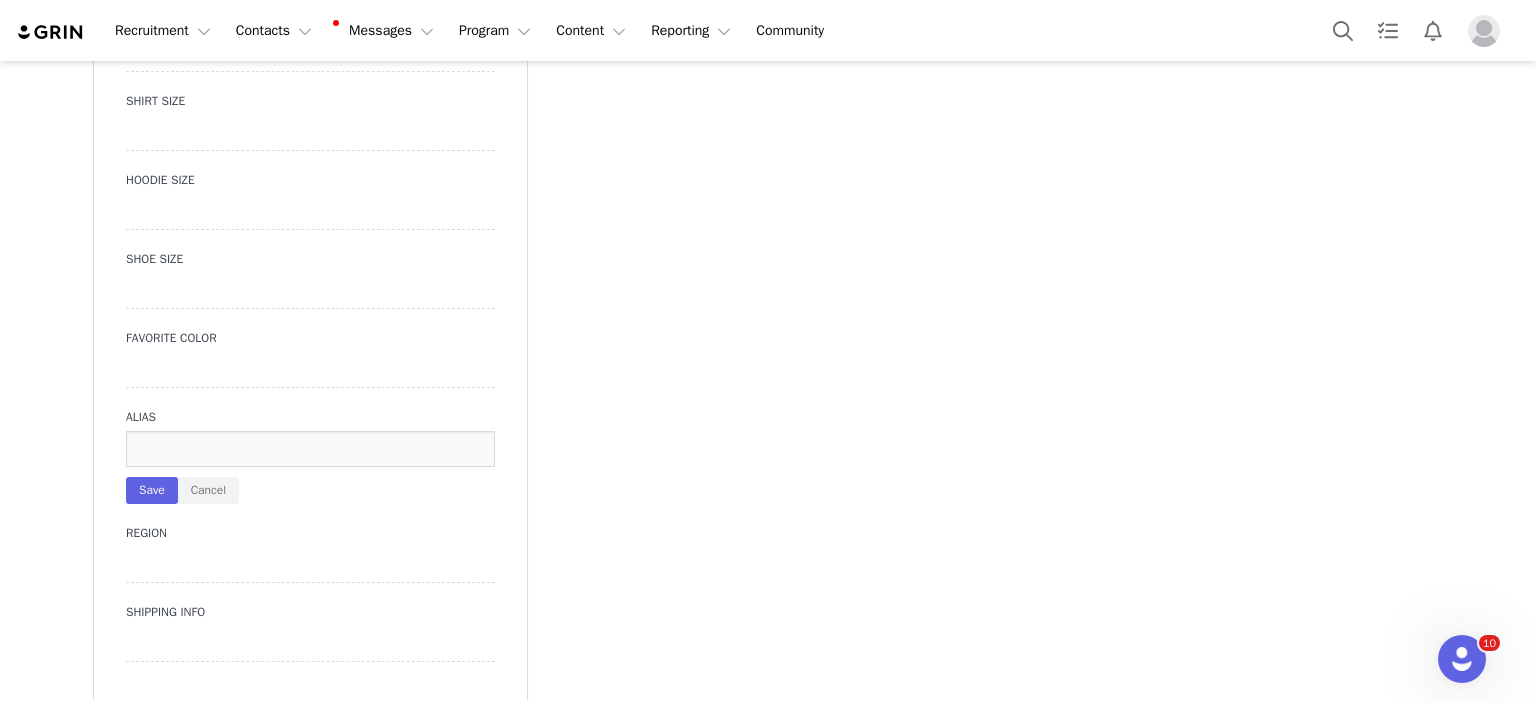 click at bounding box center [310, 449] 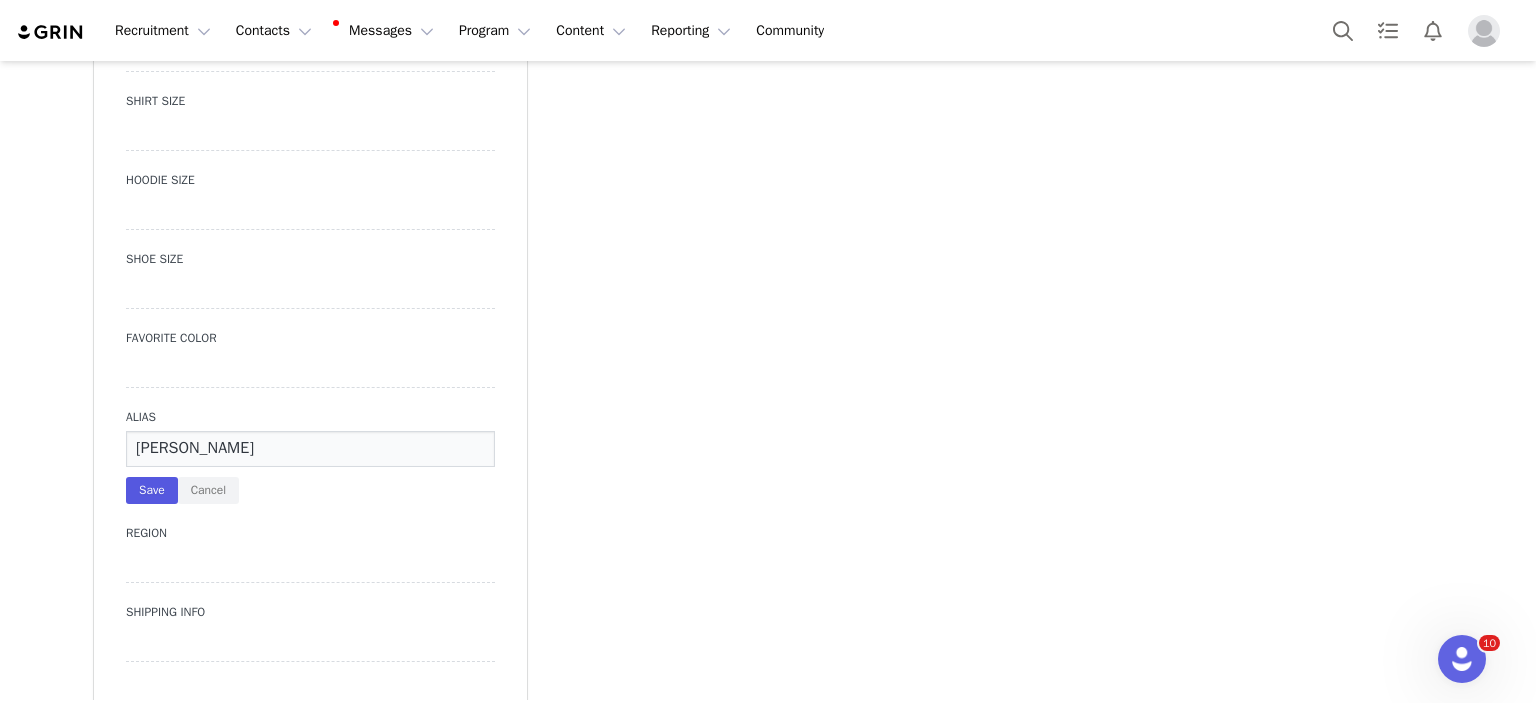 type on "[PERSON_NAME]" 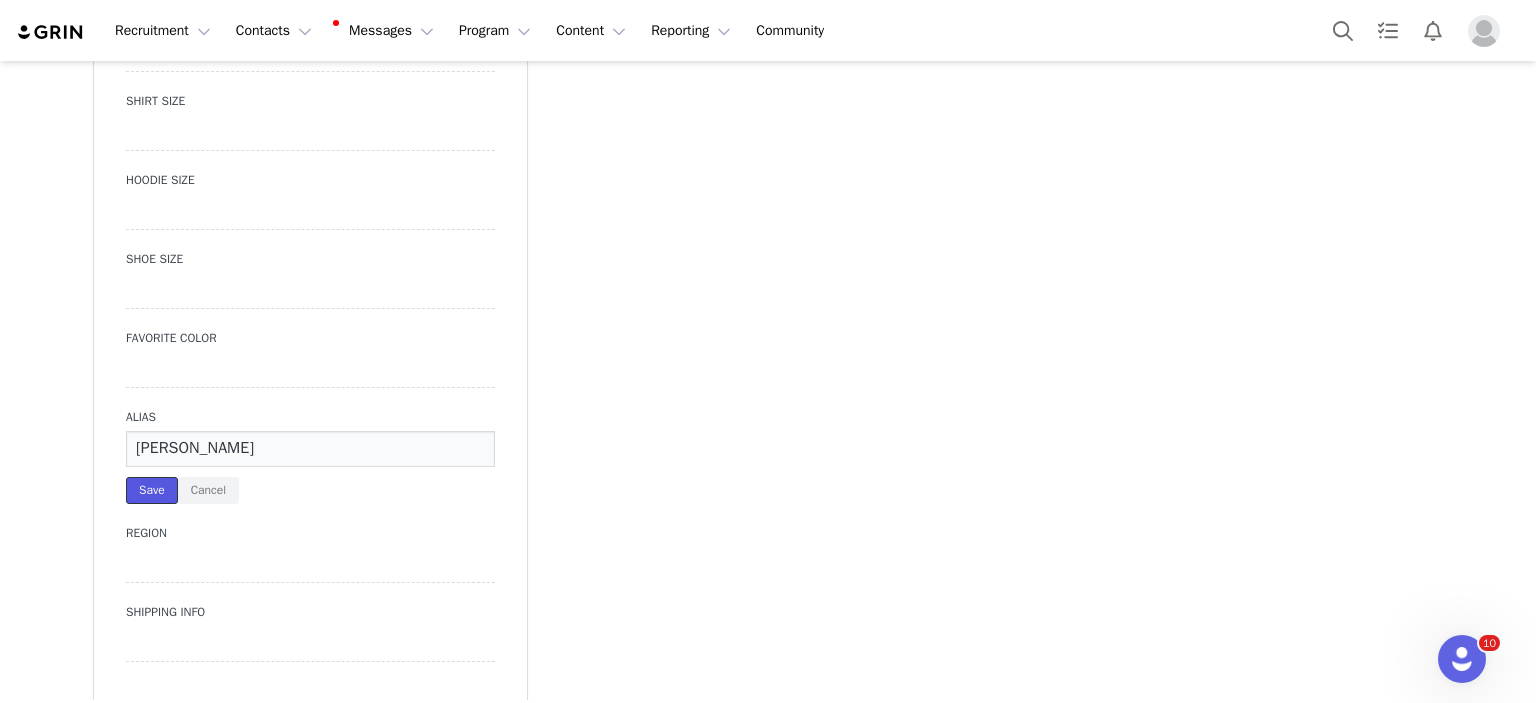 click on "Save" at bounding box center [152, 490] 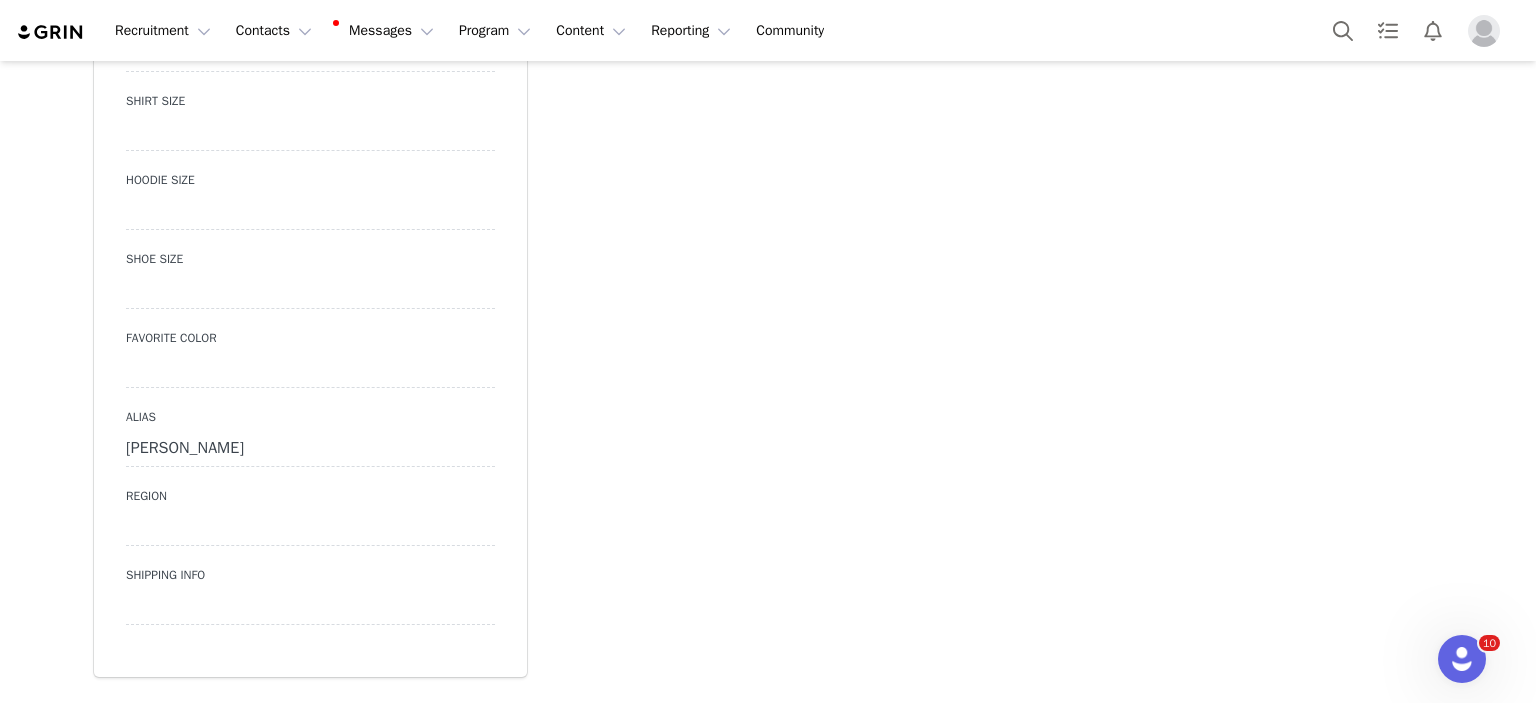 click at bounding box center (310, 528) 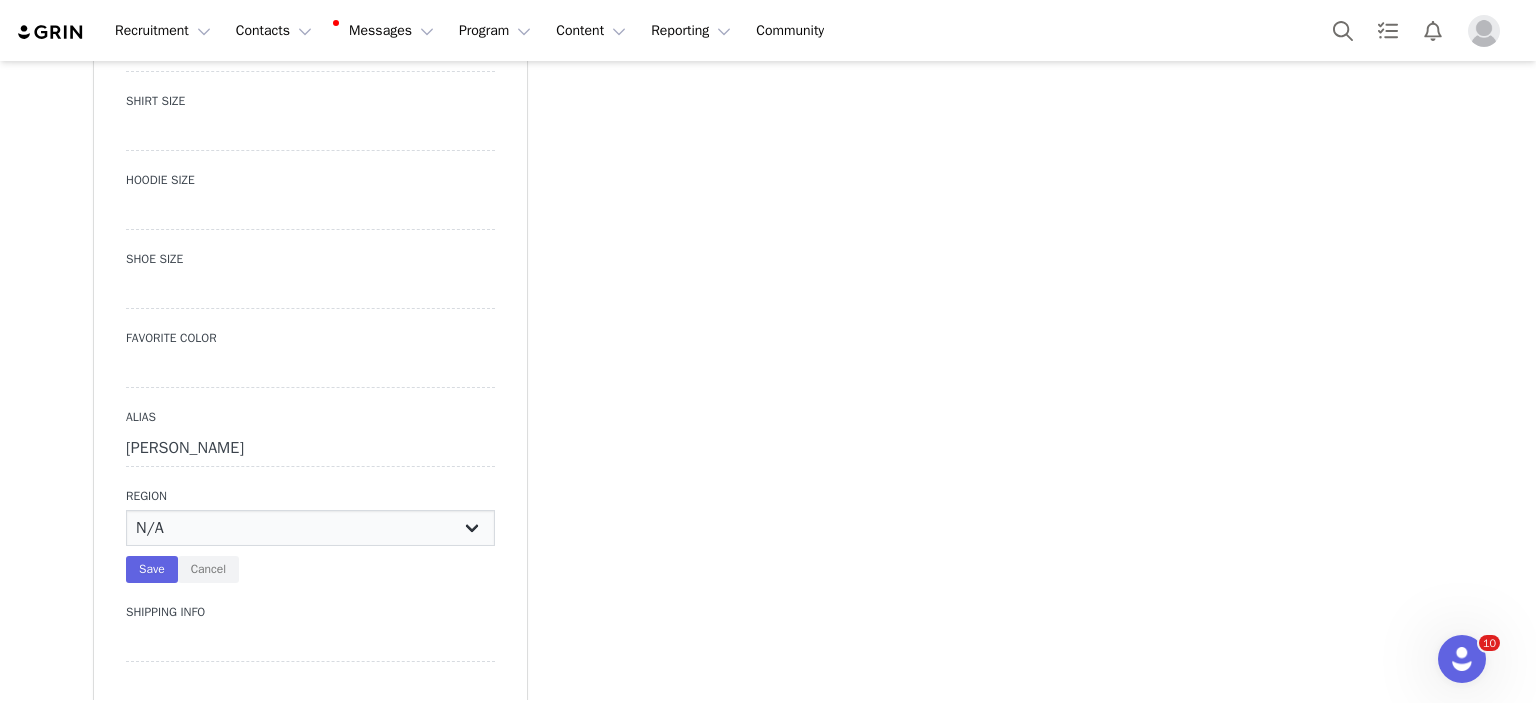 click on "N/A  AD   AE   AF   AG   AI   AL   AM   AO   AQ   AR   AS   AT   AU   AW   AX   AZ   BA   BB   BD   BE   BF   BG   BH   BI   BJ   BL   BM   BN   BO   BQ   BR   BS   BT   BV   BW   BY   BZ   CA   CC   CD   CF   CG   CH   CI   CJ   CK   CL   CM   CN   CO   CR   CU   CV   CW   CX   CY   CZ   DE   DJ   DK   DM   DO   DZ   EC   EE   EG   EH   ER   ES   ET   FI   FJ   FK   FM   FO   FR   GA   GB   GE   GF   GG   GH   GI   GL   GM   GN   GP   GQ   GR   GS   GT   GU   GW   GY   HK   HM   HN   HR   HT   HU   ID   IE   IL   IM   IN   IO   IQ   IR   IS   IT   JE   JM   JO   JP   KE   KG   KH   KI   KM   KN   KP   KR   KW   KY   KZ   LA   LB   [PERSON_NAME]   LK   LR   LS   [PERSON_NAME]   [PERSON_NAME]   MA   MC   MD   ME   MF   MG   MH   MK   ML   MM   MN   MO   MP   MQ   MR   MS   MT   MU   MV   MW   MX   MY   MZ   NA   NC   NE   [PERSON_NAME]   NI   NL   NO   NP   NR   NU   NZ   OM   PA   PE   PF   PG   PH   PK   PL   PM   PN   PR   PS   PT   PW   PY   QA   RE   RO   RS   RU   RW   SA   SB   SC   SD   SE   SG   SH   SI   SJ   SK   SL   SM" at bounding box center (310, 528) 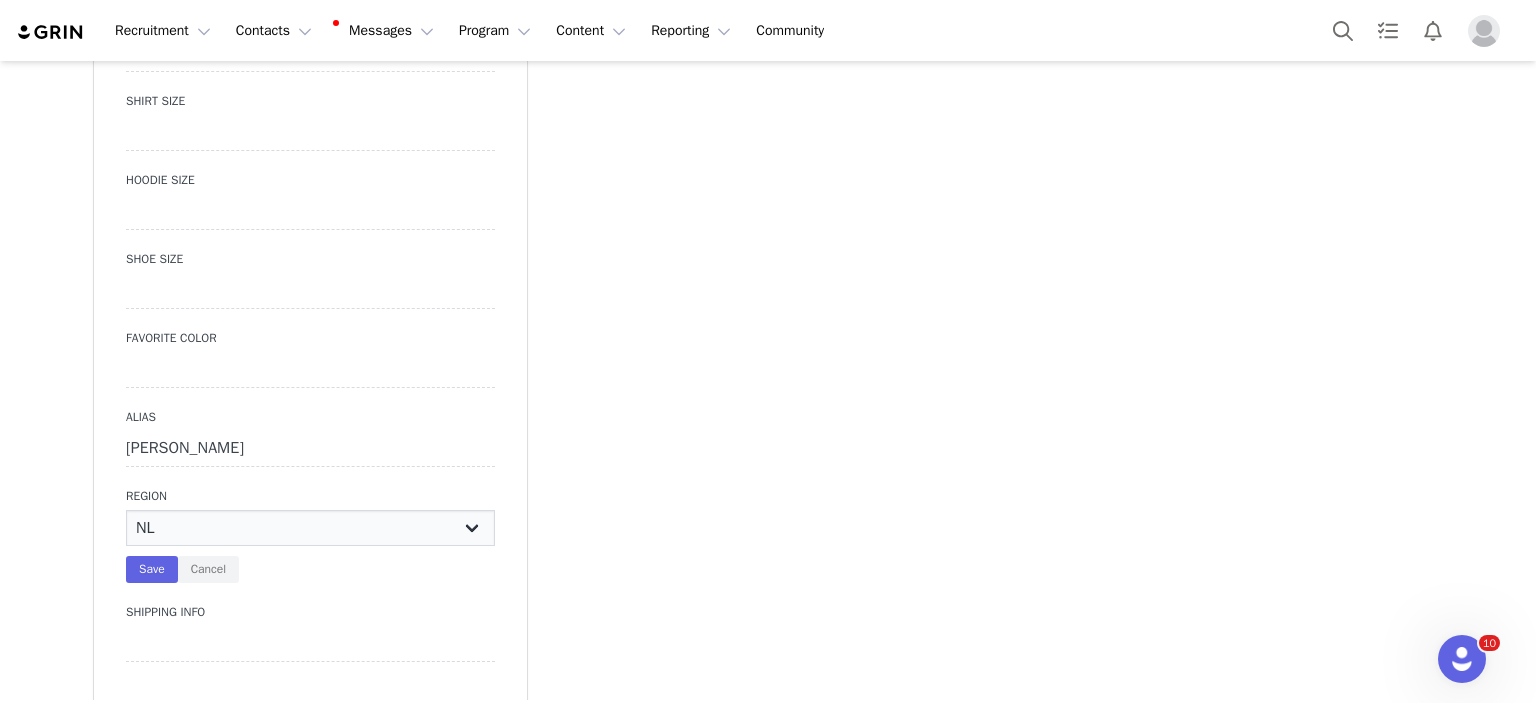 click on "N/A  AD   AE   AF   AG   AI   AL   AM   AO   AQ   AR   AS   AT   AU   AW   AX   AZ   BA   BB   BD   BE   BF   BG   BH   BI   BJ   BL   BM   BN   BO   BQ   BR   BS   BT   BV   BW   BY   BZ   CA   CC   CD   CF   CG   CH   CI   CJ   CK   CL   CM   CN   CO   CR   CU   CV   CW   CX   CY   CZ   DE   DJ   DK   DM   DO   DZ   EC   EE   EG   EH   ER   ES   ET   FI   FJ   FK   FM   FO   FR   GA   GB   GE   GF   GG   GH   GI   GL   GM   GN   GP   GQ   GR   GS   GT   GU   GW   GY   HK   HM   HN   HR   HT   HU   ID   IE   IL   IM   IN   IO   IQ   IR   IS   IT   JE   JM   JO   JP   KE   KG   KH   KI   KM   KN   KP   KR   KW   KY   KZ   LA   LB   [PERSON_NAME]   LK   LR   LS   [PERSON_NAME]   [PERSON_NAME]   MA   MC   MD   ME   MF   MG   MH   MK   ML   MM   MN   MO   MP   MQ   MR   MS   MT   MU   MV   MW   MX   MY   MZ   NA   NC   NE   [PERSON_NAME]   NI   NL   NO   NP   NR   NU   NZ   OM   PA   PE   PF   PG   PH   PK   PL   PM   PN   PR   PS   PT   PW   PY   QA   RE   RO   RS   RU   RW   SA   SB   SC   SD   SE   SG   SH   SI   SJ   SK   SL   SM" at bounding box center (310, 528) 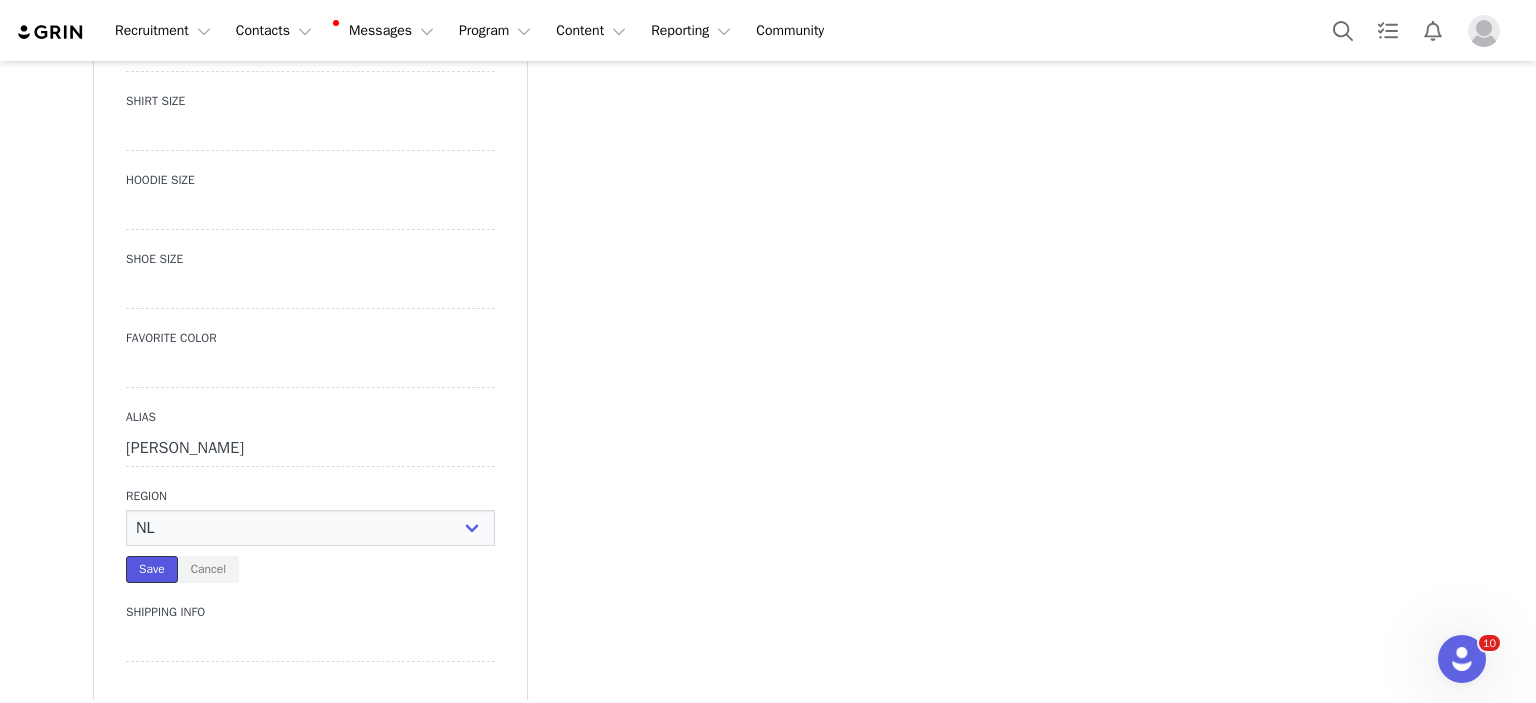 click on "Save" at bounding box center [152, 569] 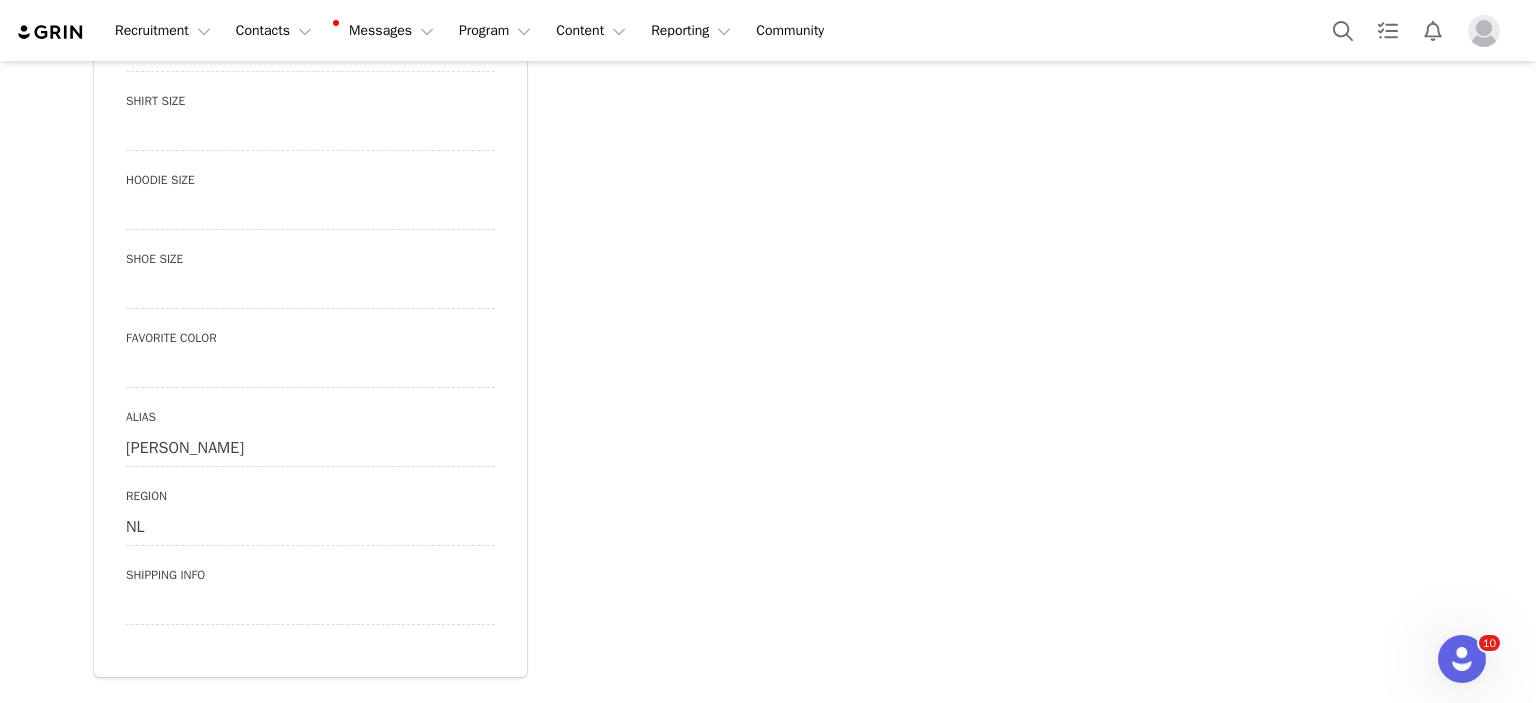 click on "Creators [PERSON_NAME]  We are having trouble sending and syncing your email, your credentials may have changed. Please  resync your account  by disabling and reconnecting.  Profile  [PERSON_NAME][GEOGRAPHIC_DATA]     Contact Type  Contact type can be Creator, Prospect, Application, or Manager.   Creator  Demote this Creator? This will remove all accepted proposals attached to this creator.  Yes, demote  Demote to Prospect Archive this Creator? Important:  marking a creator as "Archived" will stop conversion and content tracking. Previous conversions and content will still be available for reporting purposes. Are you sure you want to continue?   Yes, archive  Archive Creator Contact Information  First Name  [PERSON_NAME]  Last Name  van Ewijk Email Address [EMAIL_ADDRESS][DOMAIN_NAME]  Phone Number  +31 [GEOGRAPHIC_DATA]) 06 46828227  Paypal Email   Gender   Company   Website   Save   Cancel   You've changed 0 contact   properties Shipping Addresses Home Address (Primary)  Label  Home Address  First Name  [PERSON_NAME]  Last Name  van [GEOGRAPHIC_DATA]" at bounding box center [768, 434] 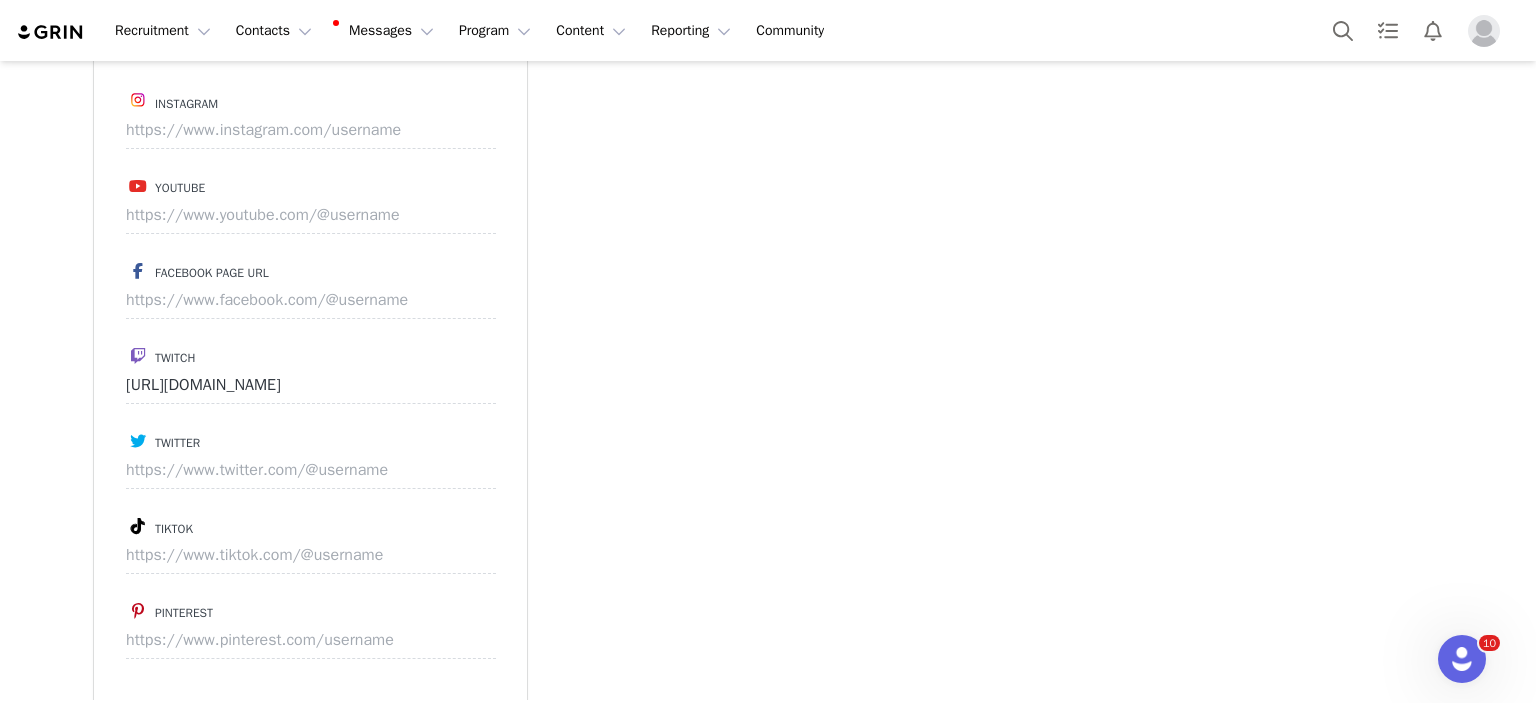scroll, scrollTop: 2800, scrollLeft: 0, axis: vertical 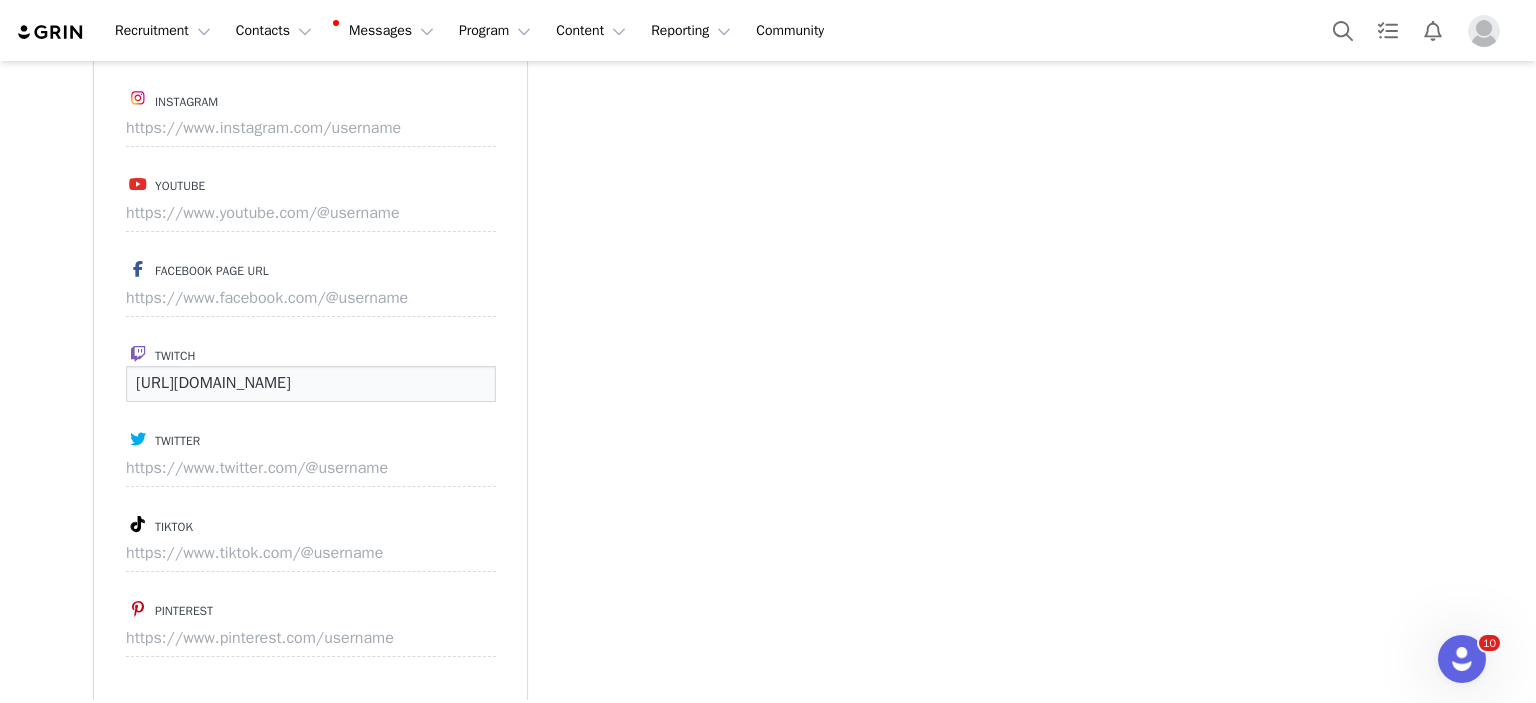 click on "[URL][DOMAIN_NAME]" at bounding box center (311, 384) 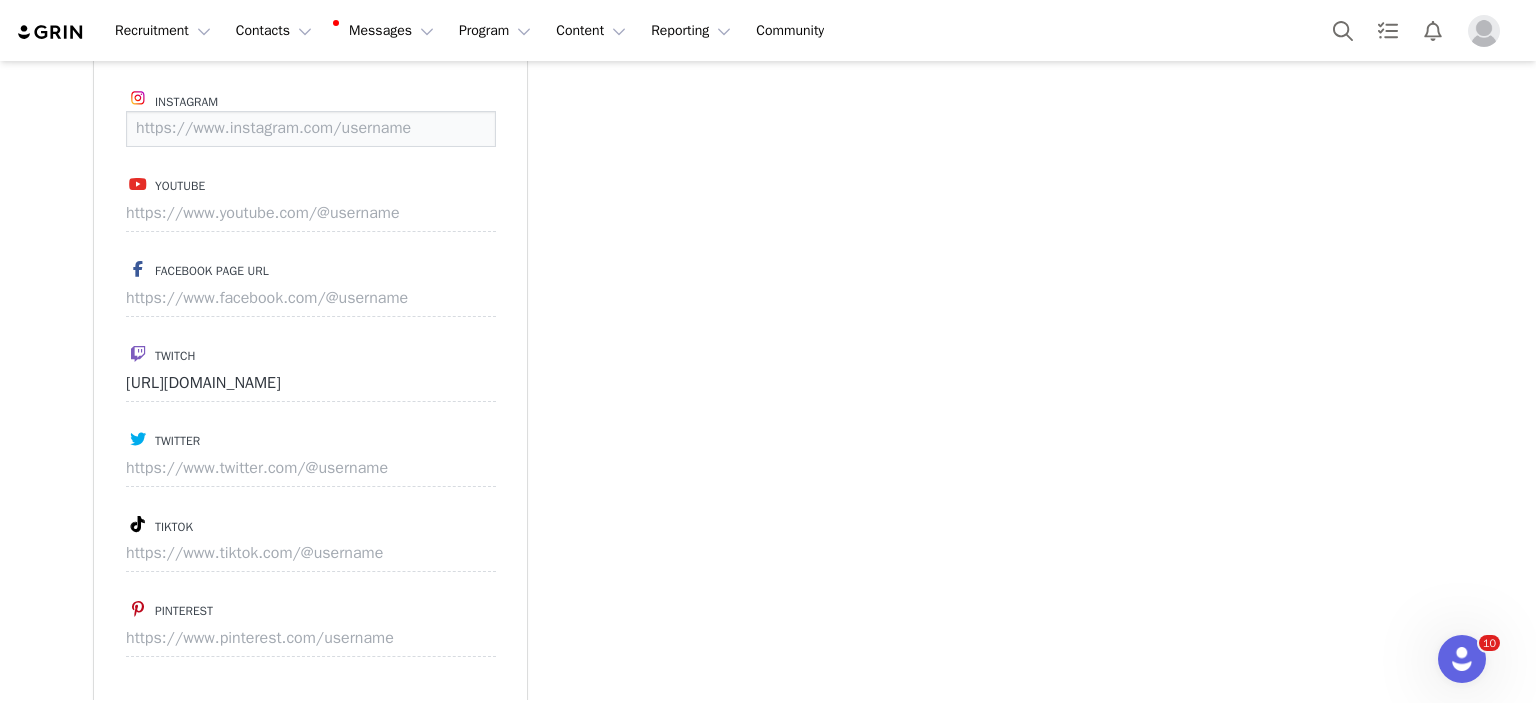 click at bounding box center (311, 129) 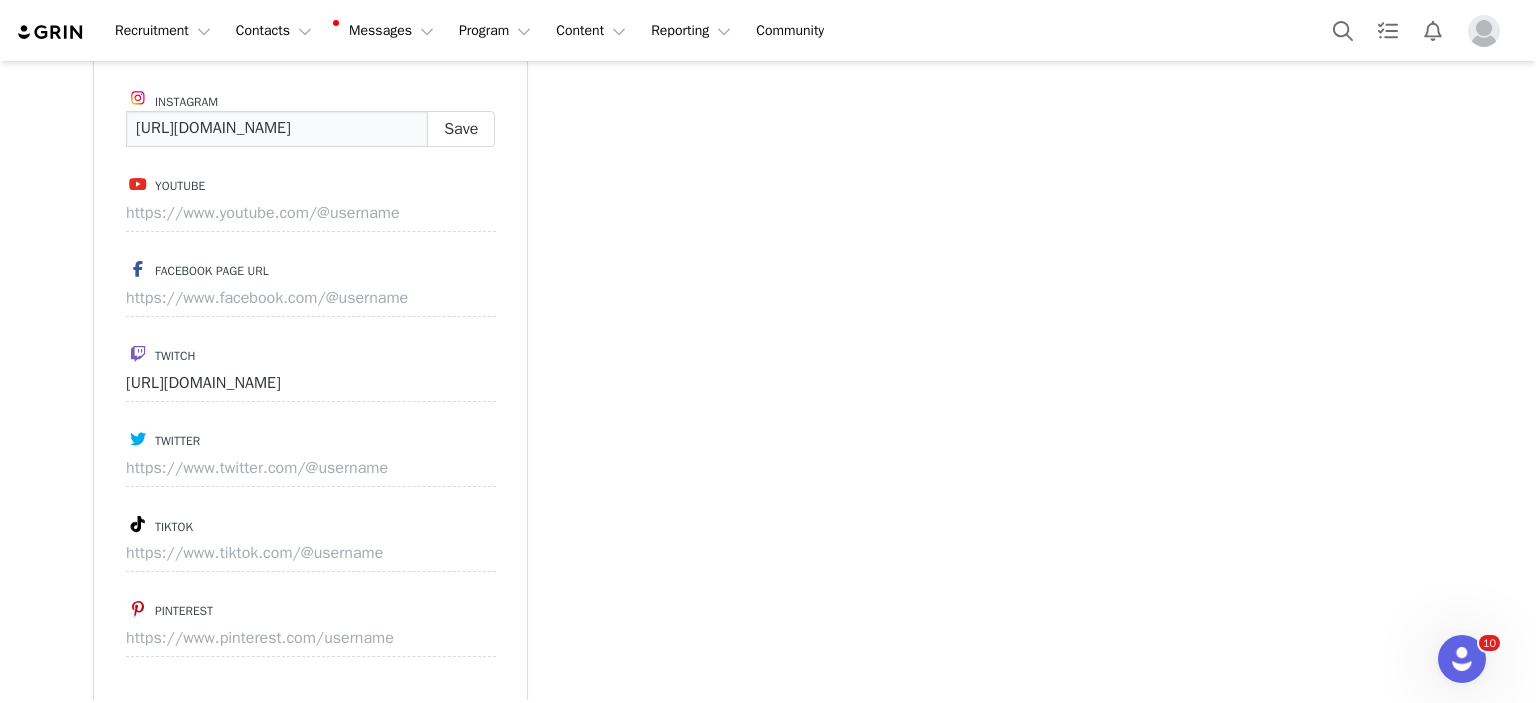 scroll, scrollTop: 0, scrollLeft: 11, axis: horizontal 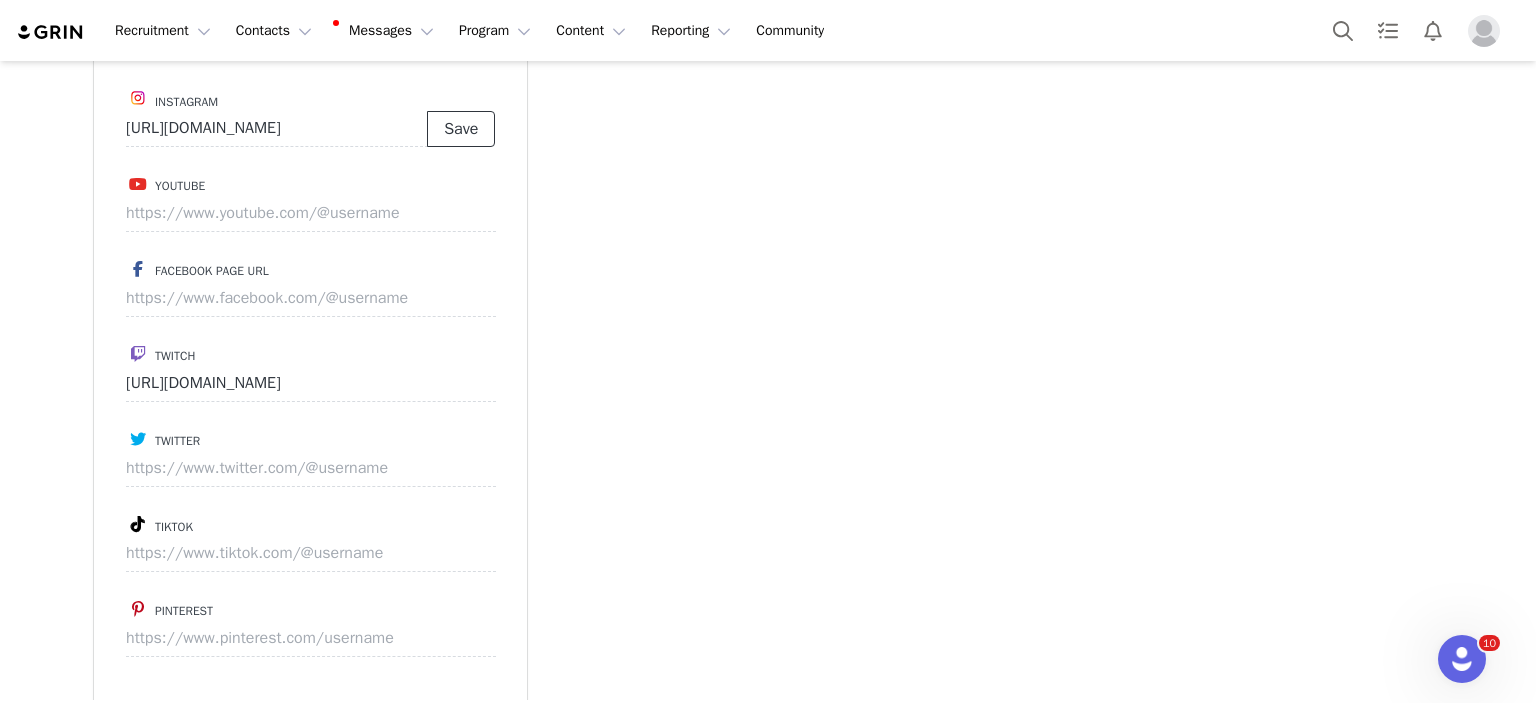 click on "Save" at bounding box center [461, 129] 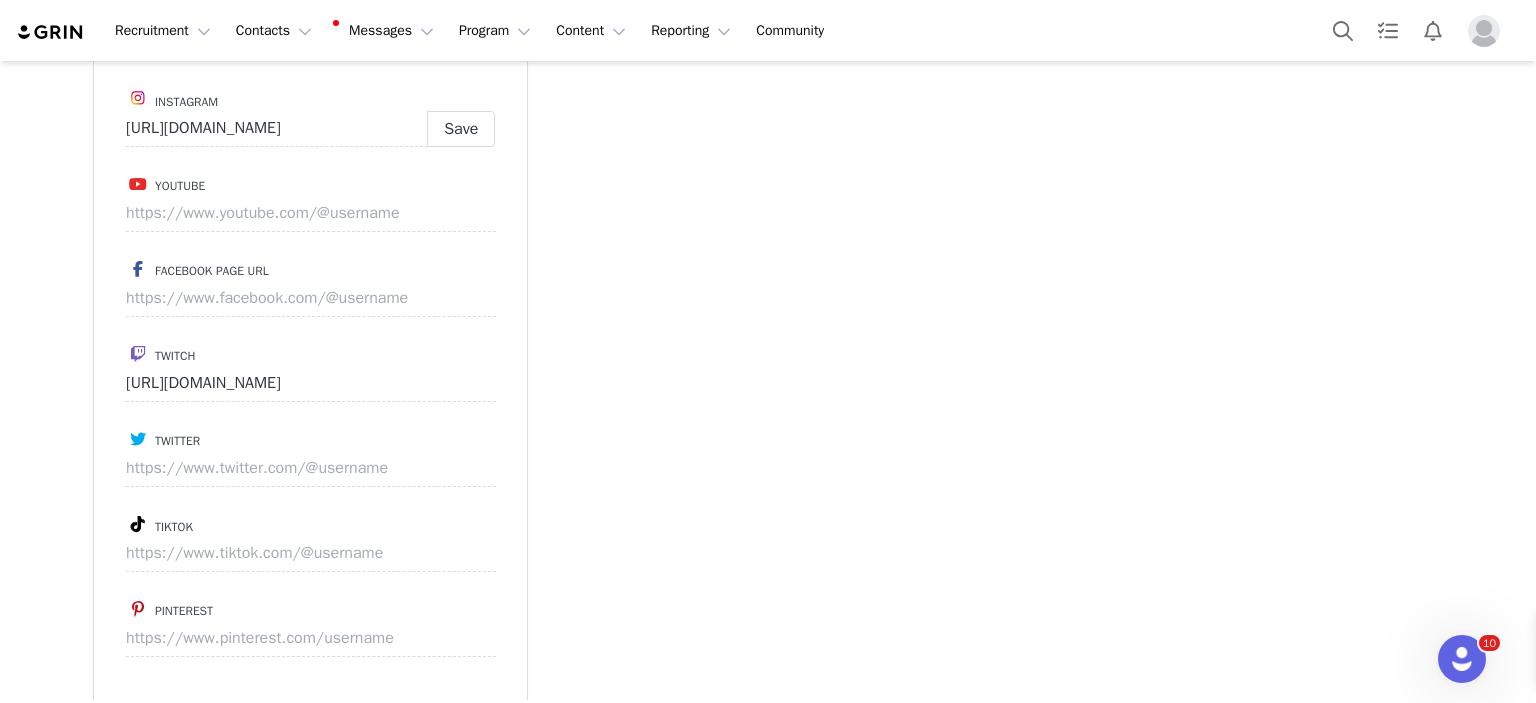 type on "[URL][DOMAIN_NAME]" 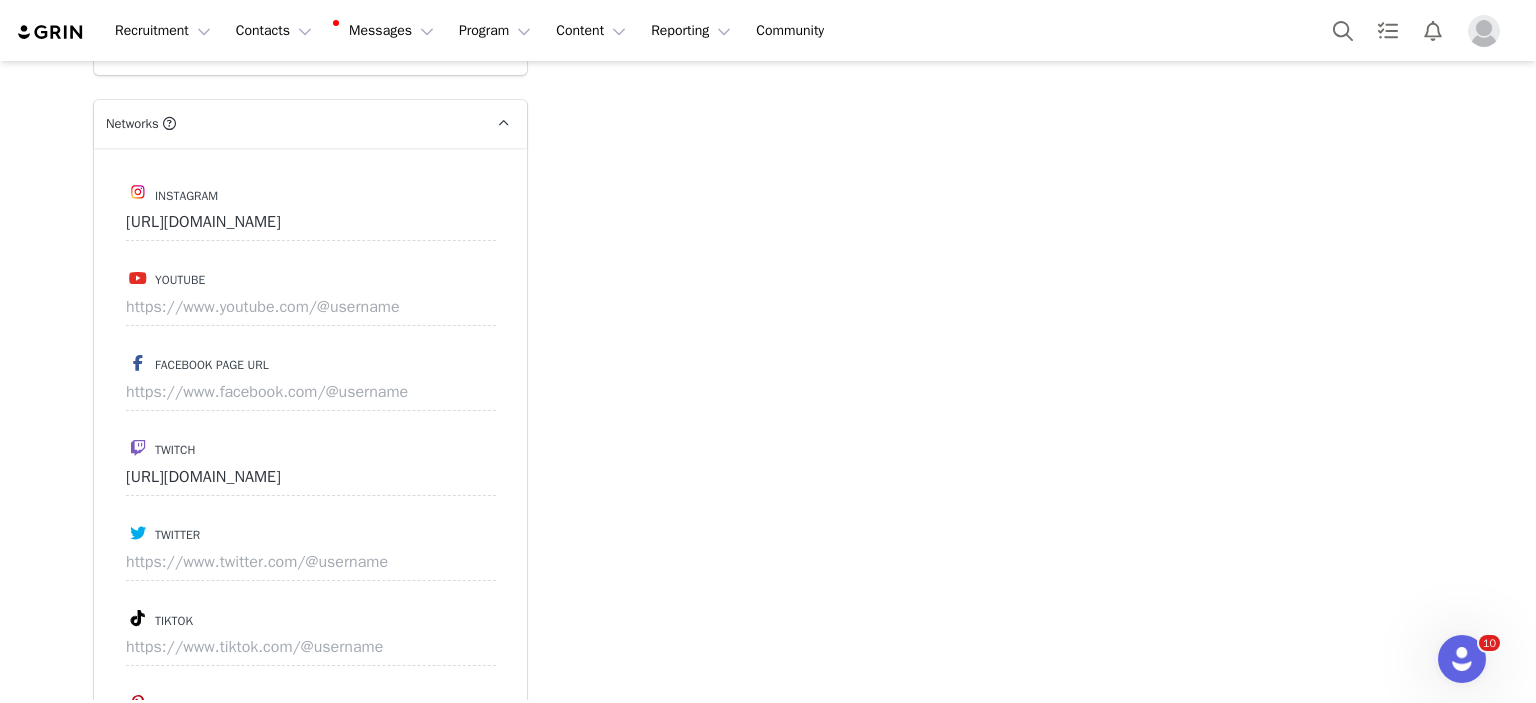 scroll, scrollTop: 2893, scrollLeft: 0, axis: vertical 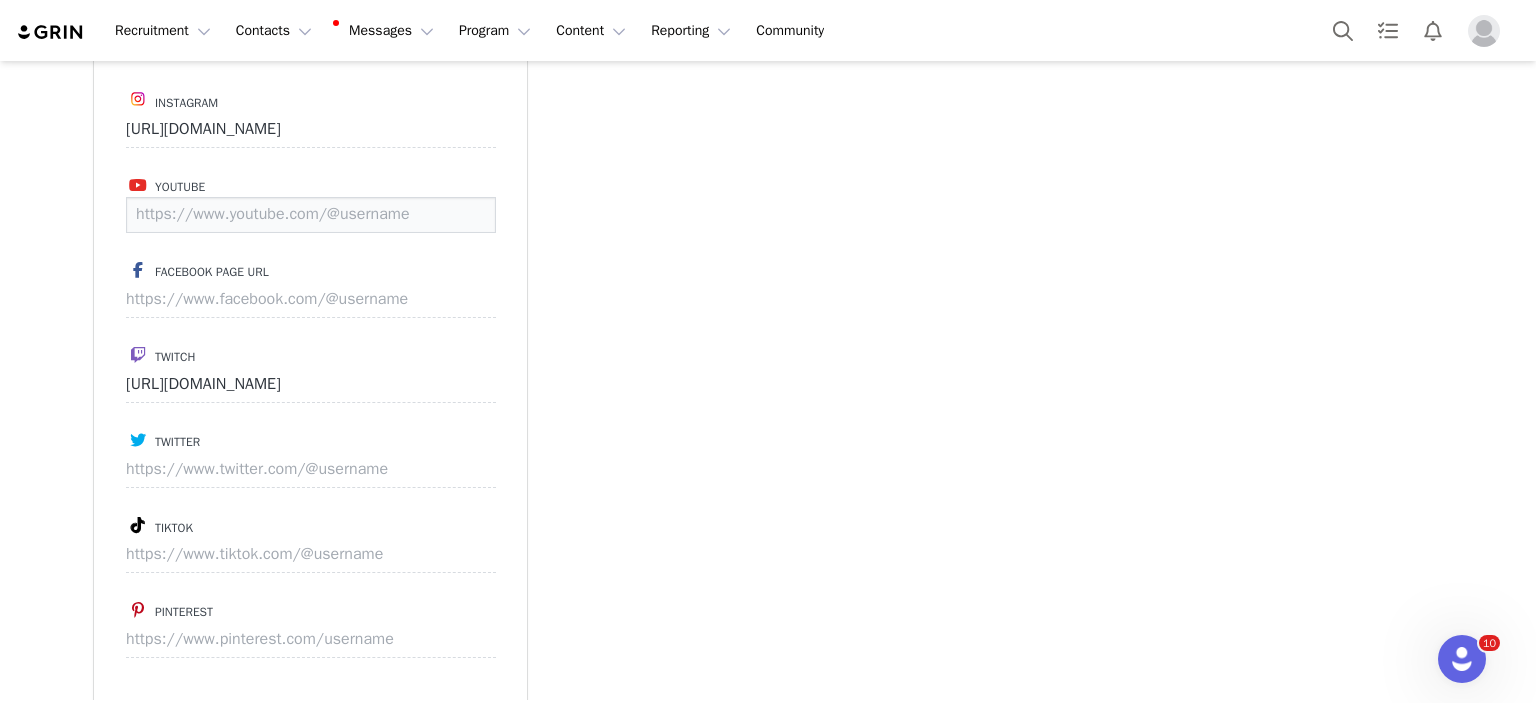 click at bounding box center [311, 215] 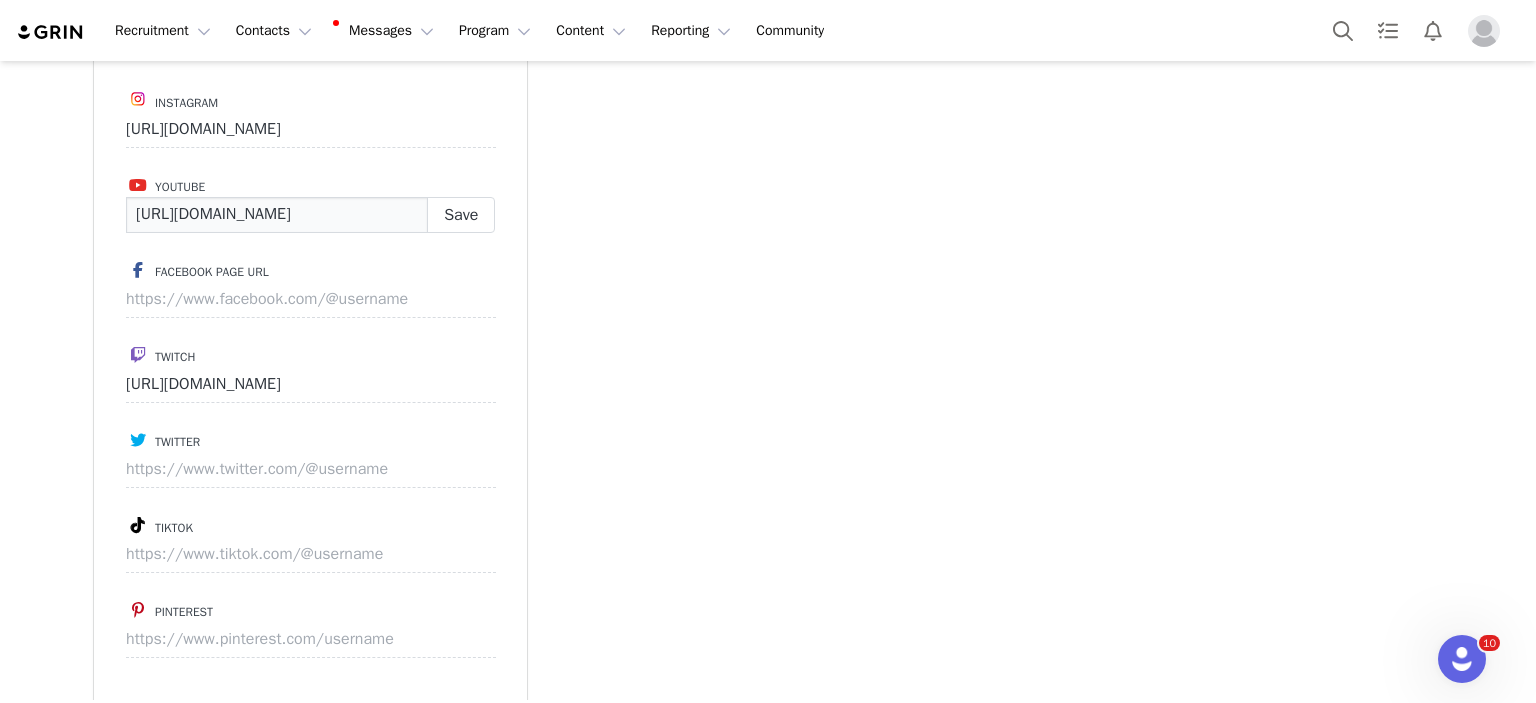scroll, scrollTop: 0, scrollLeft: 8, axis: horizontal 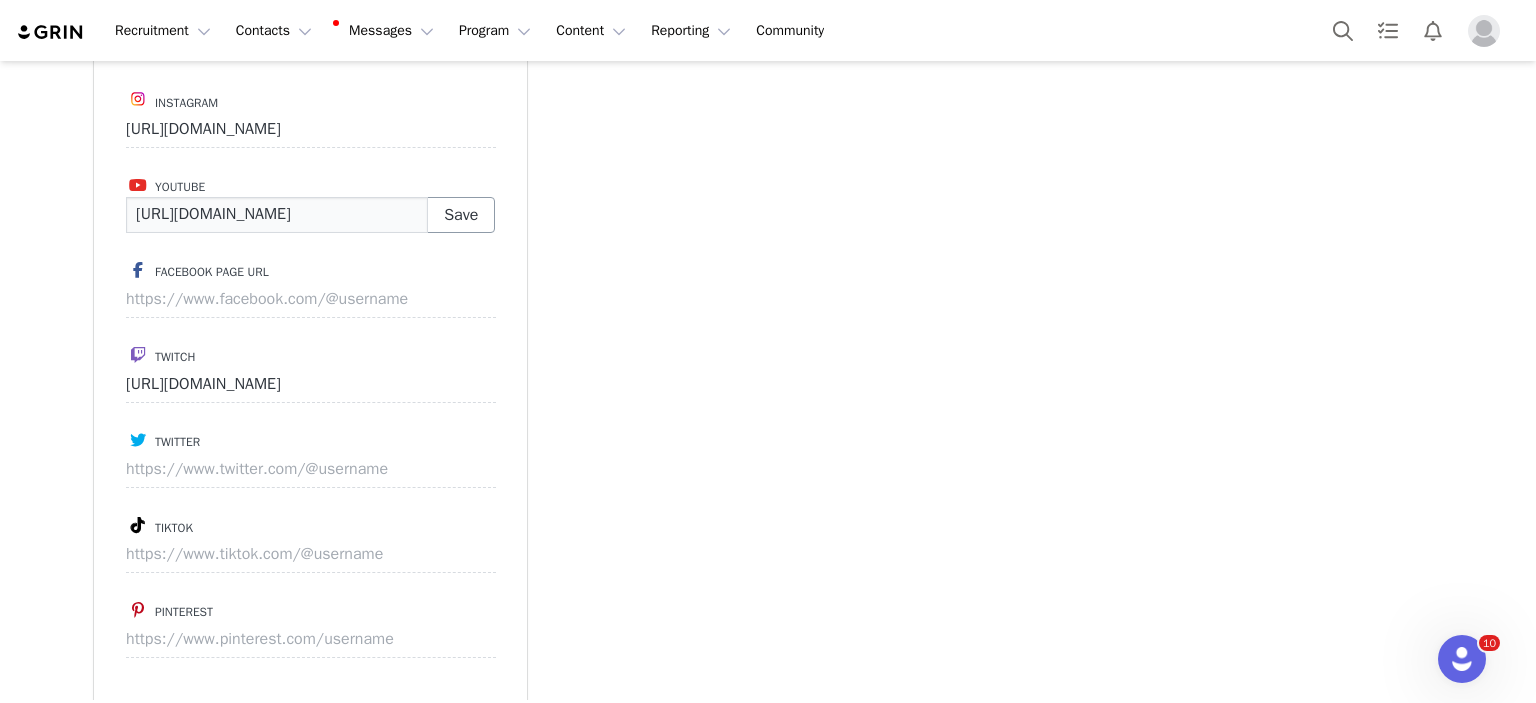 type on "[URL][DOMAIN_NAME]" 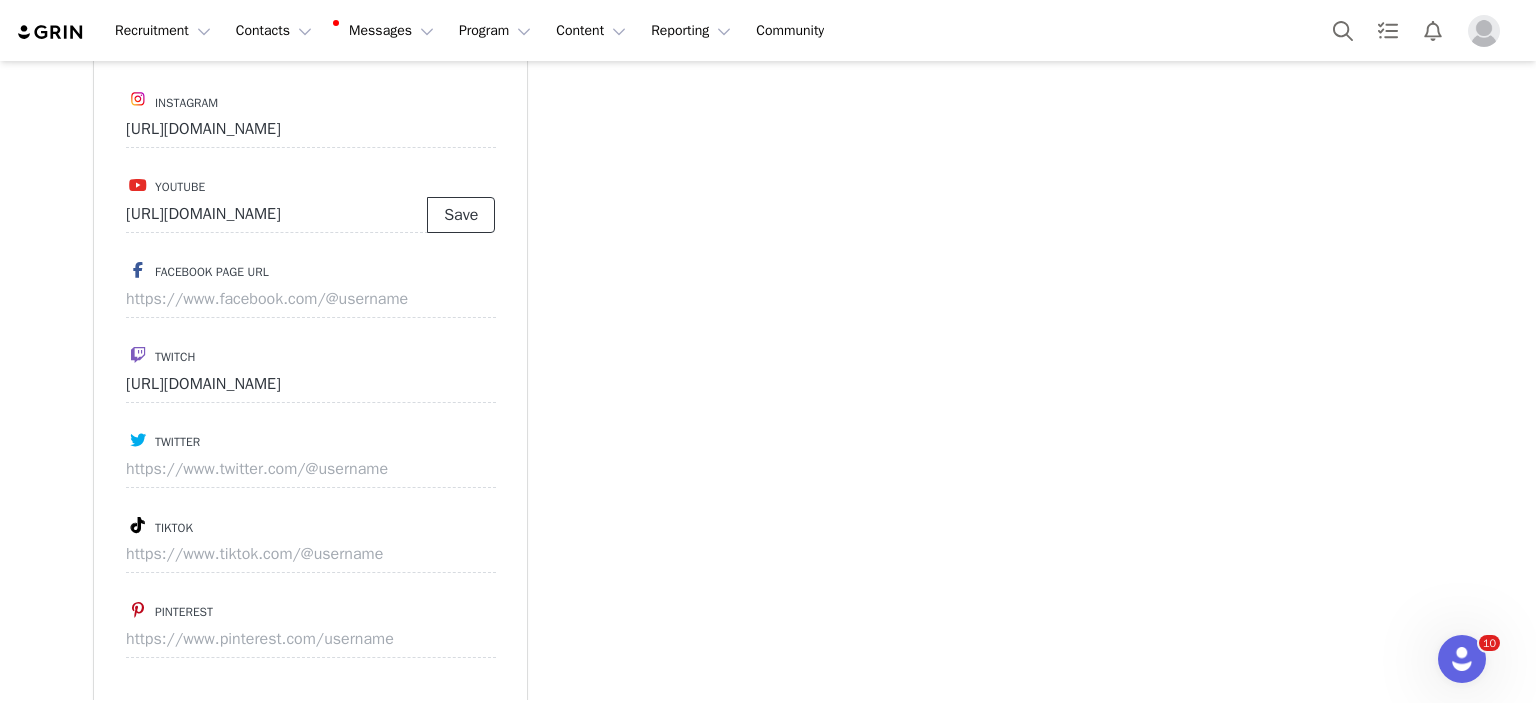 click on "Save" at bounding box center [461, 215] 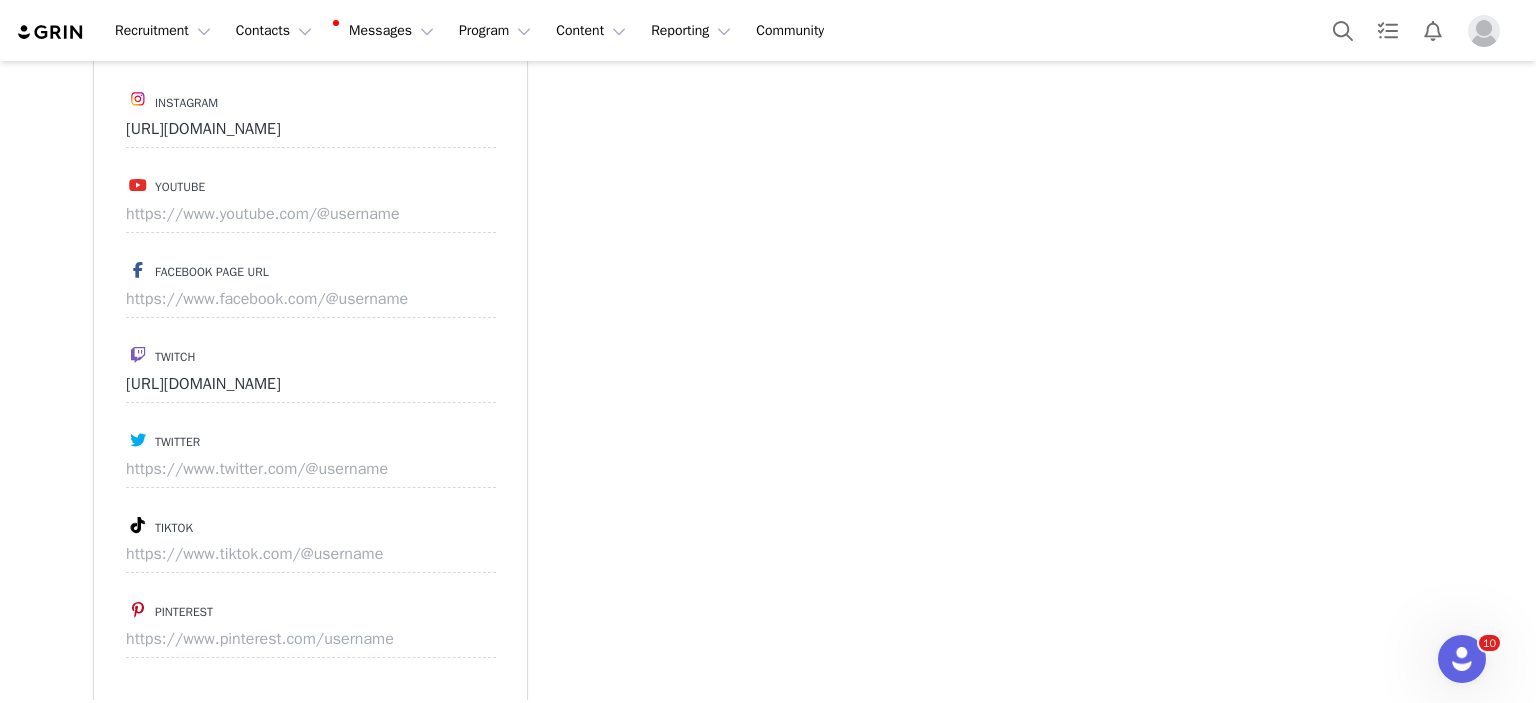click on "Creators [PERSON_NAME]  We are having trouble sending and syncing your email, your credentials may have changed. Please  resync your account  by disabling and reconnecting.  Profile  [PERSON_NAME]      221 followers  Audience Reports  Request a detailed report of this creator's audience demographics and content performance for each social channel. Limit 100 reports per month.  0 / 100 reports used this month  Instagram          Request Report Contact Type  Contact type can be Creator, Prospect, Application, or Manager.   Creator  Demote this Creator? This will remove all accepted proposals attached to this creator.  Yes, demote  Demote to Prospect Archive this Creator? Important:  marking a creator as "Archived" will stop conversion and content tracking. Previous conversions and content will still be available for reporting purposes. Are you sure you want to continue?   Yes, archive  Archive Creator Contact Information  First Name  [PERSON_NAME]  Last Name  van Ewijk Email Address [EMAIL_ADDRESS][DOMAIN_NAME]  Gender" at bounding box center (768, -308) 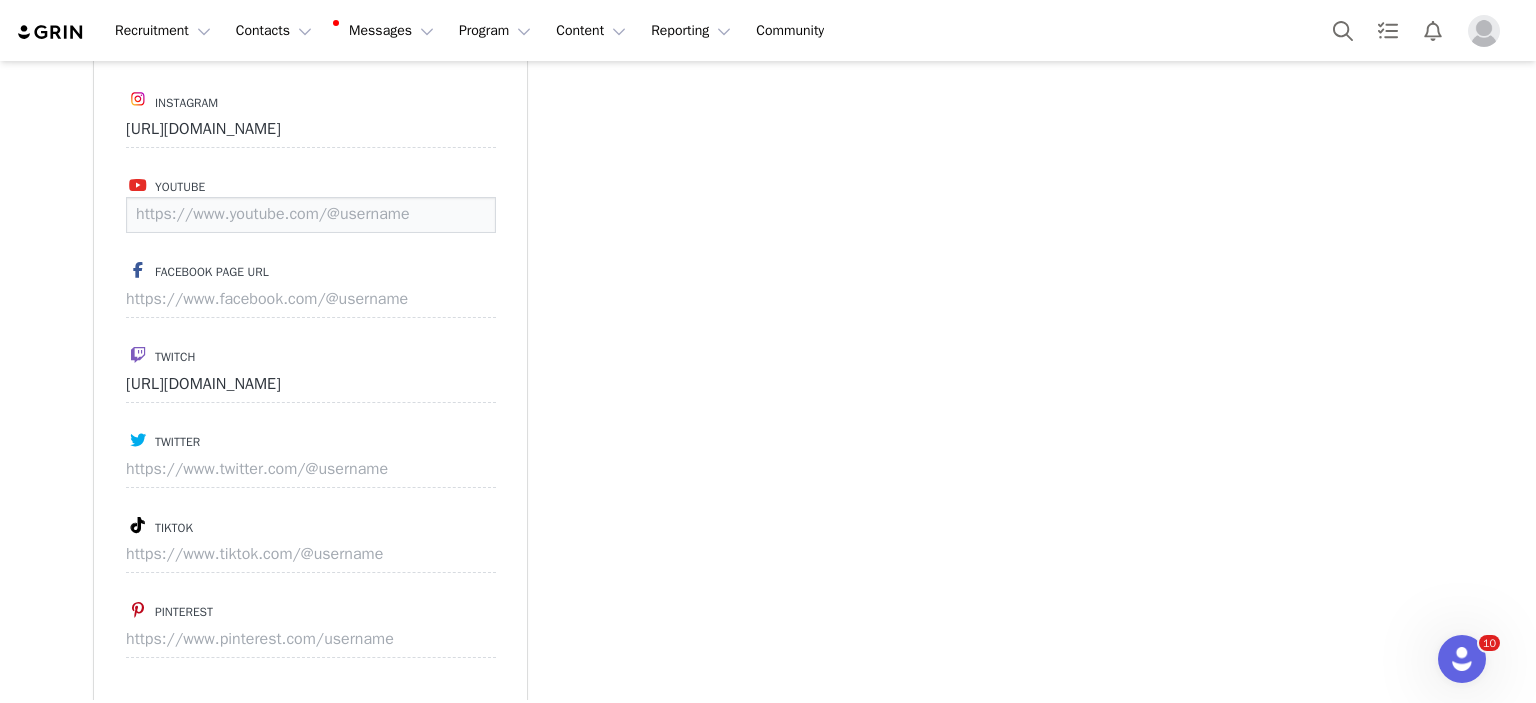 click at bounding box center (311, 215) 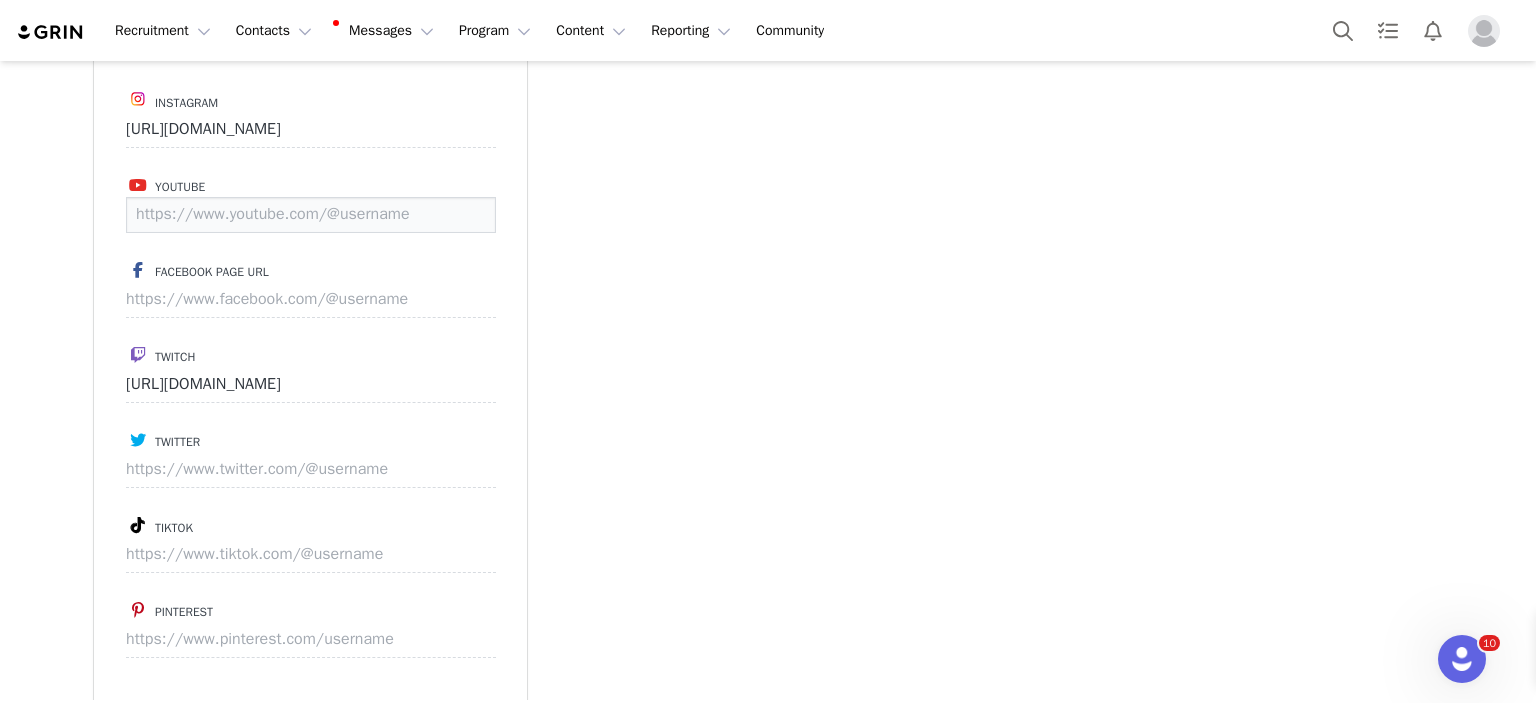 paste on "[URL][DOMAIN_NAME]" 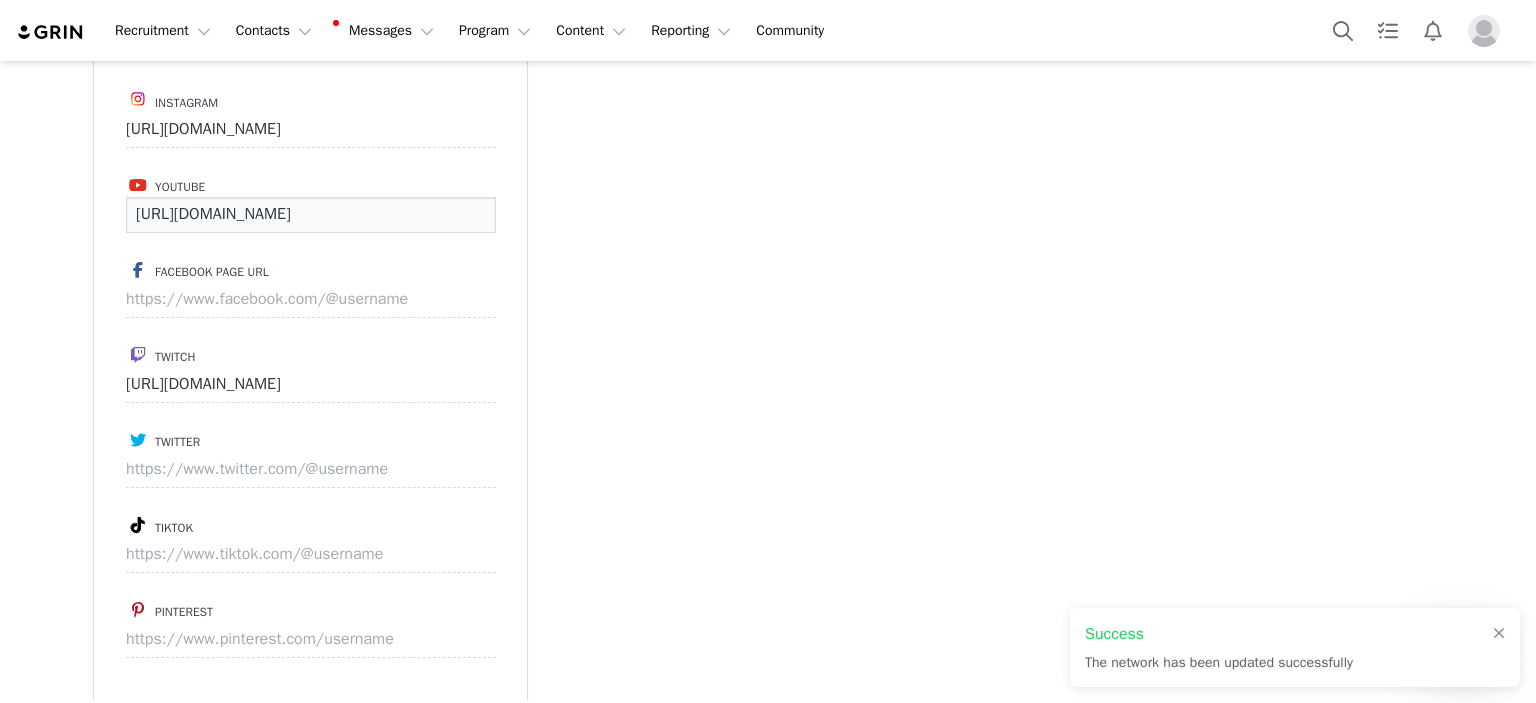 scroll, scrollTop: 0, scrollLeft: 0, axis: both 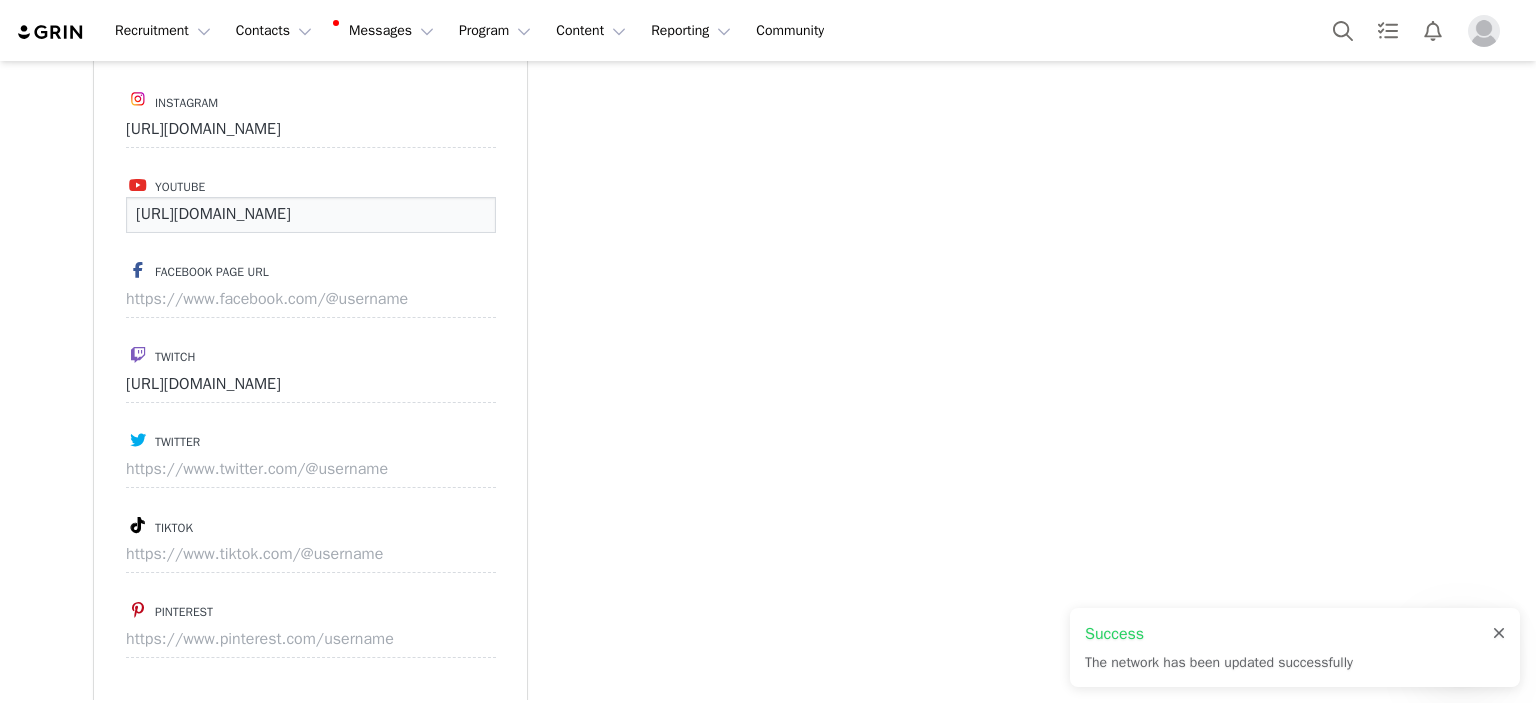 type on "[URL][DOMAIN_NAME]" 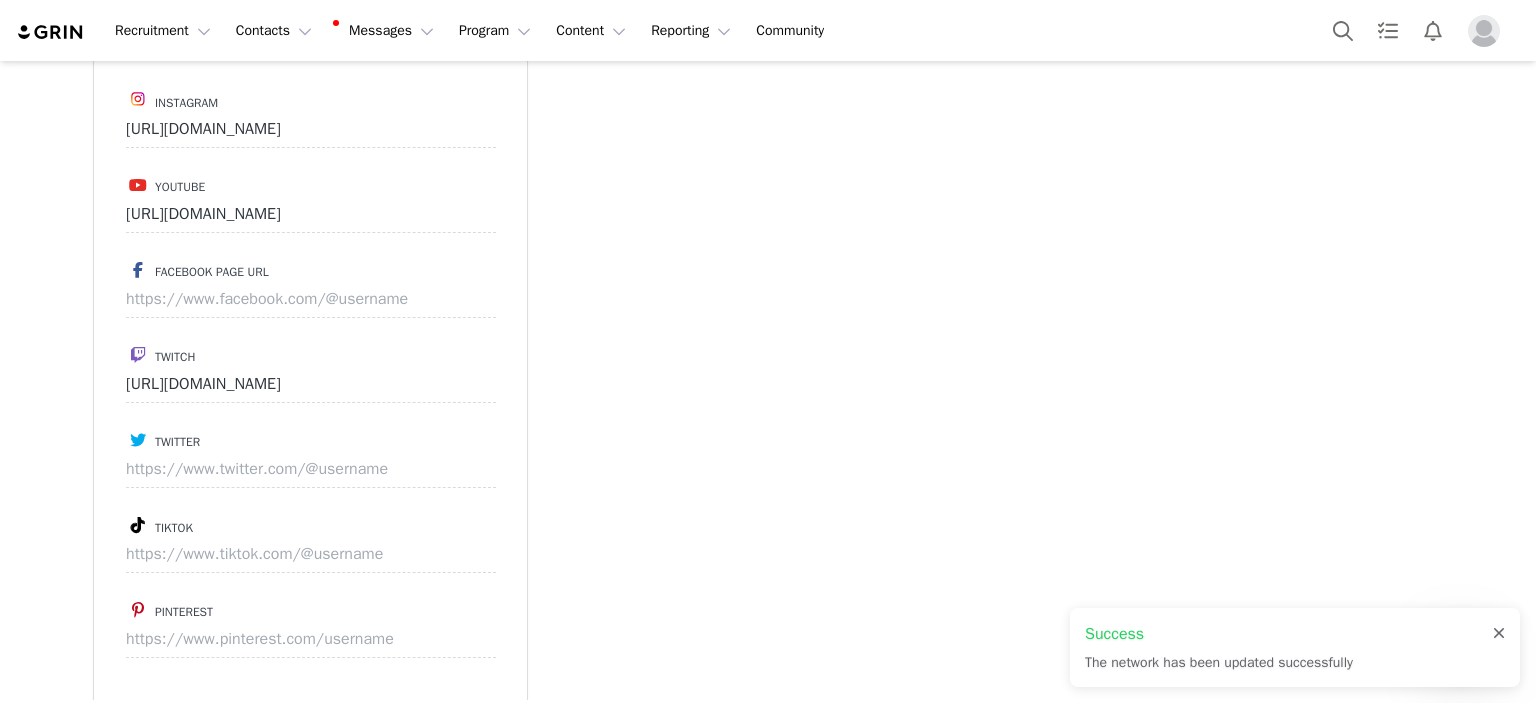 click at bounding box center (1499, 634) 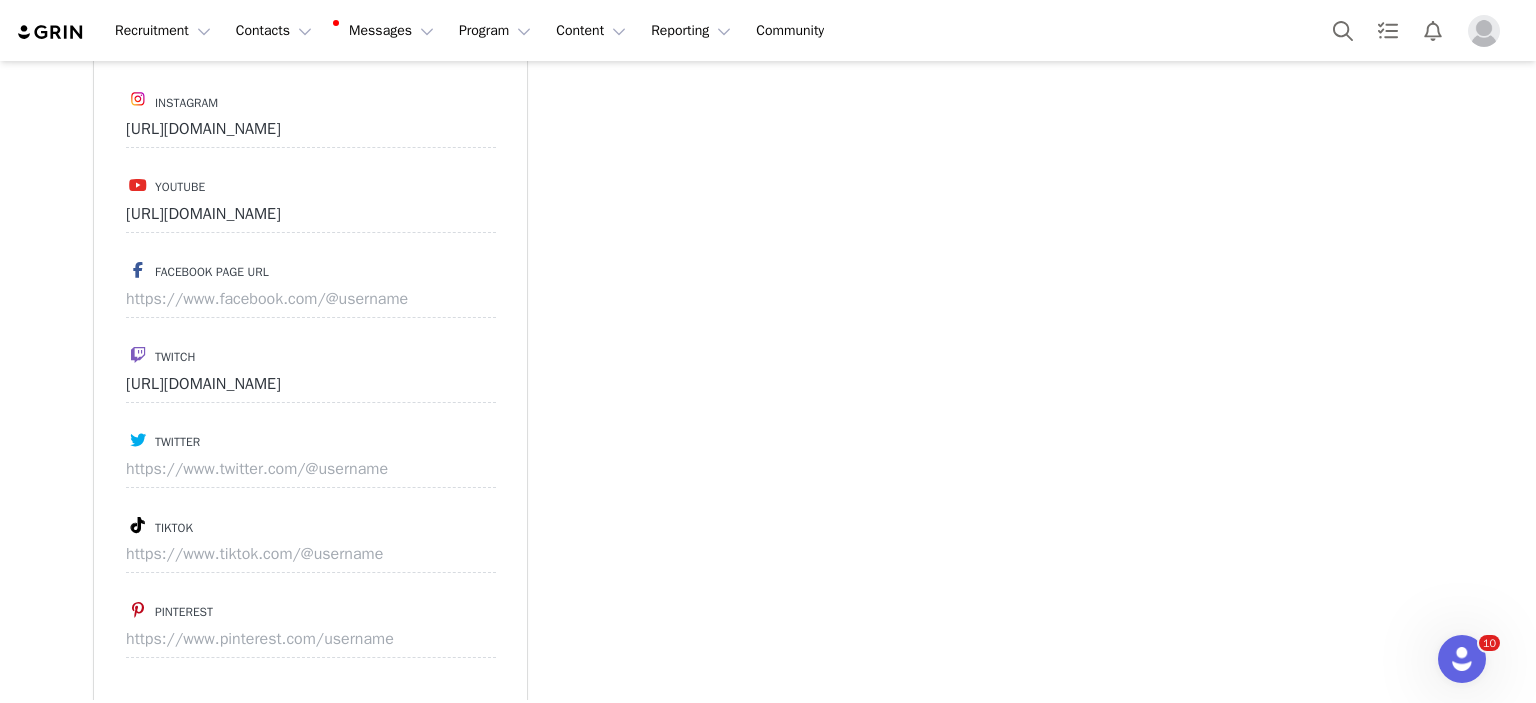 click on "Creators [PERSON_NAME]  We are having trouble sending and syncing your email, your credentials may have changed. Please  resync your account  by disabling and reconnecting.  Profile  [PERSON_NAME]      372 followers  Audience Reports  Request a detailed report of this creator's audience demographics and content performance for each social channel. Limit 100 reports per month.  0 / 100 reports used this month  Instagram          Request Report  YouTube          Request Report Contact Type  Contact type can be Creator, Prospect, Application, or Manager.   Creator  Demote this Creator? This will remove all accepted proposals attached to this creator.  Yes, demote  Demote to Prospect Archive this Creator? Important:  marking a creator as "Archived" will stop conversion and content tracking. Previous conversions and content will still be available for reporting purposes. Are you sure you want to continue?   Yes, archive  Archive Creator Contact Information  First Name  [PERSON_NAME]  Last Name  van [PERSON_NAME]  Gender" at bounding box center (768, -308) 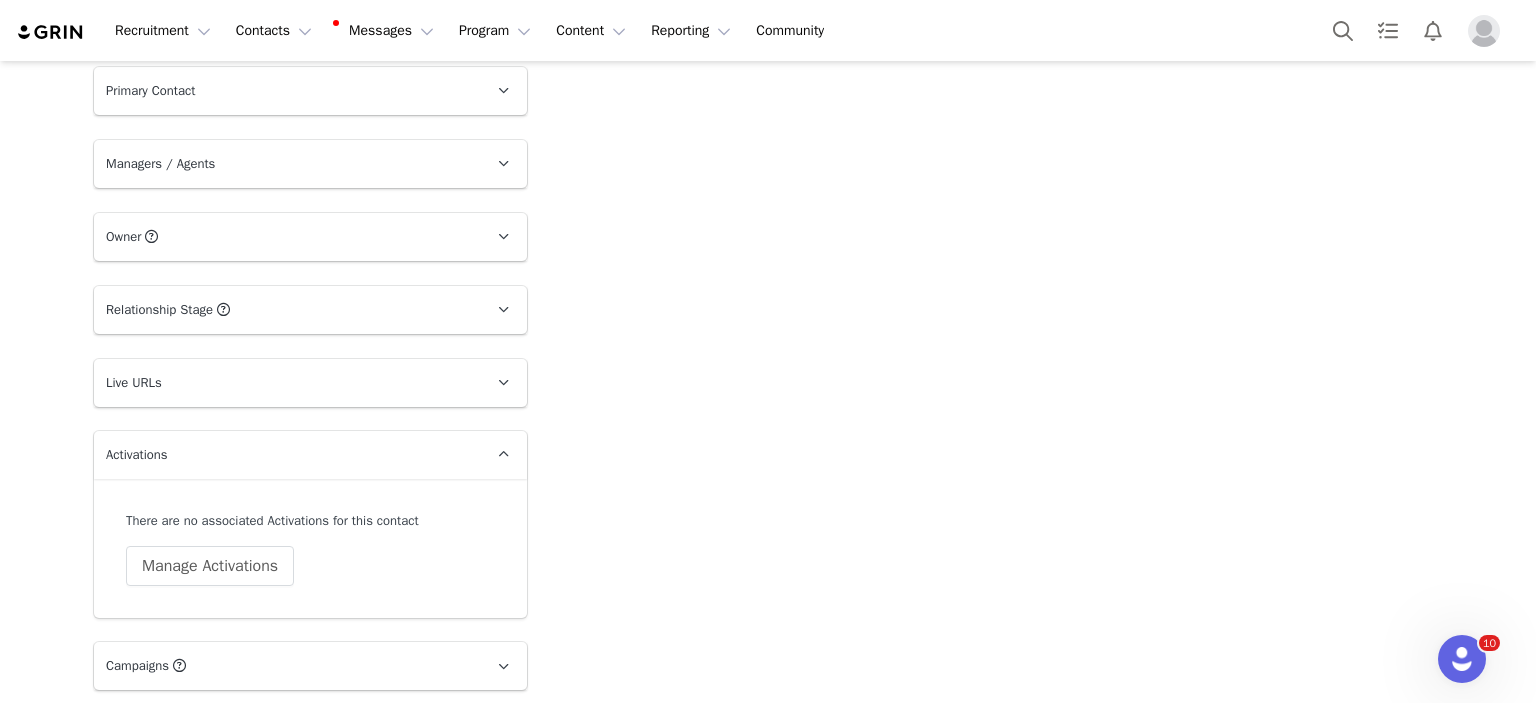 scroll, scrollTop: 3588, scrollLeft: 0, axis: vertical 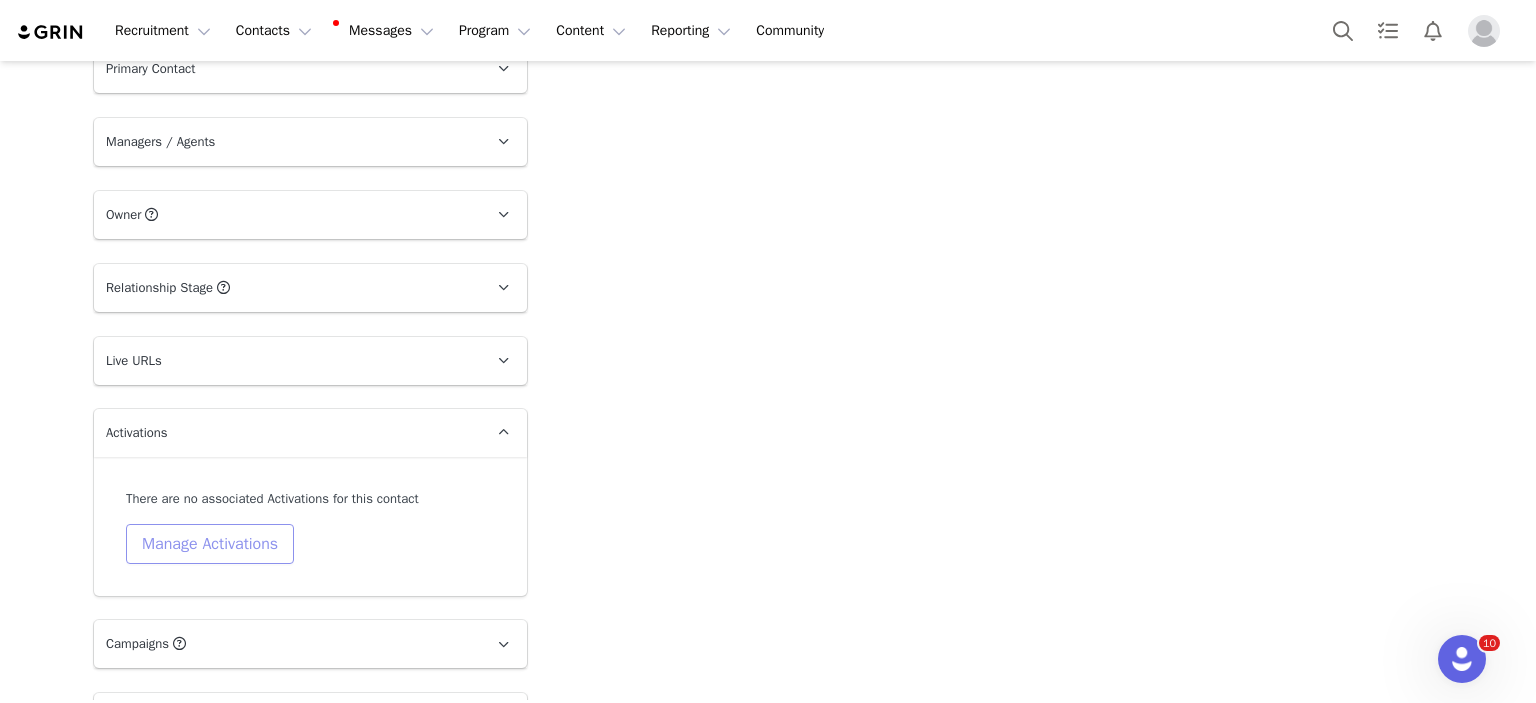 click on "Manage Activations" at bounding box center (210, 544) 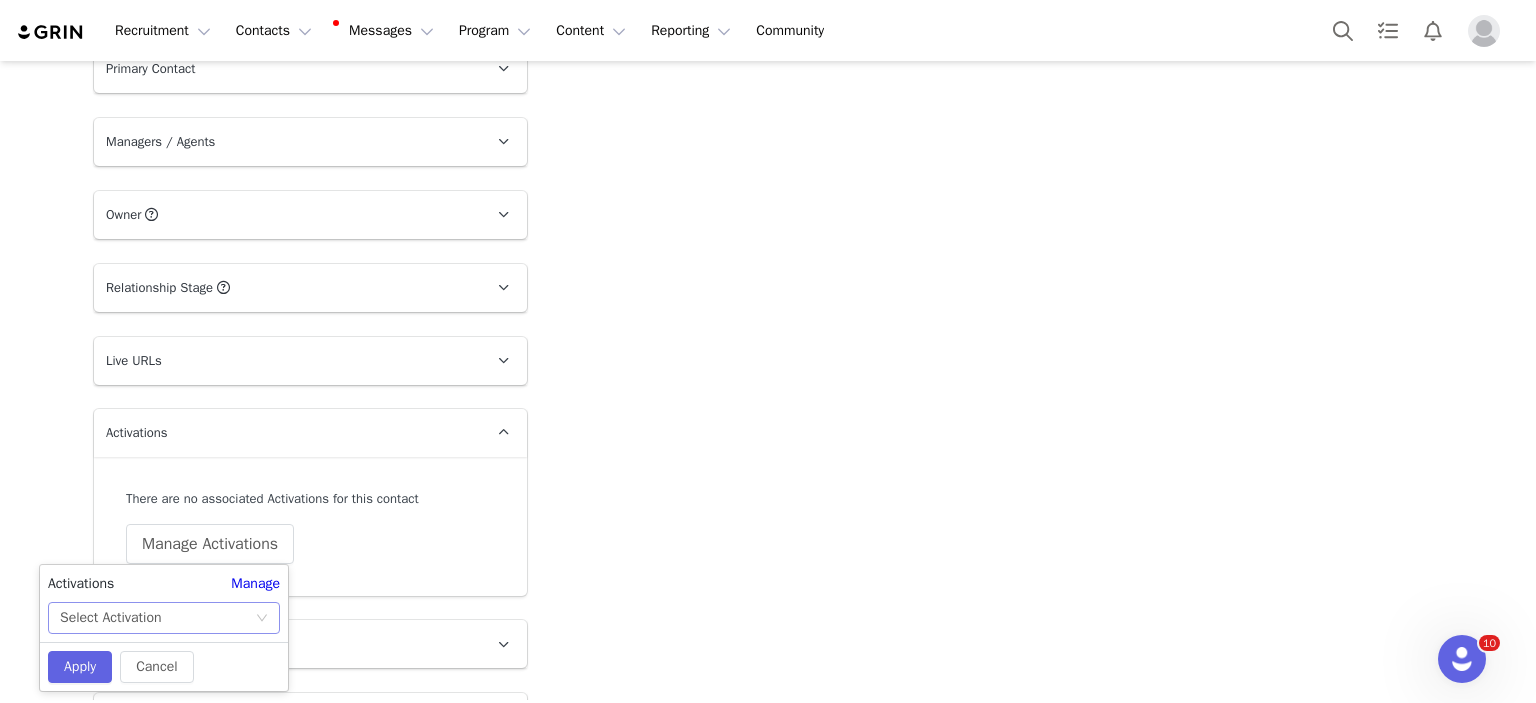 click on "Select Activation" at bounding box center [157, 618] 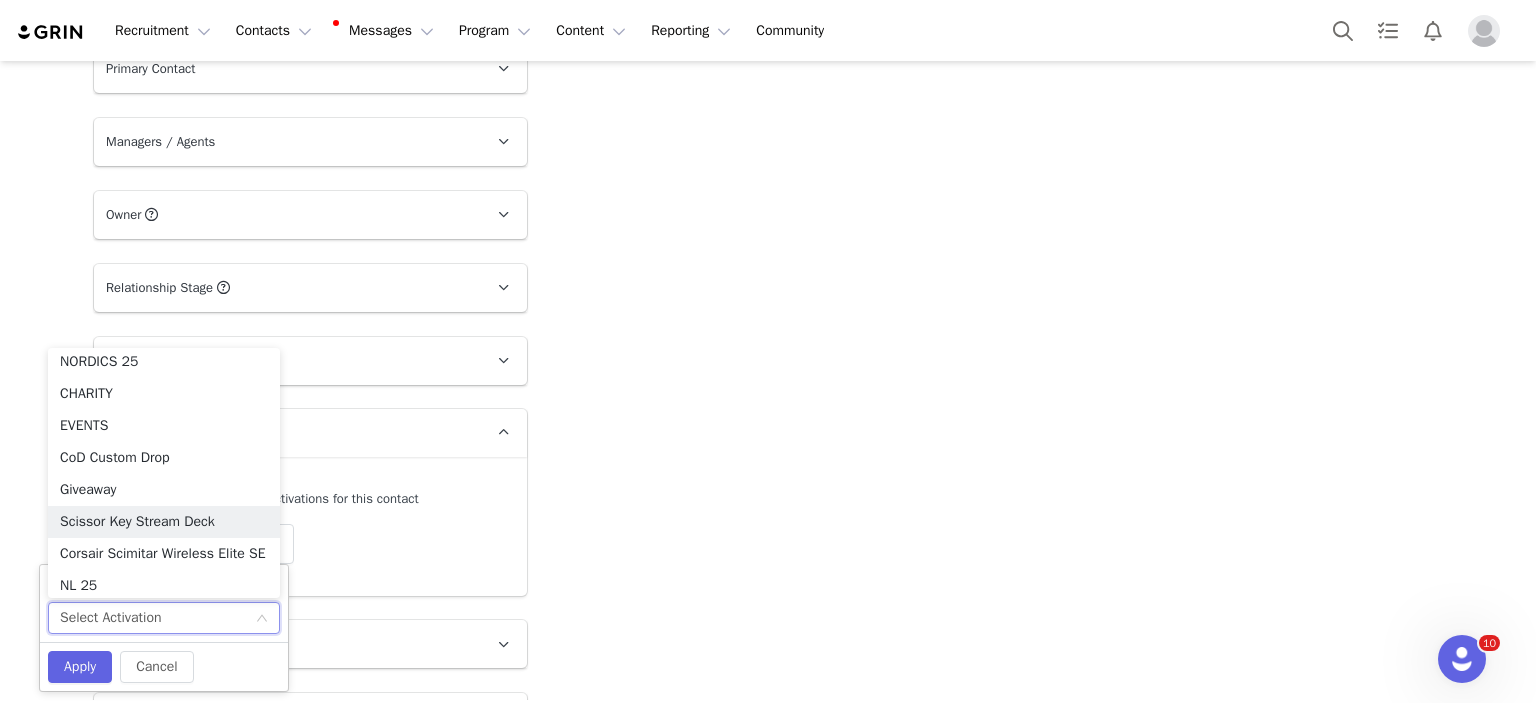 scroll, scrollTop: 205, scrollLeft: 0, axis: vertical 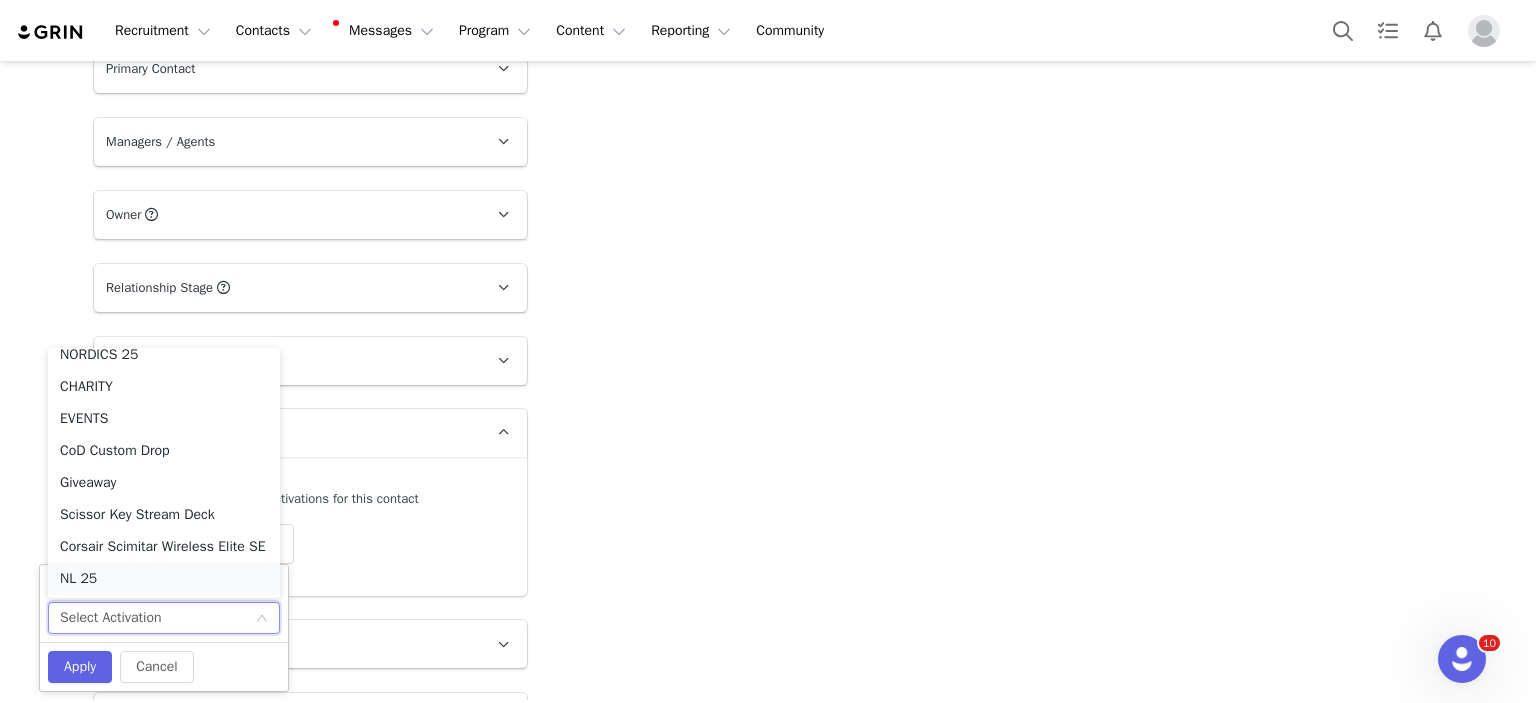 click on "NL 25" at bounding box center [164, 579] 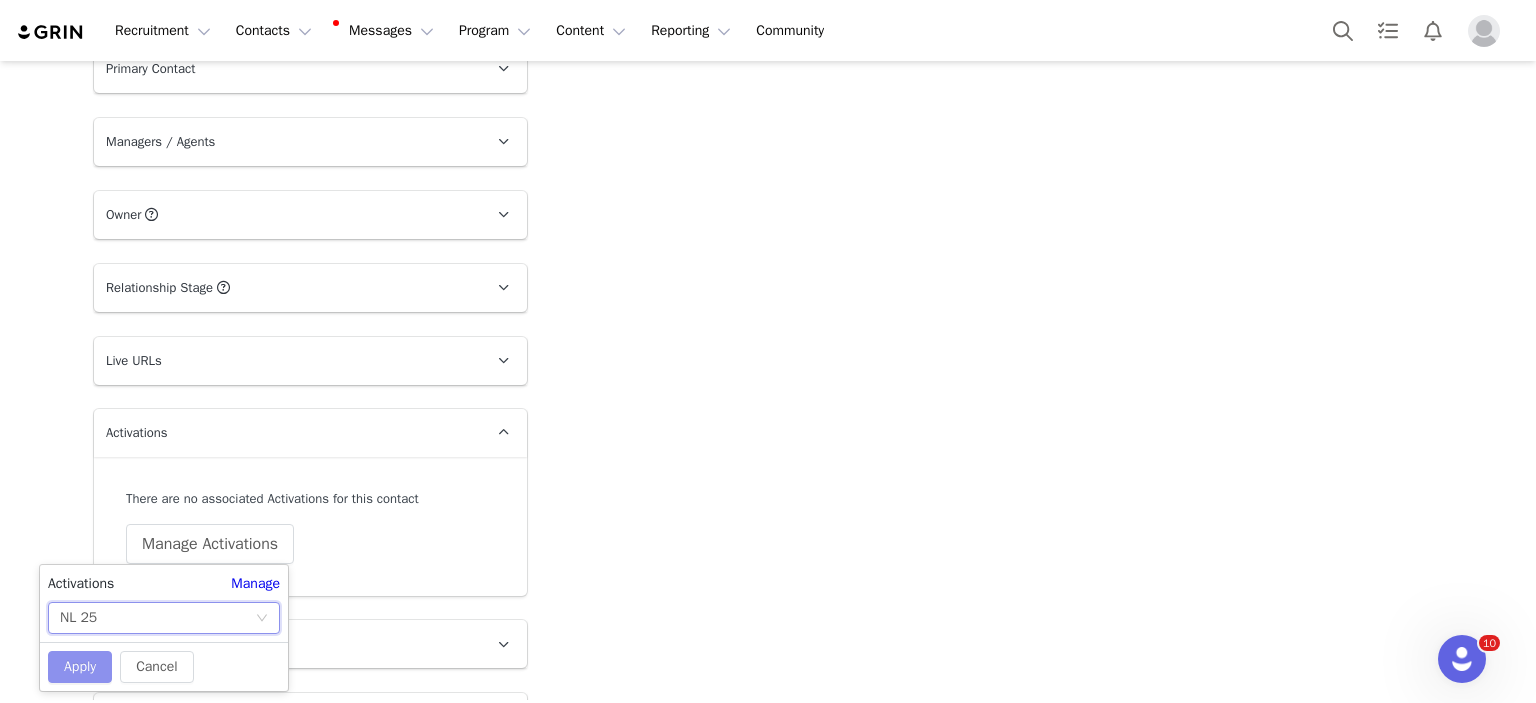 click on "Apply" at bounding box center (80, 667) 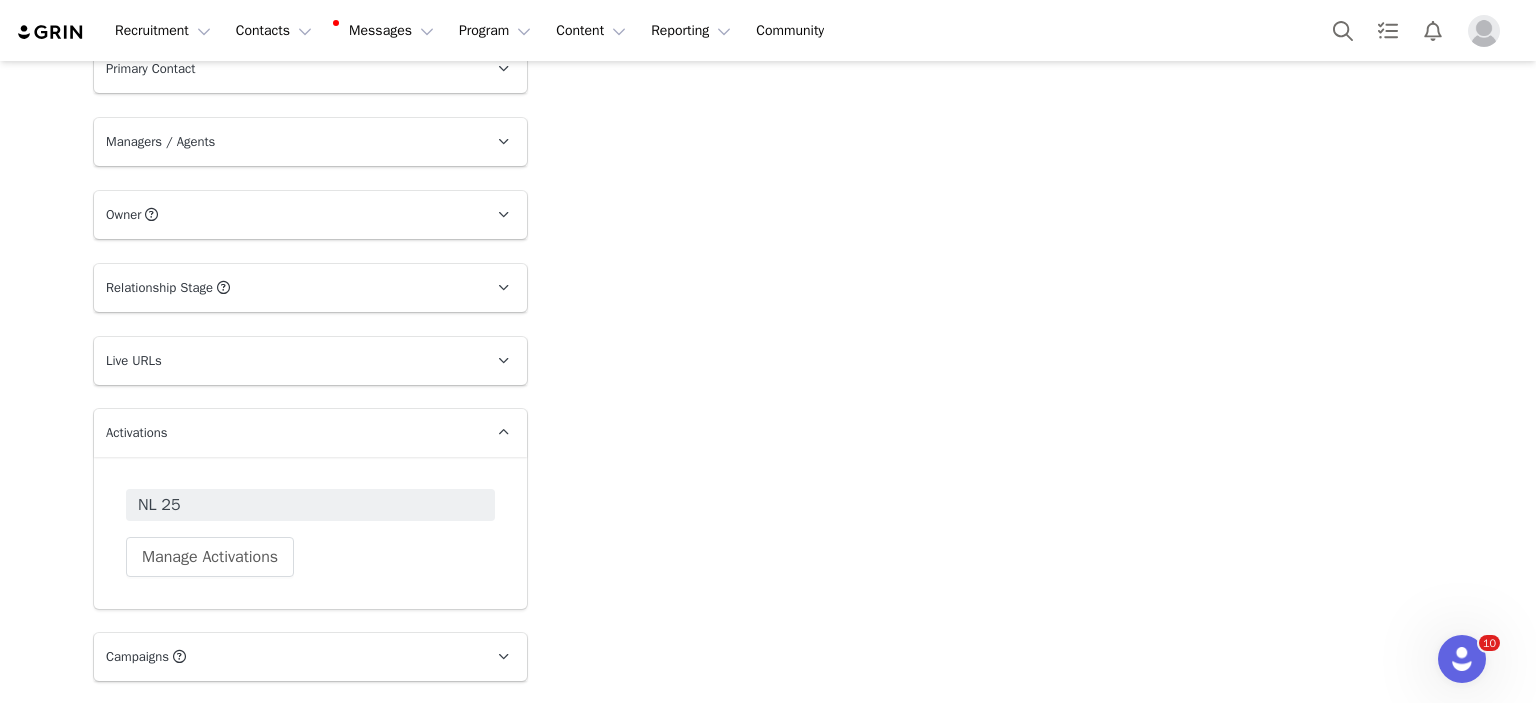 click on "Add Note   Send Email   Send Alert   Tasks  System Font 12pt To open the popup, press Shift+Enter To open the popup, press Shift+Enter To open the popup, press Shift+Enter To open the popup, press Shift+Enter Save Note Cancel Recent Activity All Notes Content Emails Actions Updates Contact Sync ⁨ YouTube ⁩ was updated by ⁨ [PERSON_NAME] ⁩. [DATE] 4:33 PM ⁨ YouTube ⁩ was updated by ⁨ [PERSON_NAME] ⁩. [DATE] 4:33 PM ⁨ Instagram ⁩ was updated by ⁨ [PERSON_NAME] ⁩. [DATE] 4:33 PM ⁨ Instagram ⁩ was updated by ⁨ [PERSON_NAME] ⁩. [DATE] 4:33 PM ⁨ Twitch ⁩ was updated by ⁨ [PERSON_NAME] ⁩. [DATE] 4:28 PM ⁨ Twitch ⁩ was updated by ⁨ [PERSON_NAME] ⁩. [DATE] 4:28 PM Contact was created by ⁨ [PERSON_NAME] ⁩ [DATE] 4:27 PM Show more" at bounding box center (996, -913) 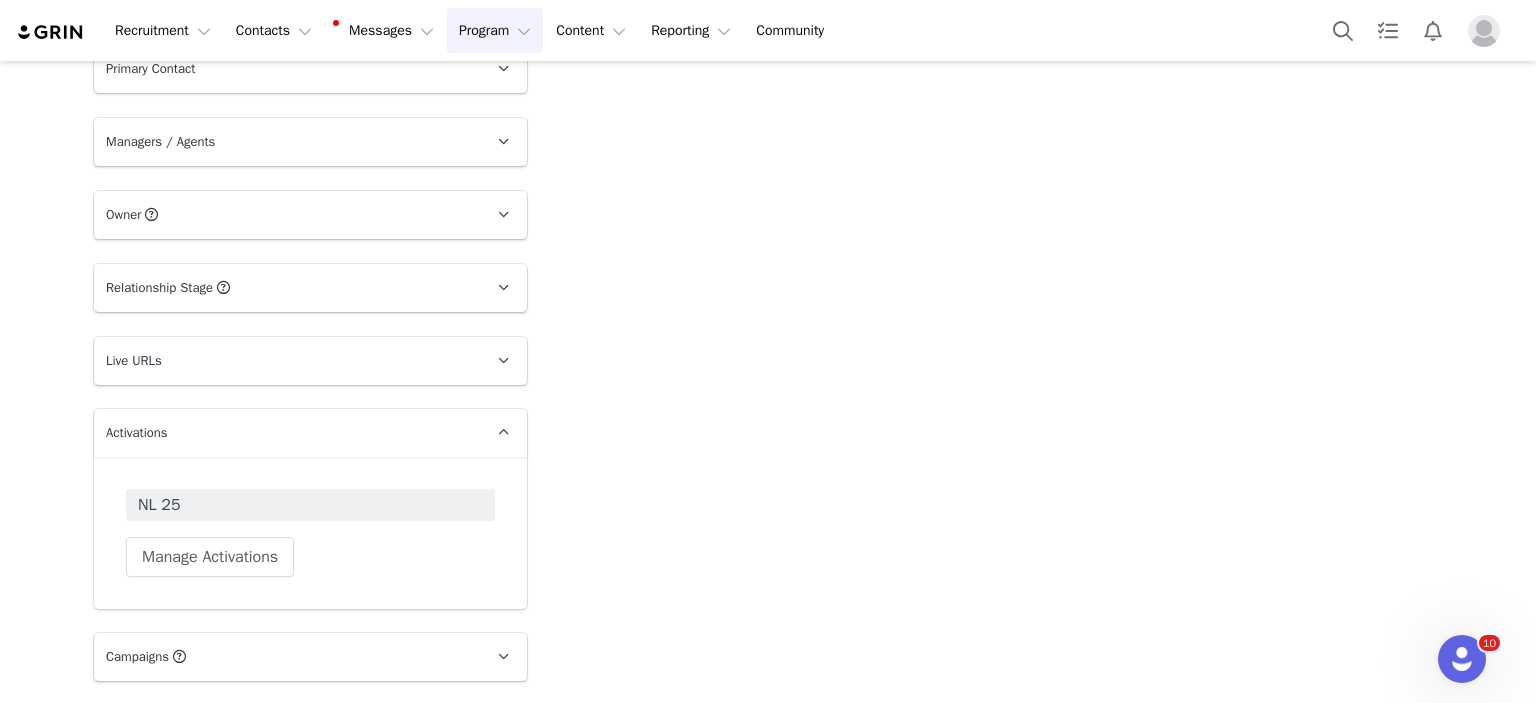 click on "Program Program" at bounding box center [495, 30] 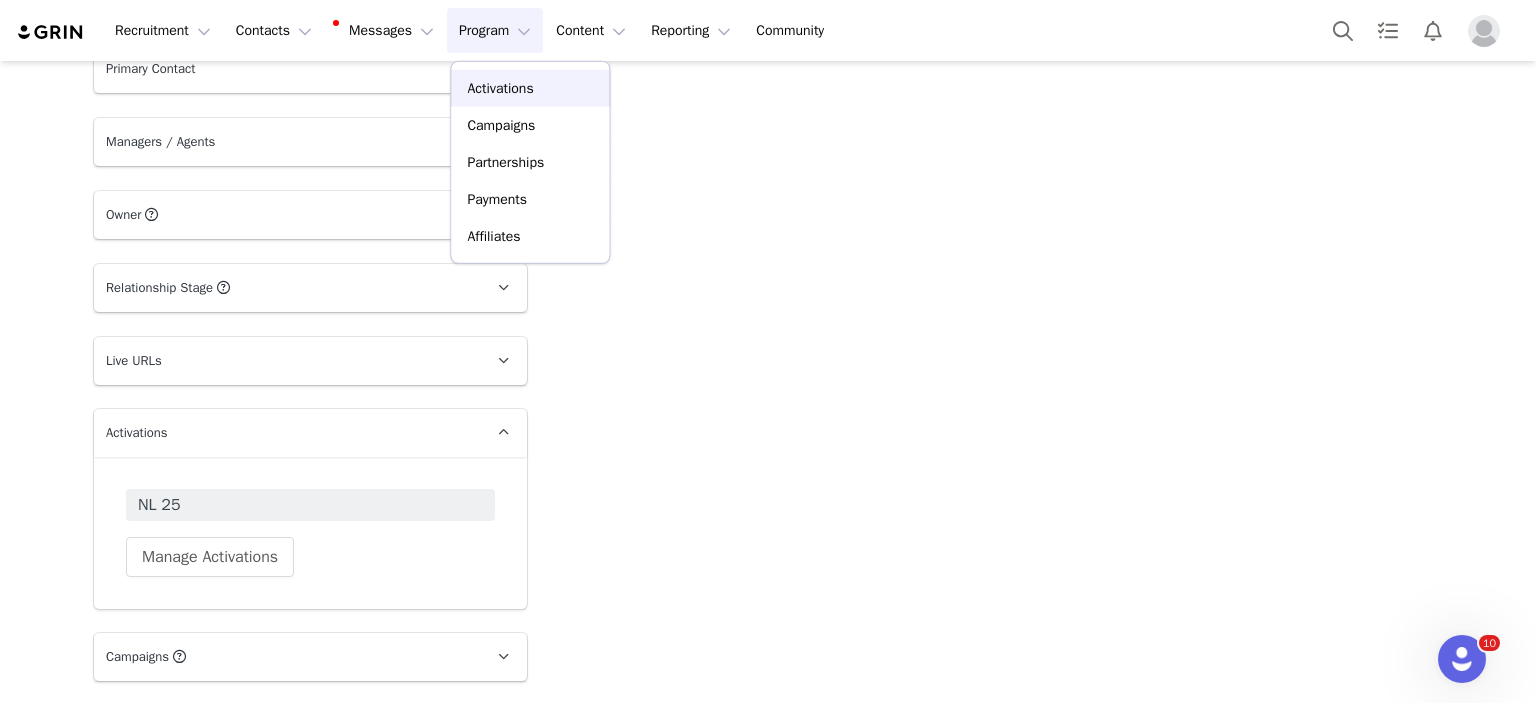 click on "Activations" at bounding box center (530, 88) 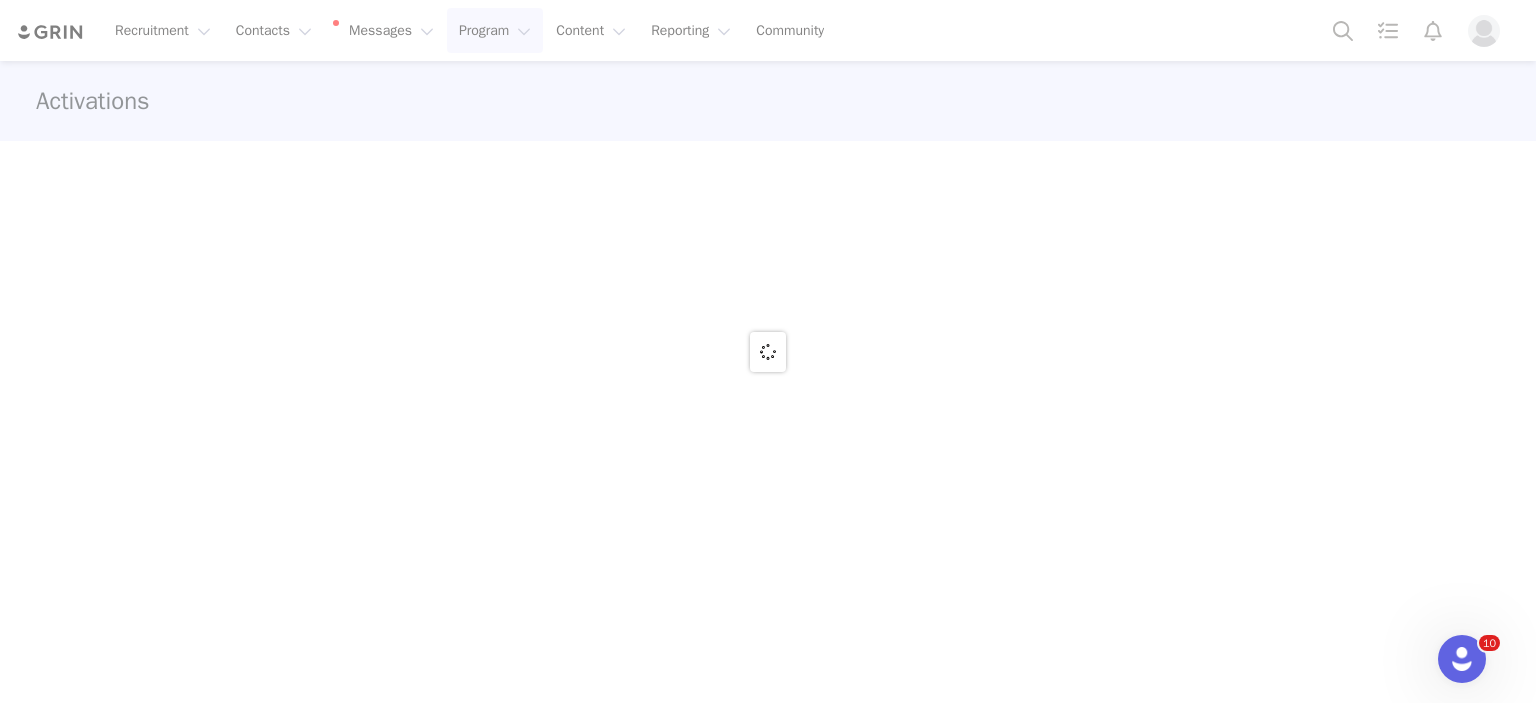 scroll, scrollTop: 0, scrollLeft: 0, axis: both 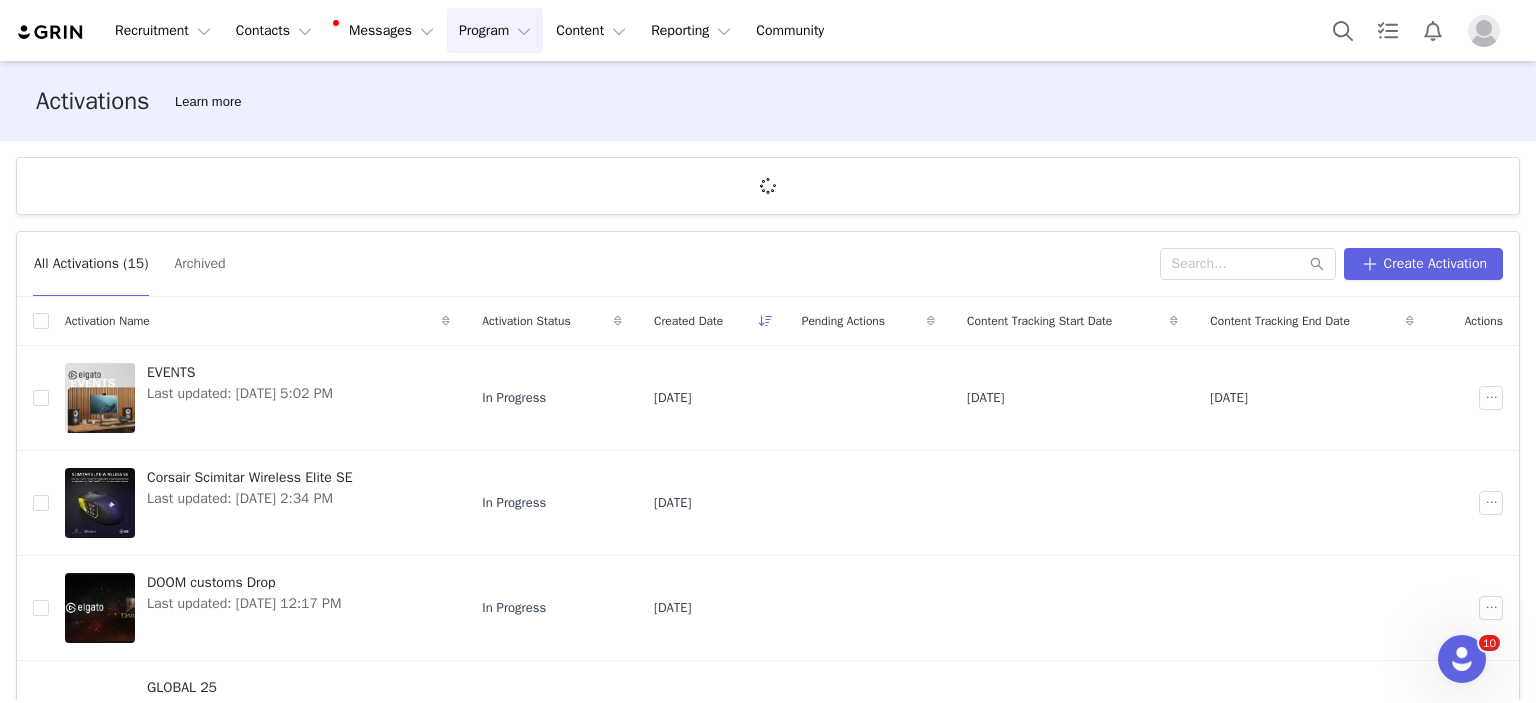 click on "Activations     Learn more" at bounding box center (768, 101) 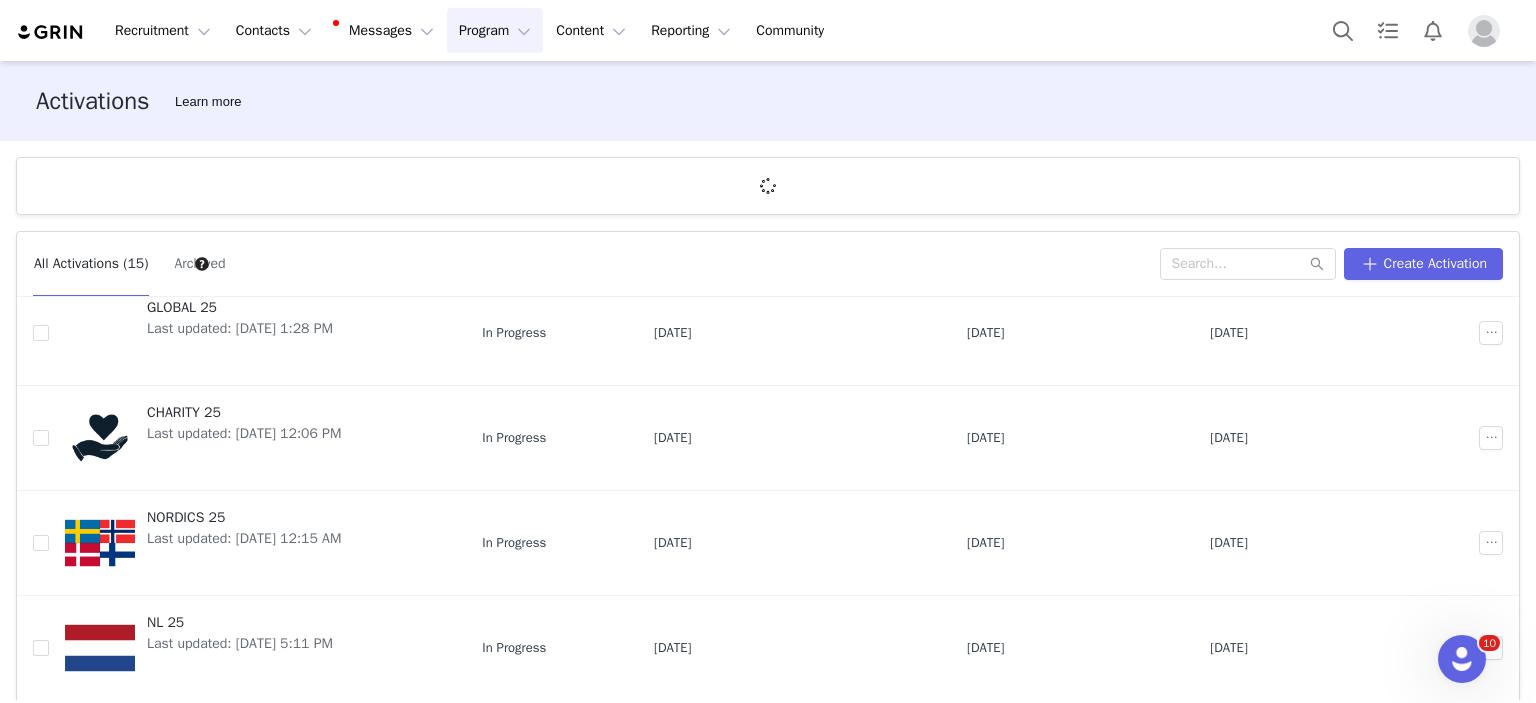 scroll, scrollTop: 402, scrollLeft: 0, axis: vertical 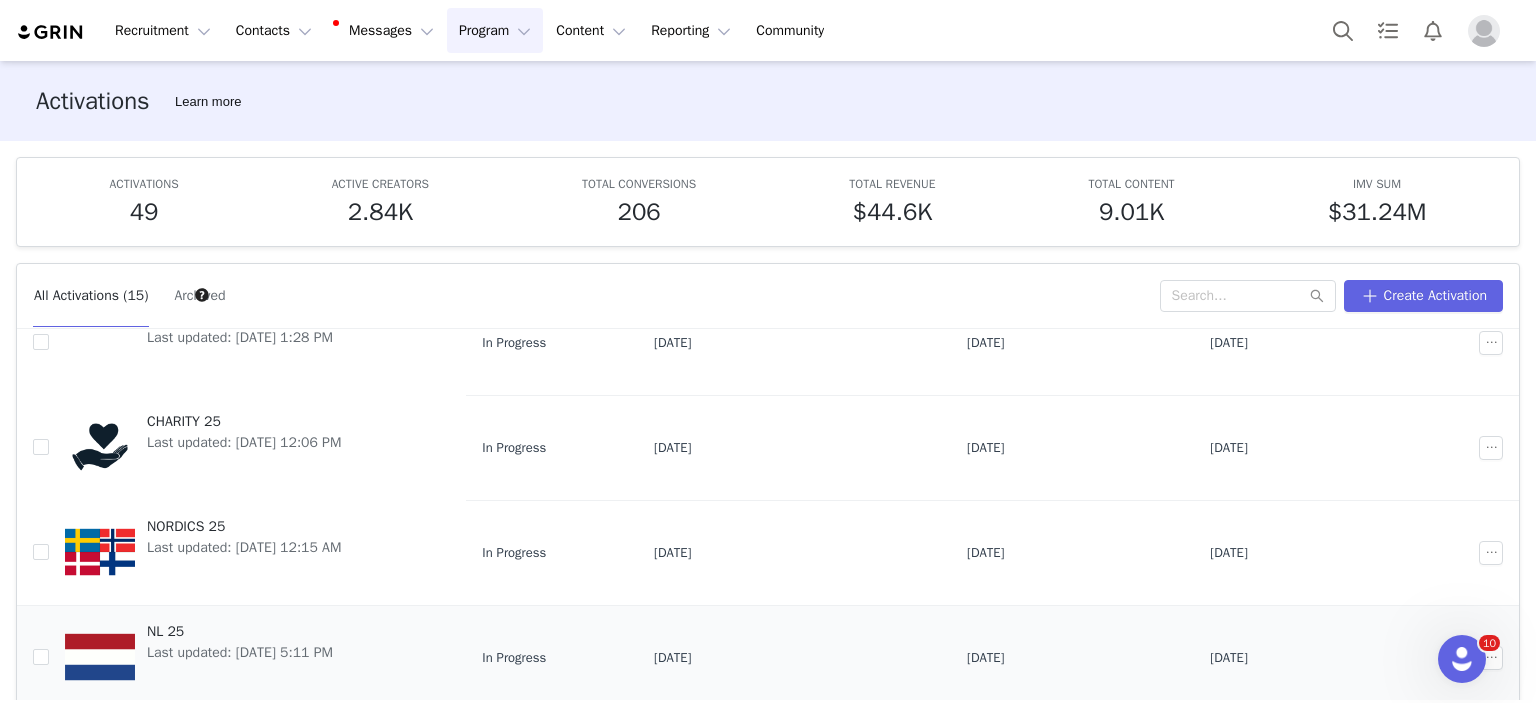click on "Last updated: [DATE] 5:11 PM" at bounding box center (240, 653) 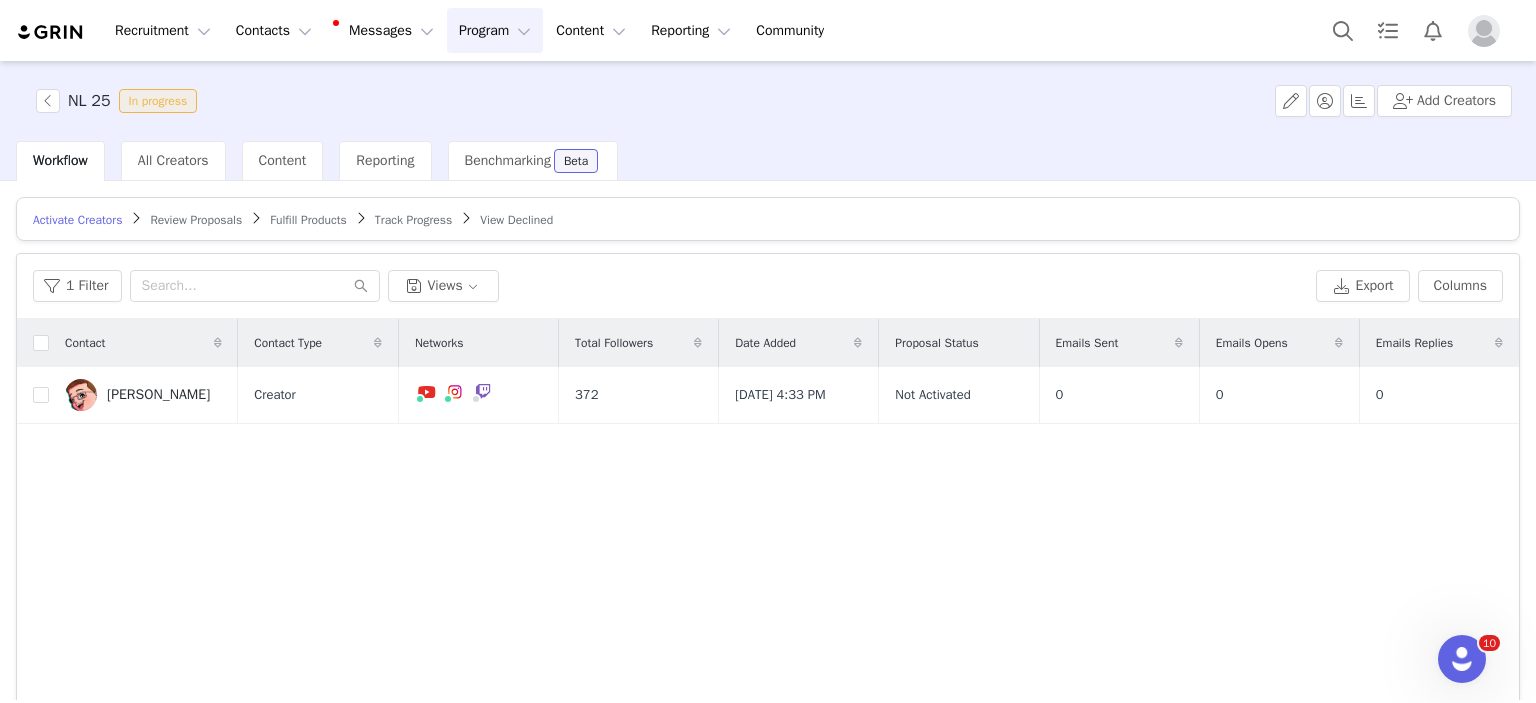 click on "NL 25 In progress     Add Creators" at bounding box center (768, 101) 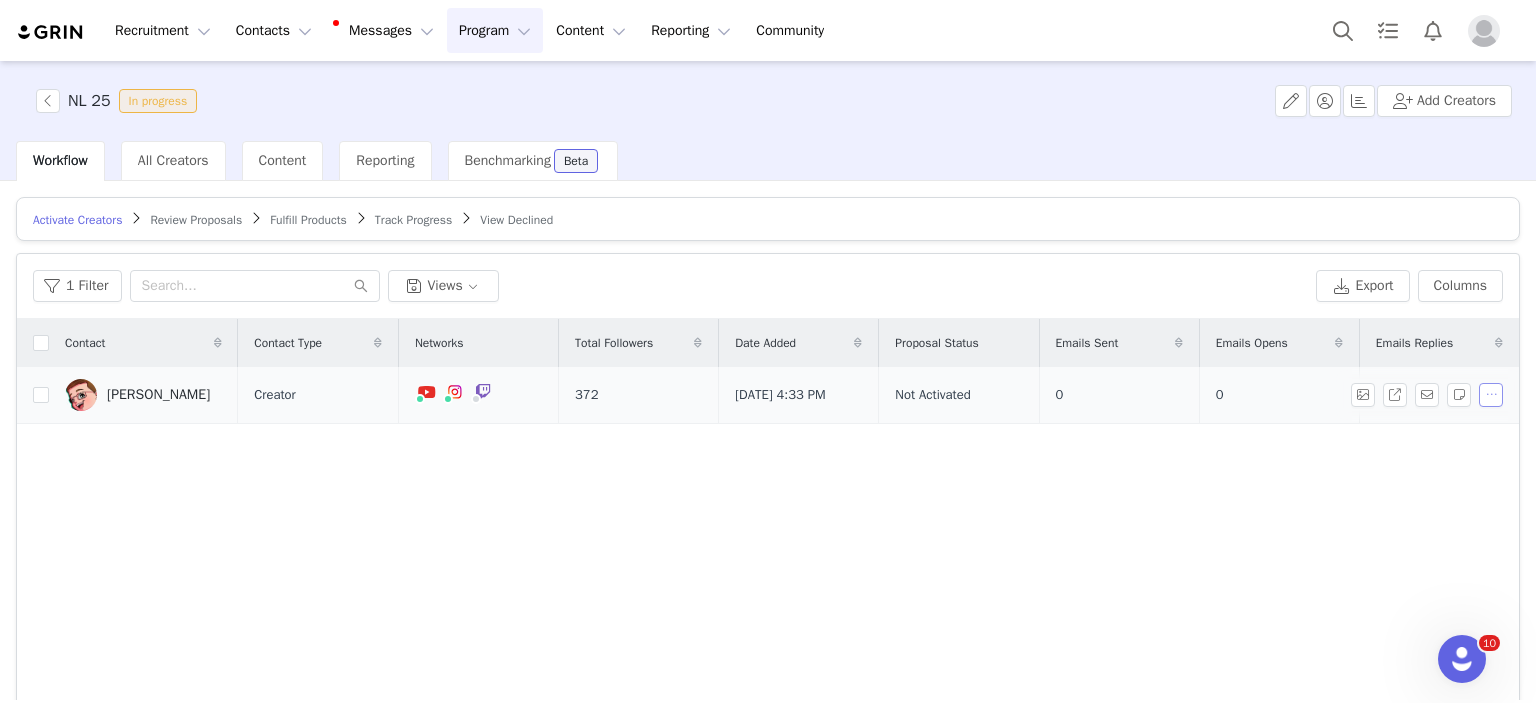 click at bounding box center [1491, 395] 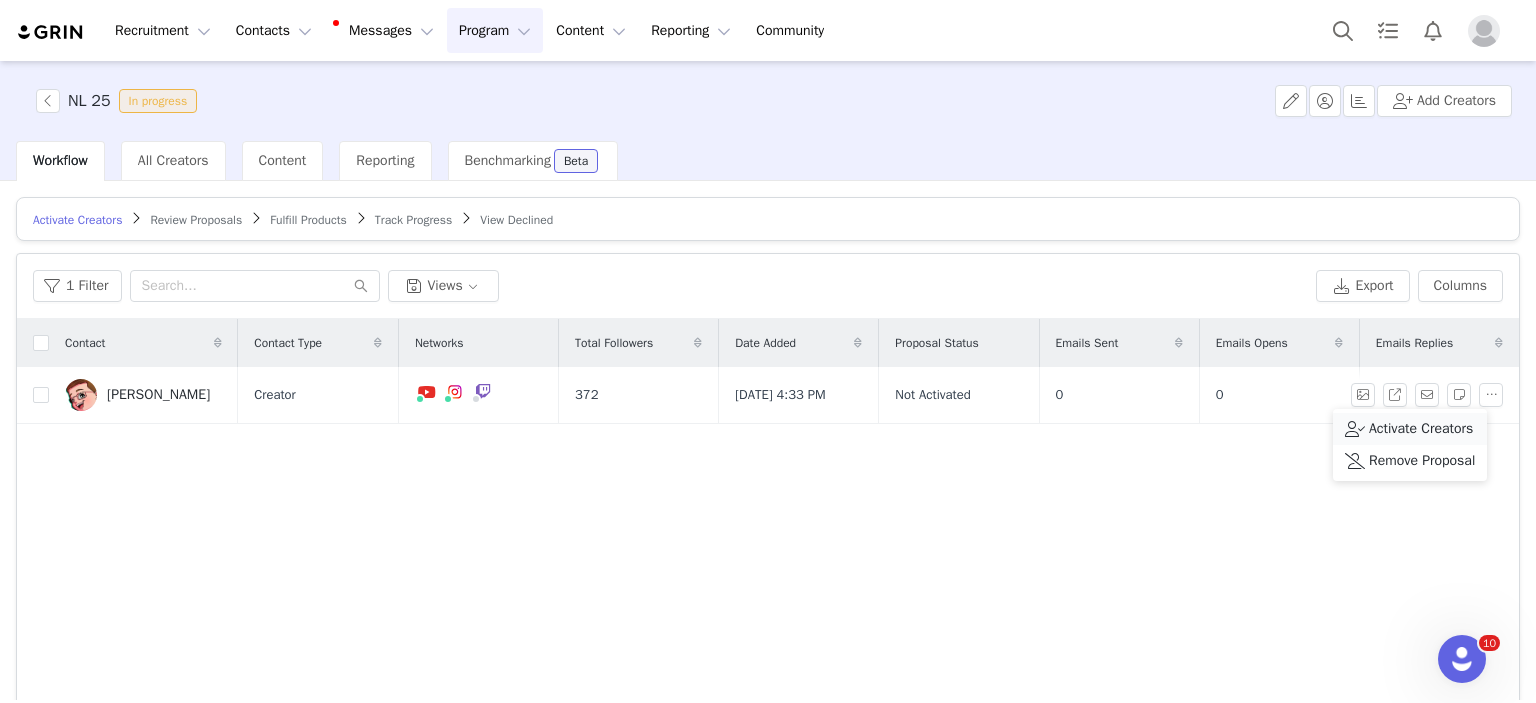 click on "Activate Creators" at bounding box center (1421, 429) 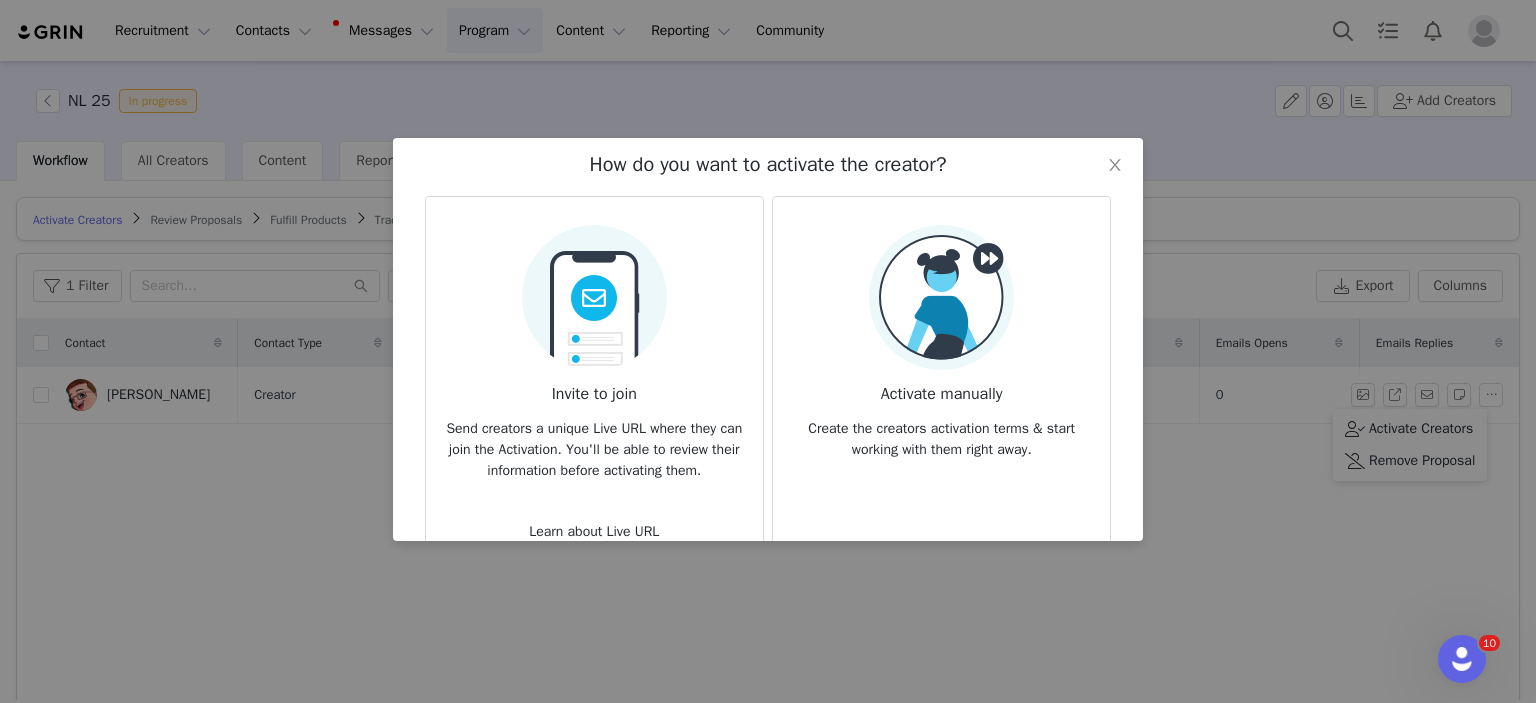 click at bounding box center (941, 297) 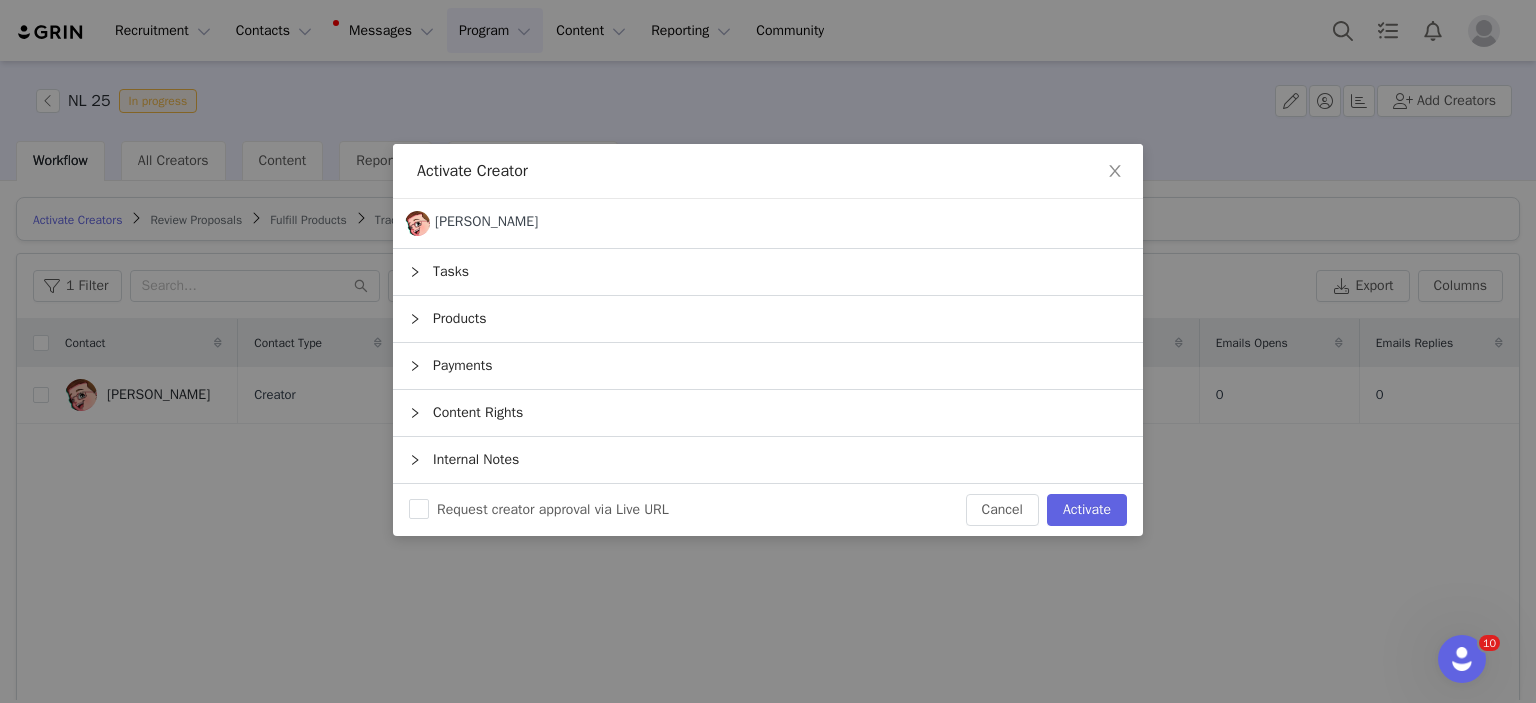 click on "Products" at bounding box center [768, 319] 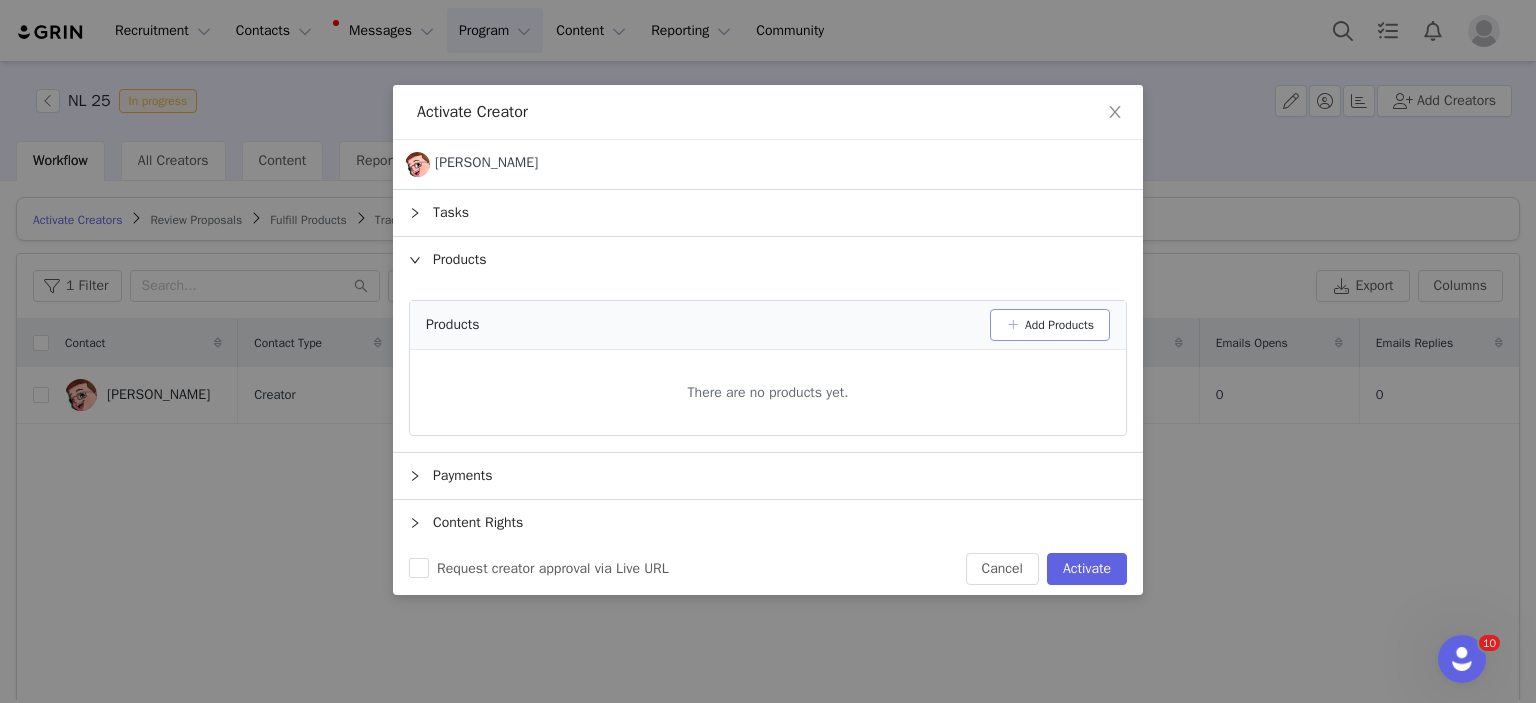click on "Add Products" at bounding box center (1050, 325) 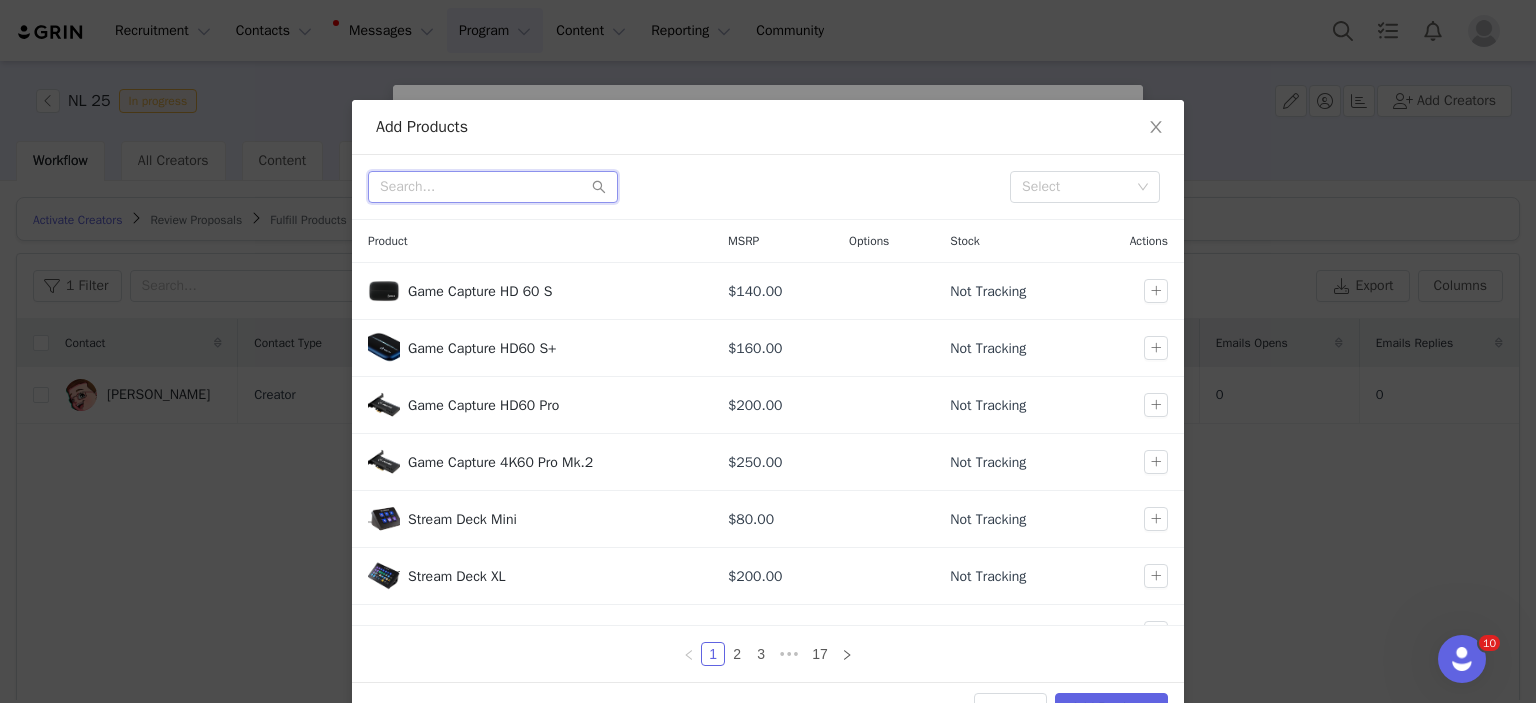 click at bounding box center [493, 187] 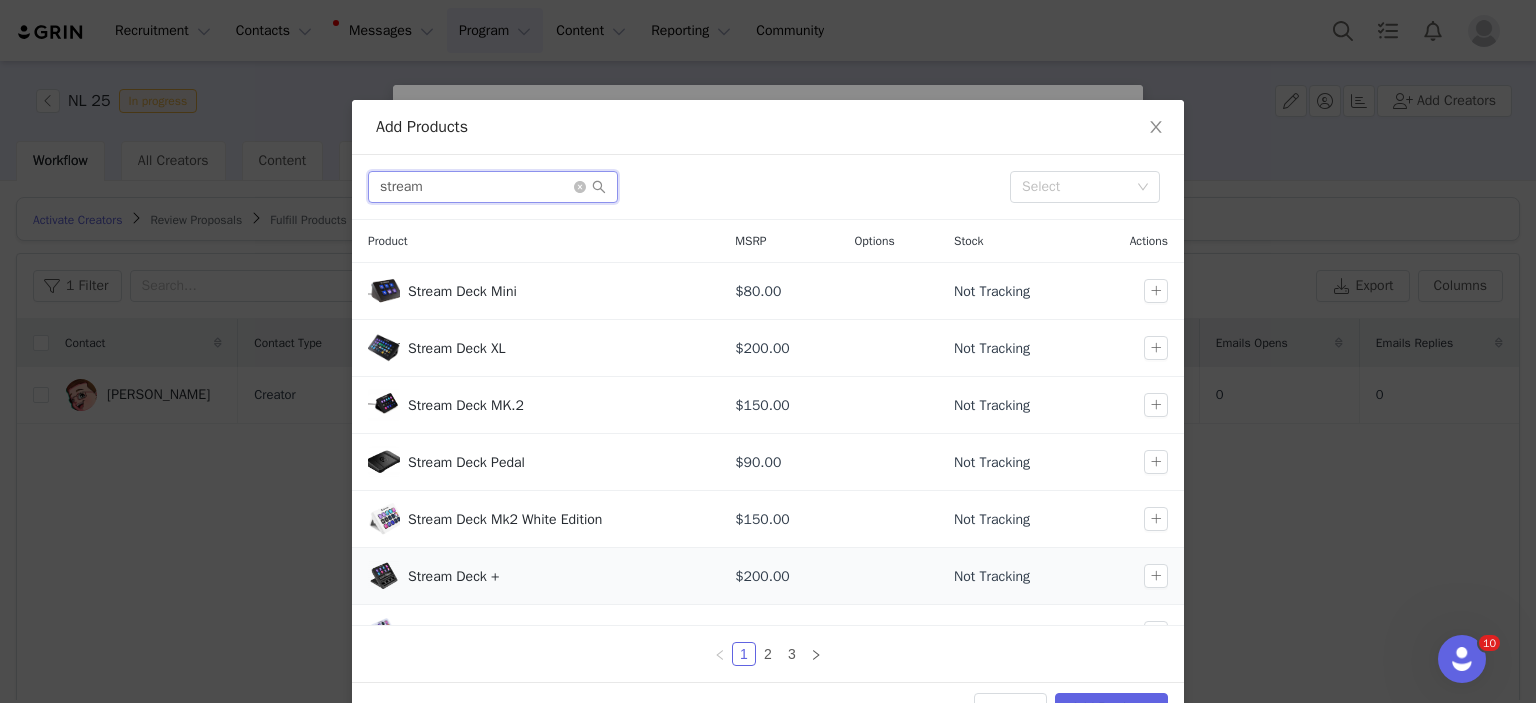 type on "stream" 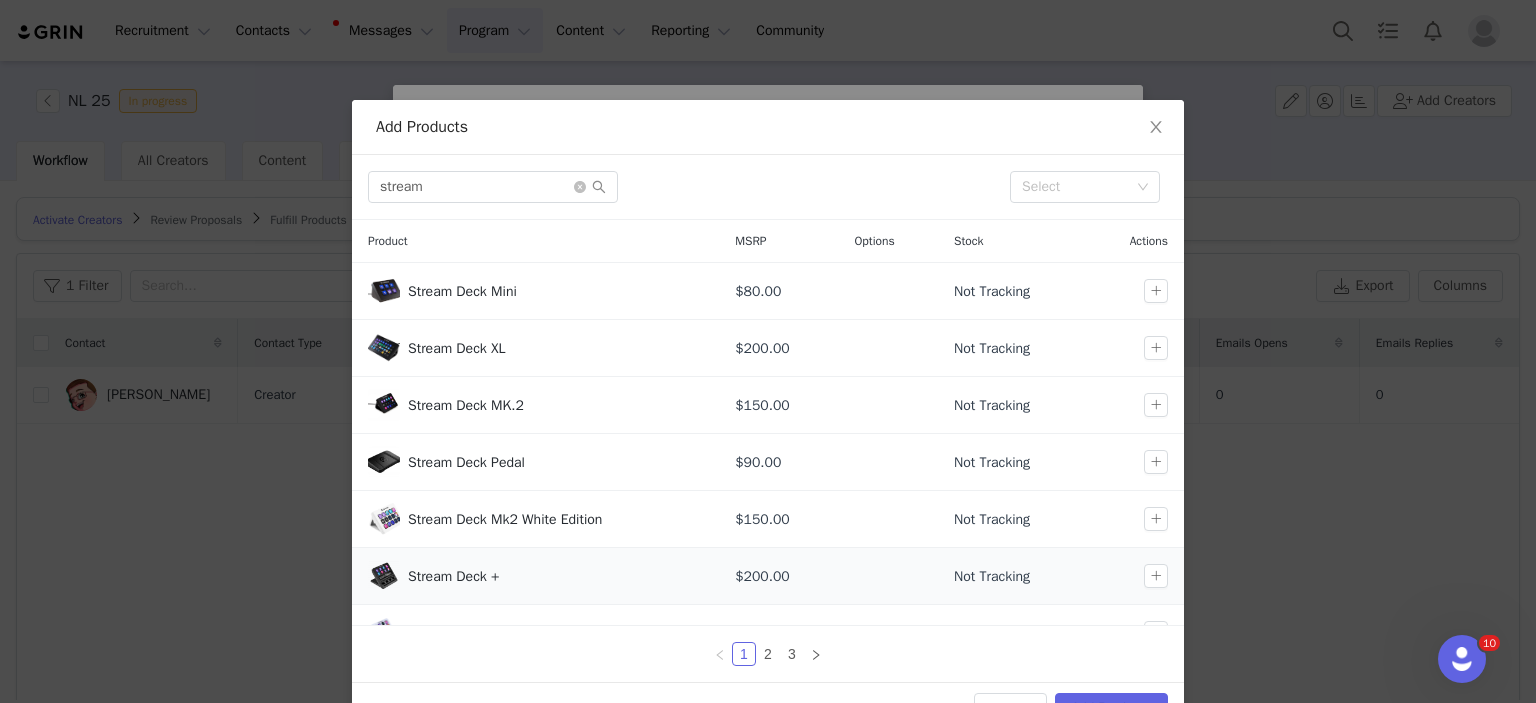 click at bounding box center (1139, 576) 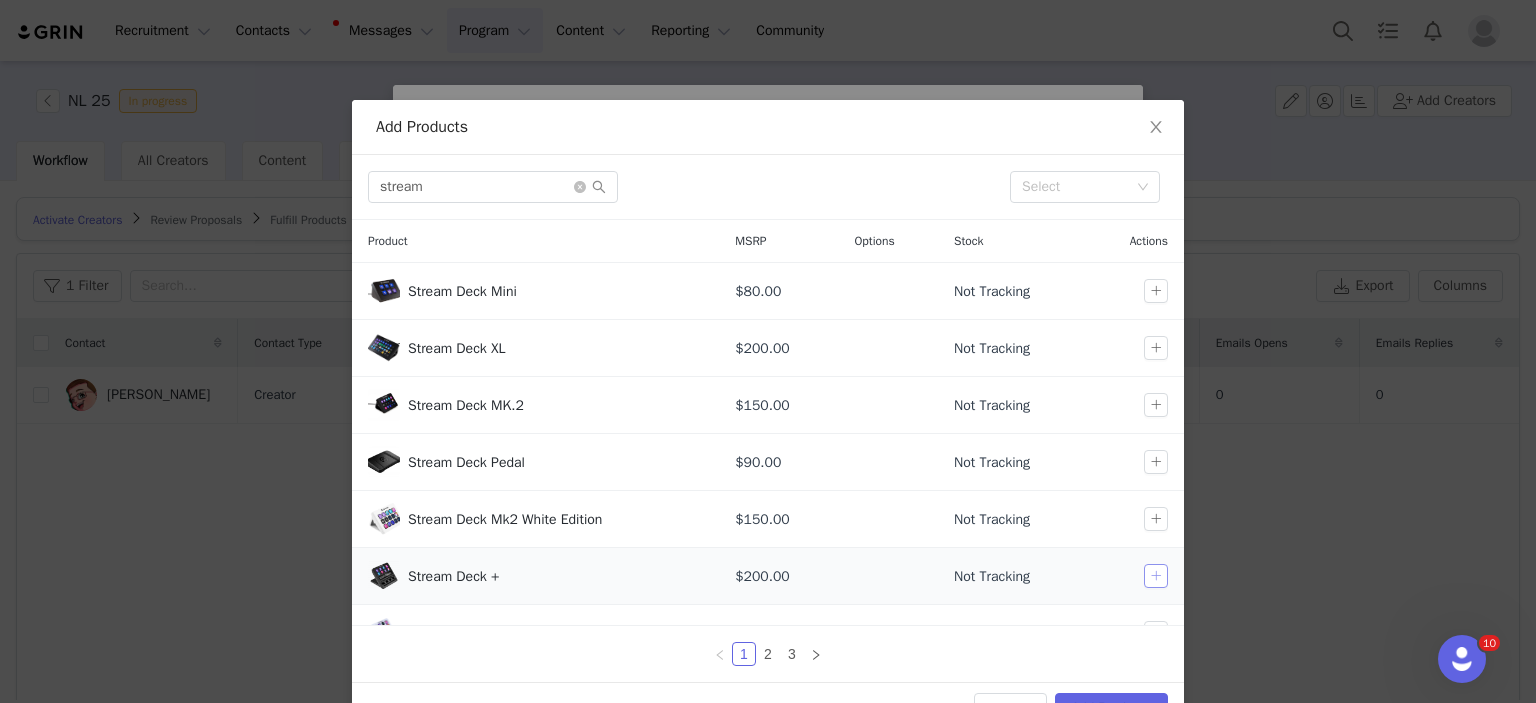 click at bounding box center [1156, 576] 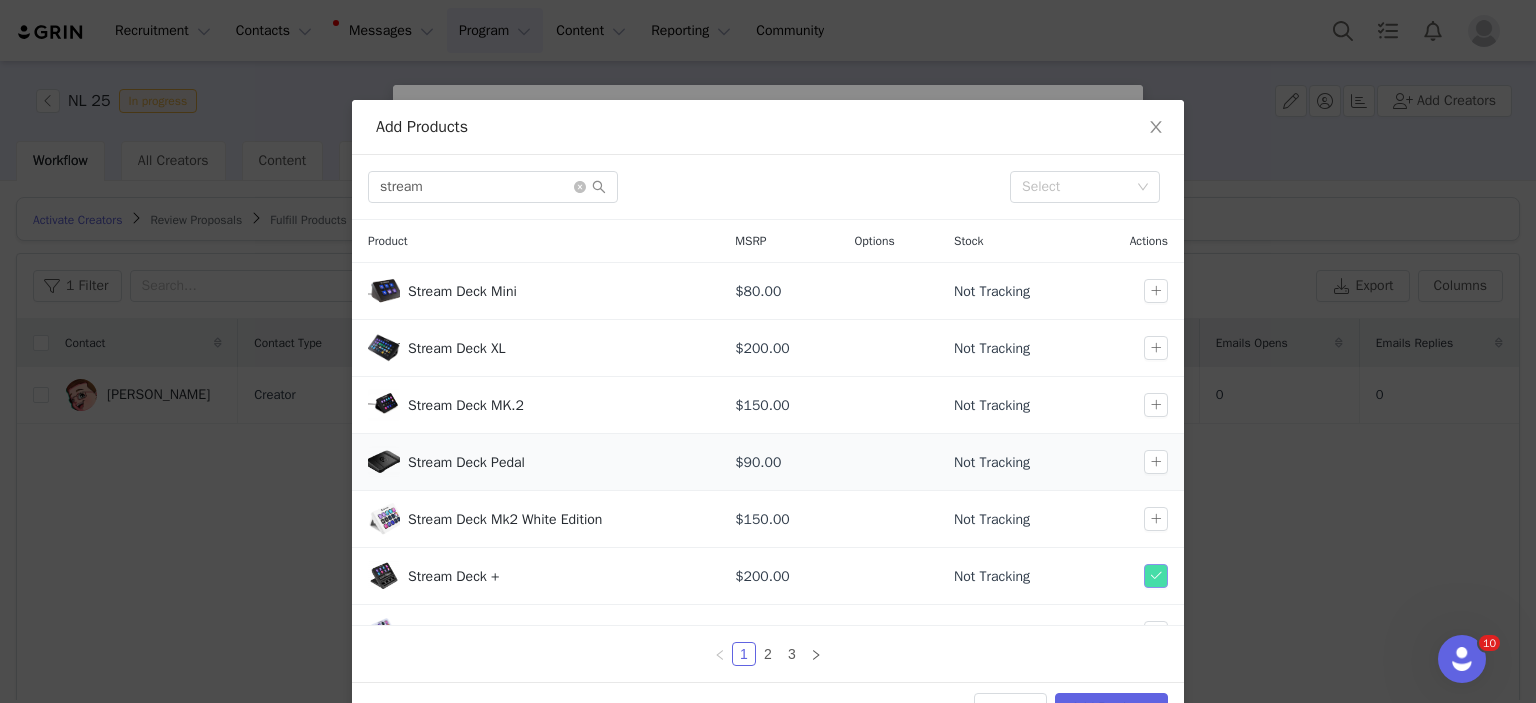 scroll, scrollTop: 204, scrollLeft: 0, axis: vertical 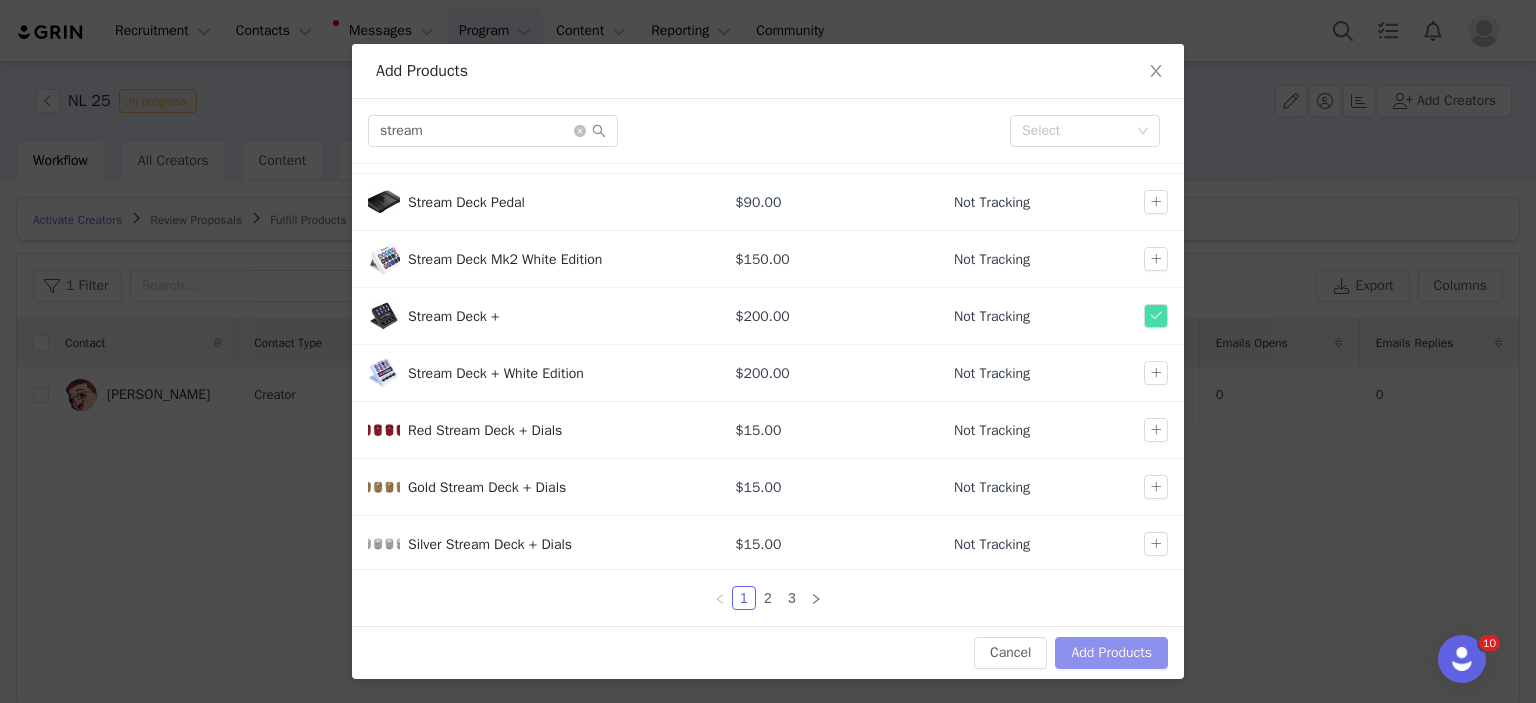 click on "Add Products" at bounding box center [1111, 653] 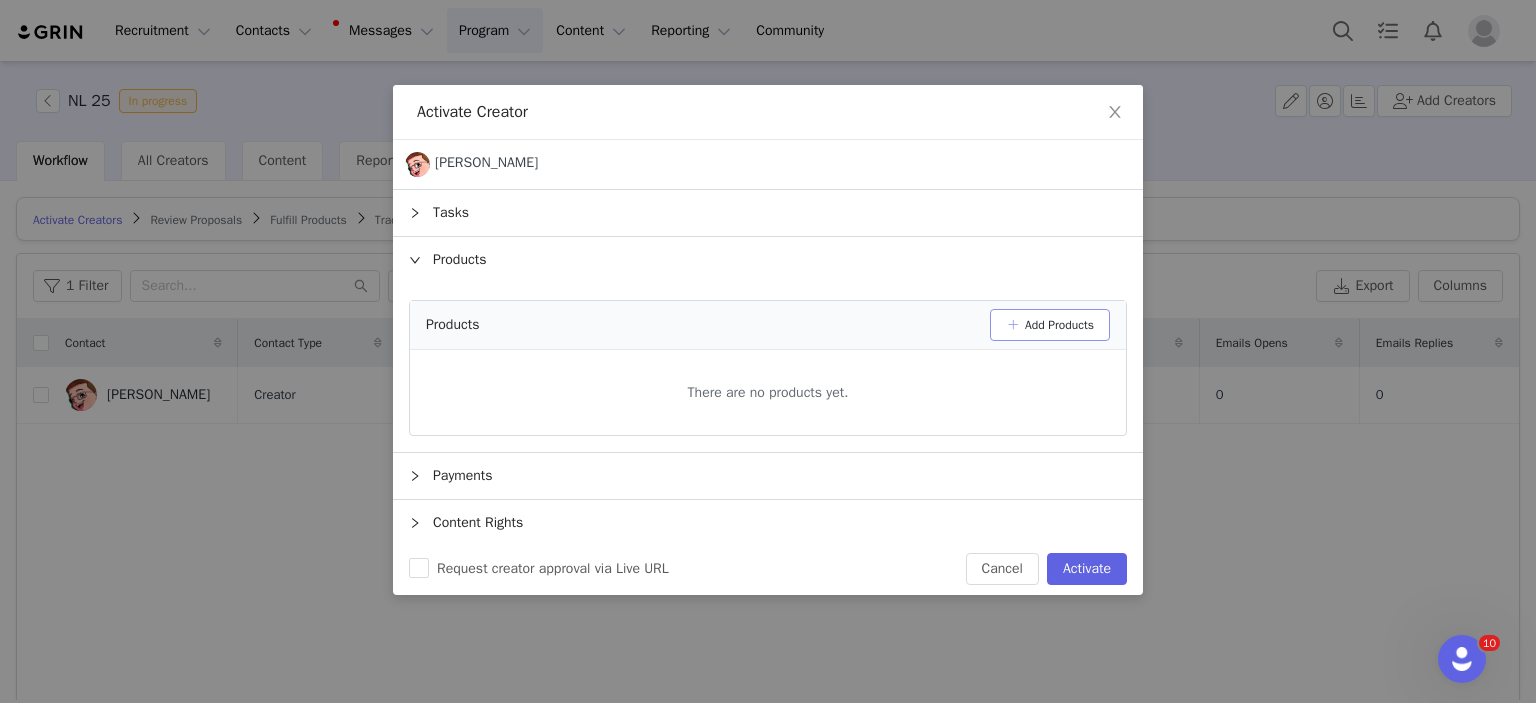 scroll, scrollTop: 0, scrollLeft: 0, axis: both 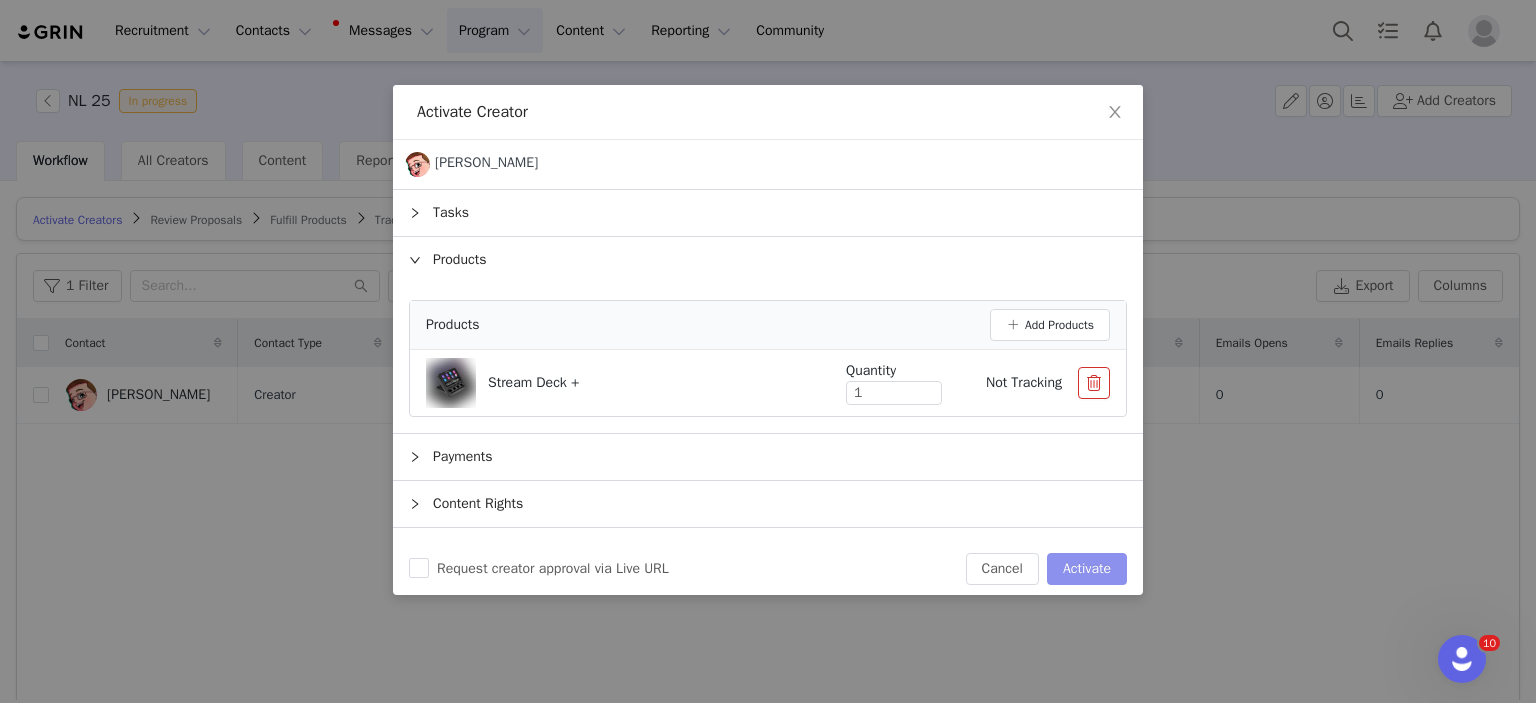 click on "Activate" at bounding box center [1087, 569] 